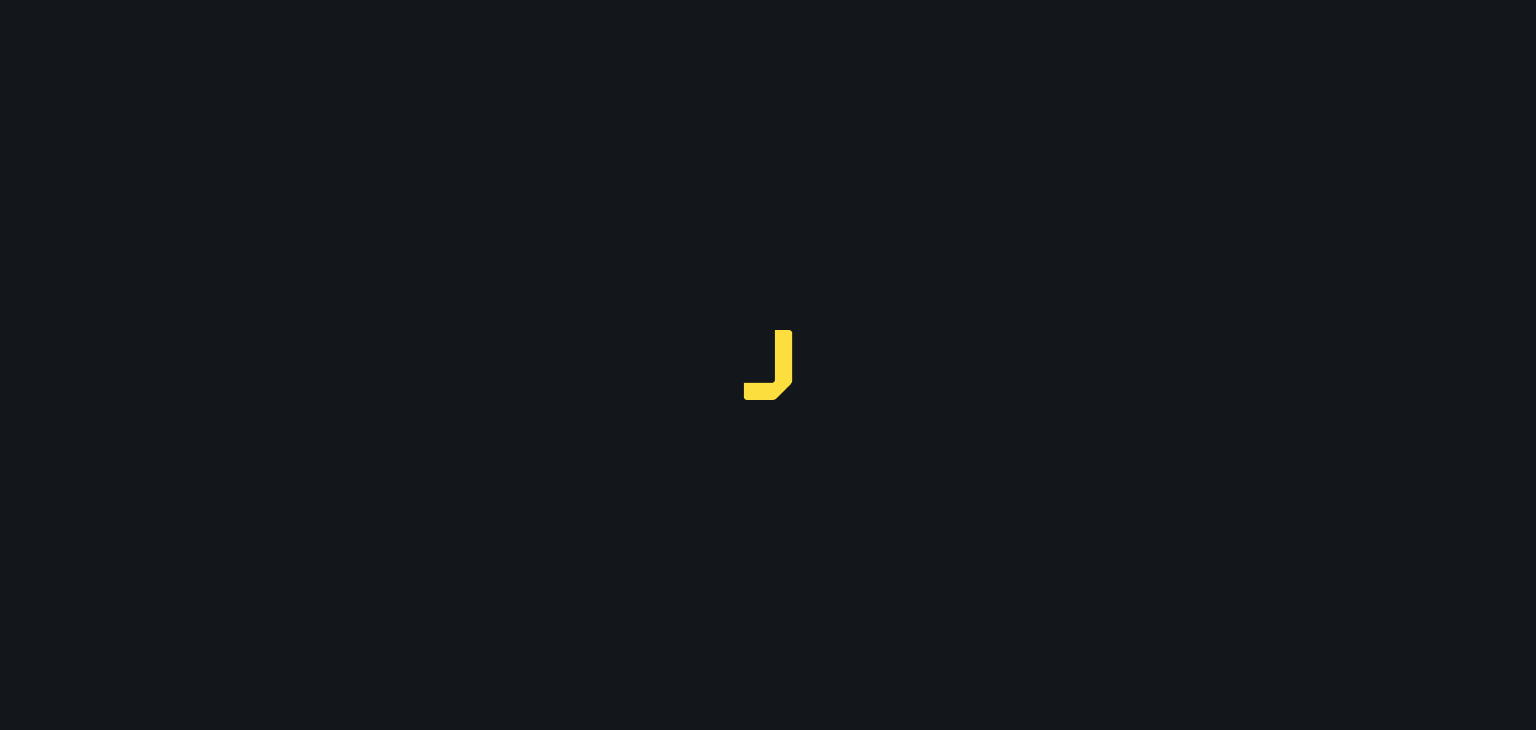 scroll, scrollTop: 0, scrollLeft: 0, axis: both 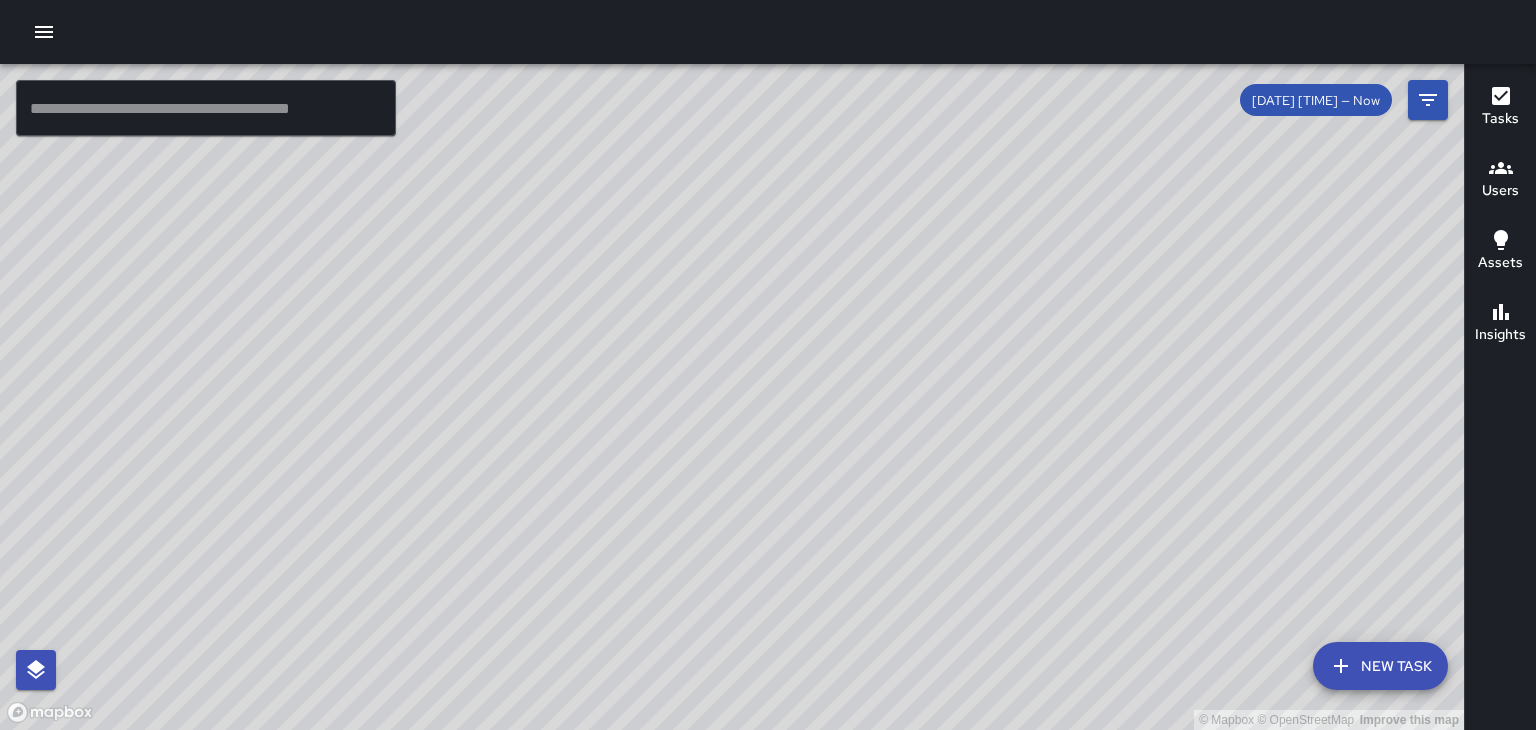 click on "© Mapbox   © OpenStreetMap   Improve this map" at bounding box center [732, 397] 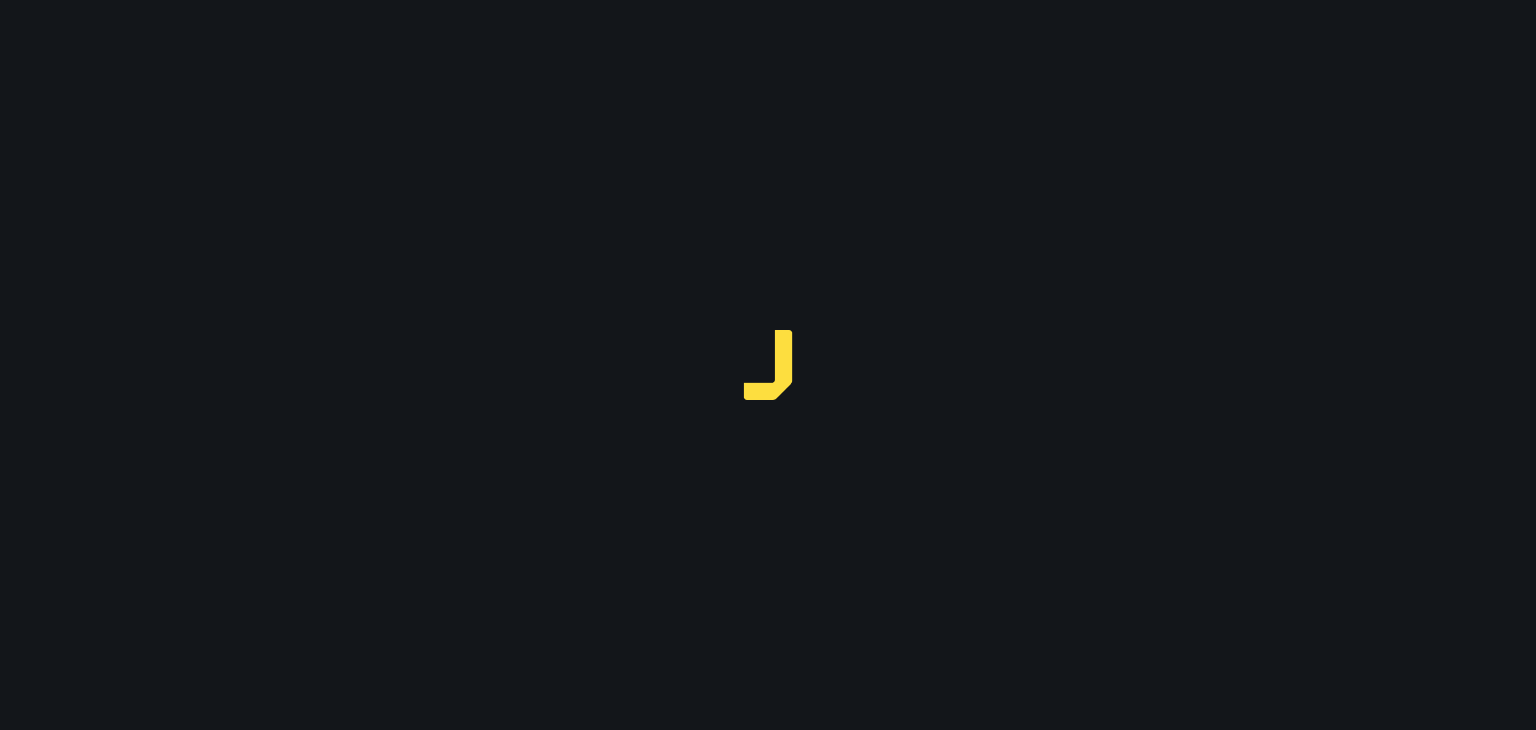scroll, scrollTop: 0, scrollLeft: 0, axis: both 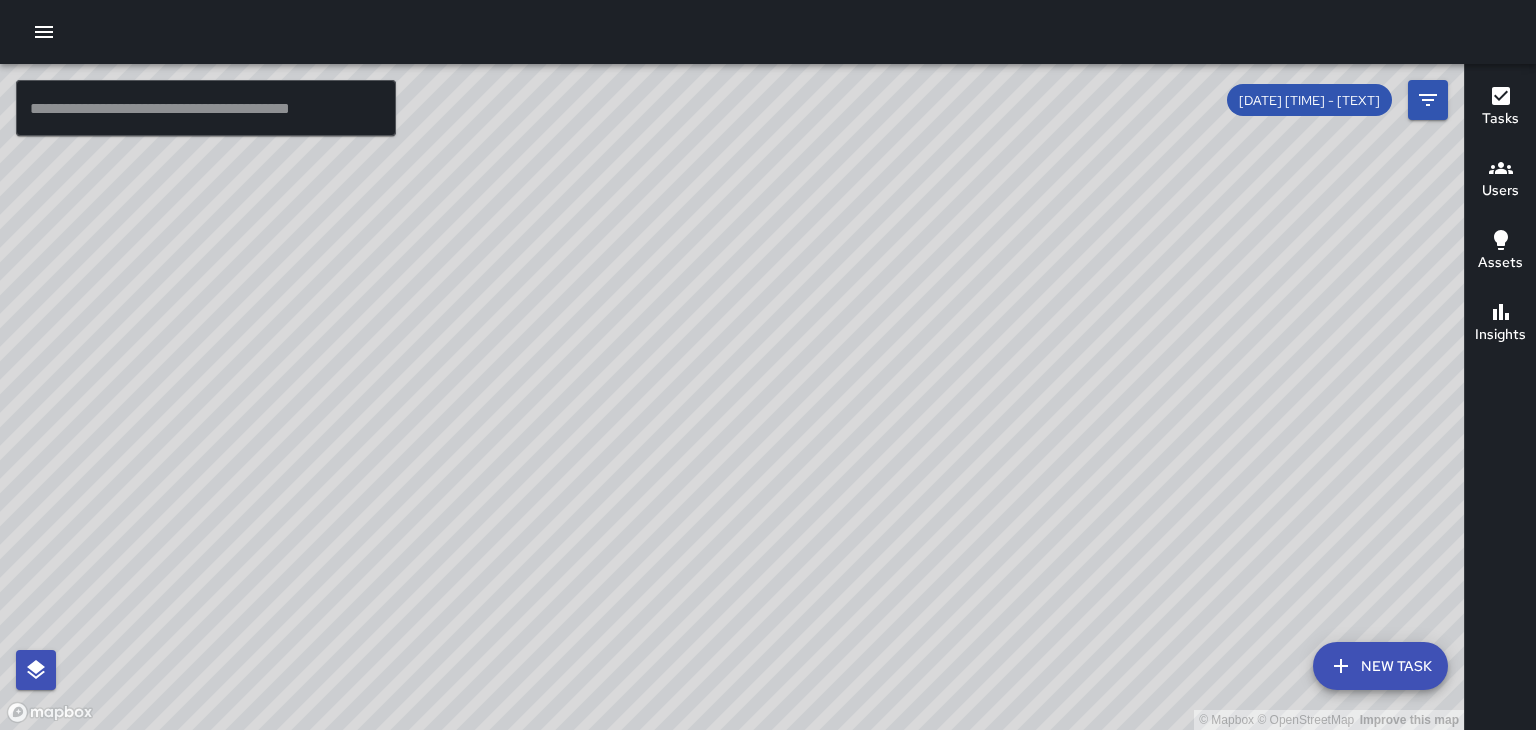 click 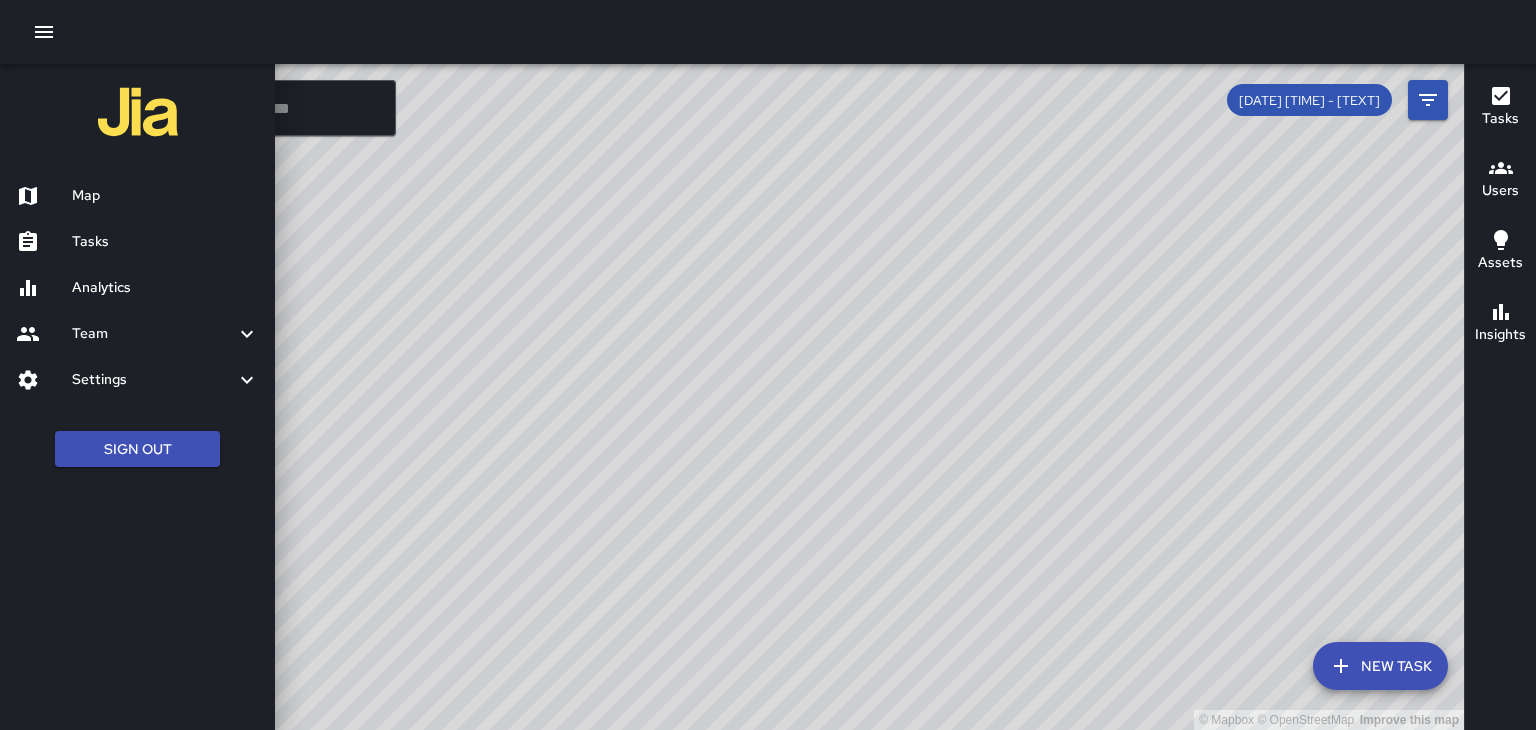 click on "Team" at bounding box center (153, 334) 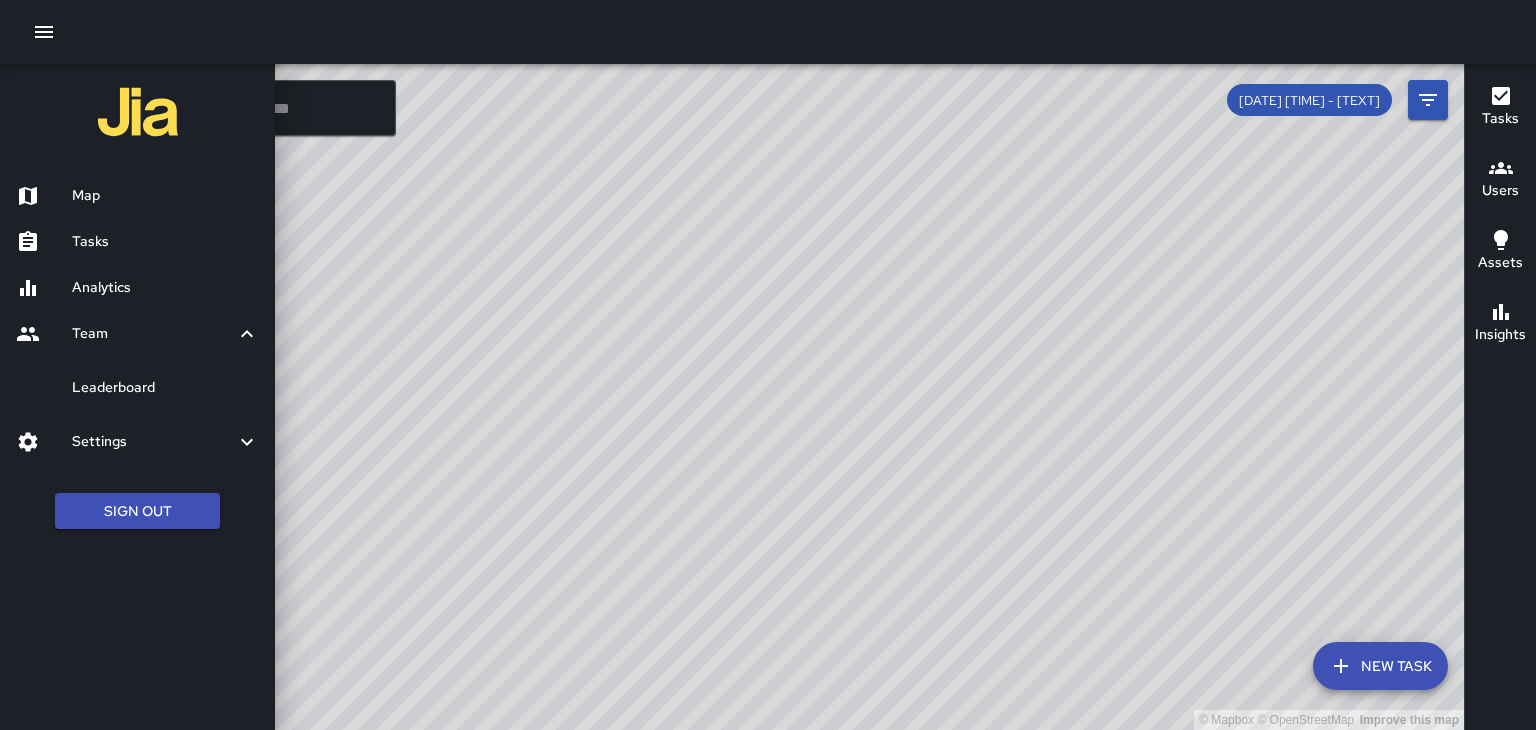 click on "Leaderboard" at bounding box center [137, 388] 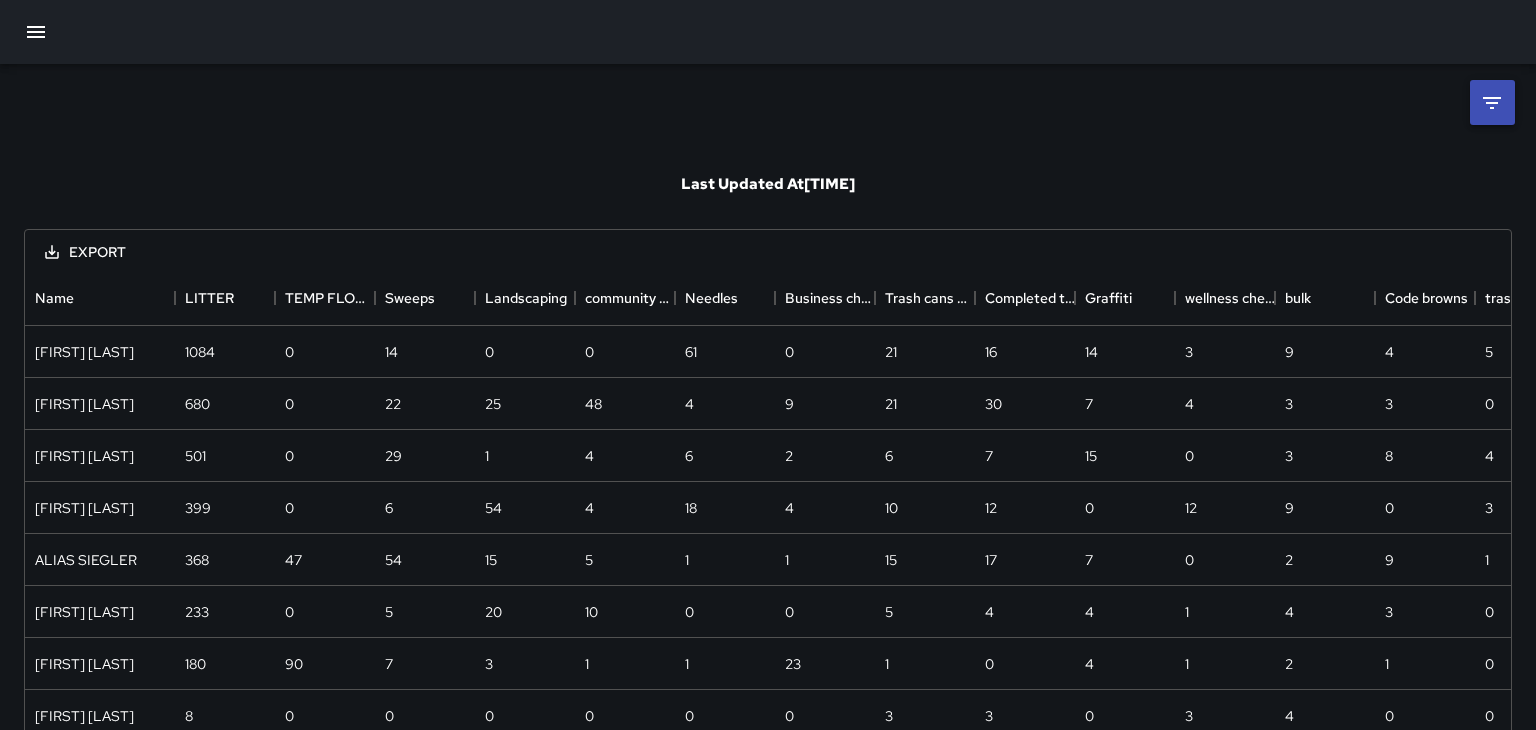 scroll, scrollTop: 0, scrollLeft: 0, axis: both 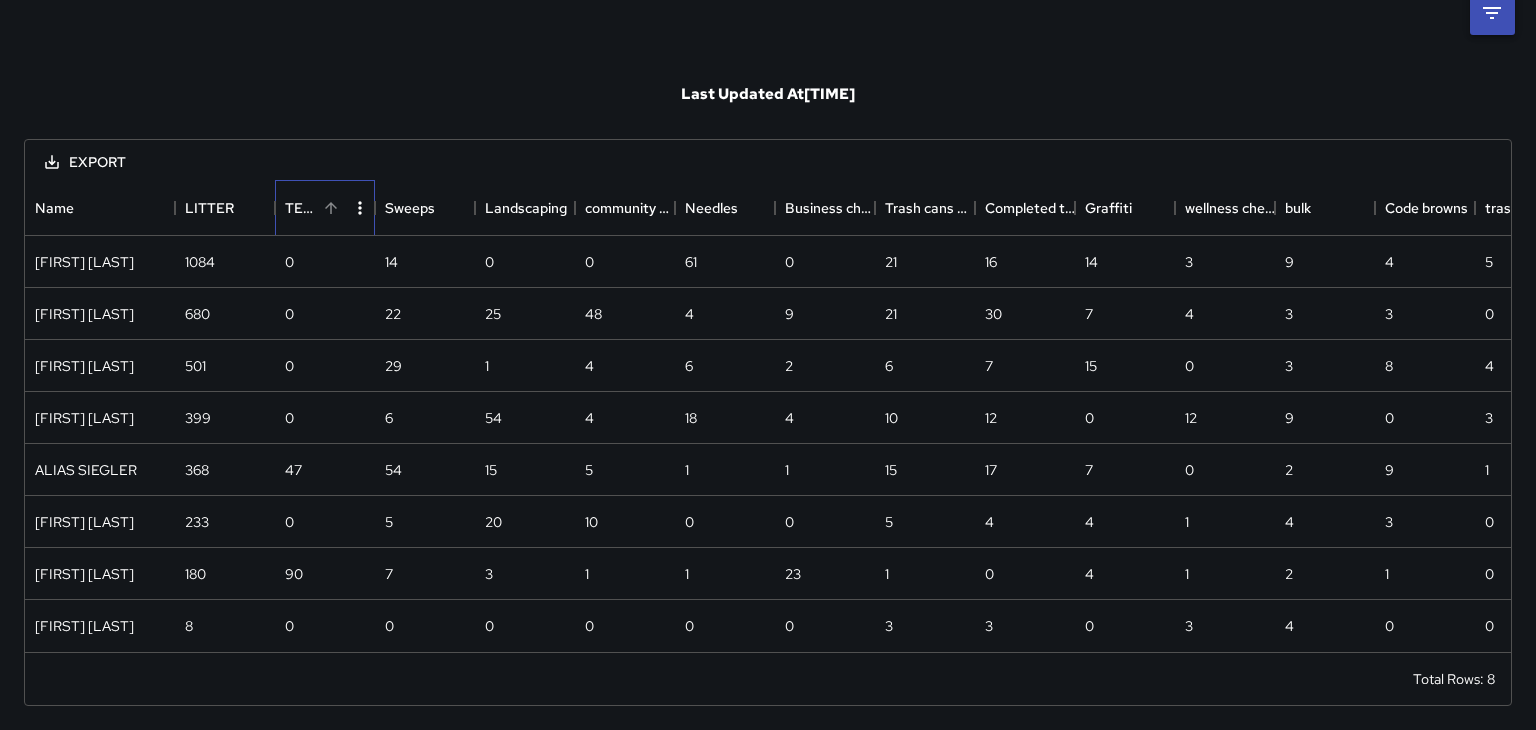 click on "TEMP FLOWER BASKET WATERING  FIX ASSET" at bounding box center [301, 208] 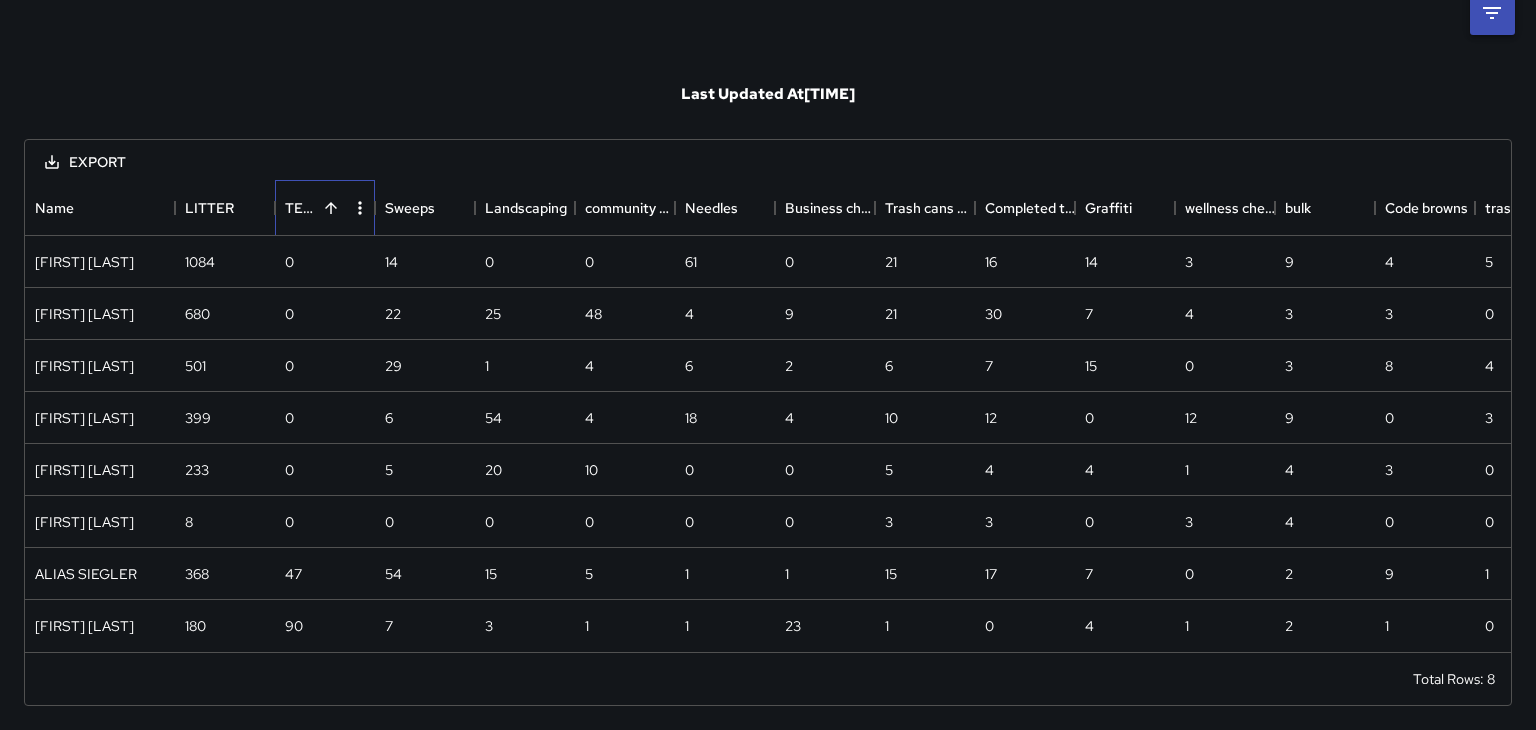 click on "TEMP FLOWER BASKET WATERING  FIX ASSET" at bounding box center [301, 208] 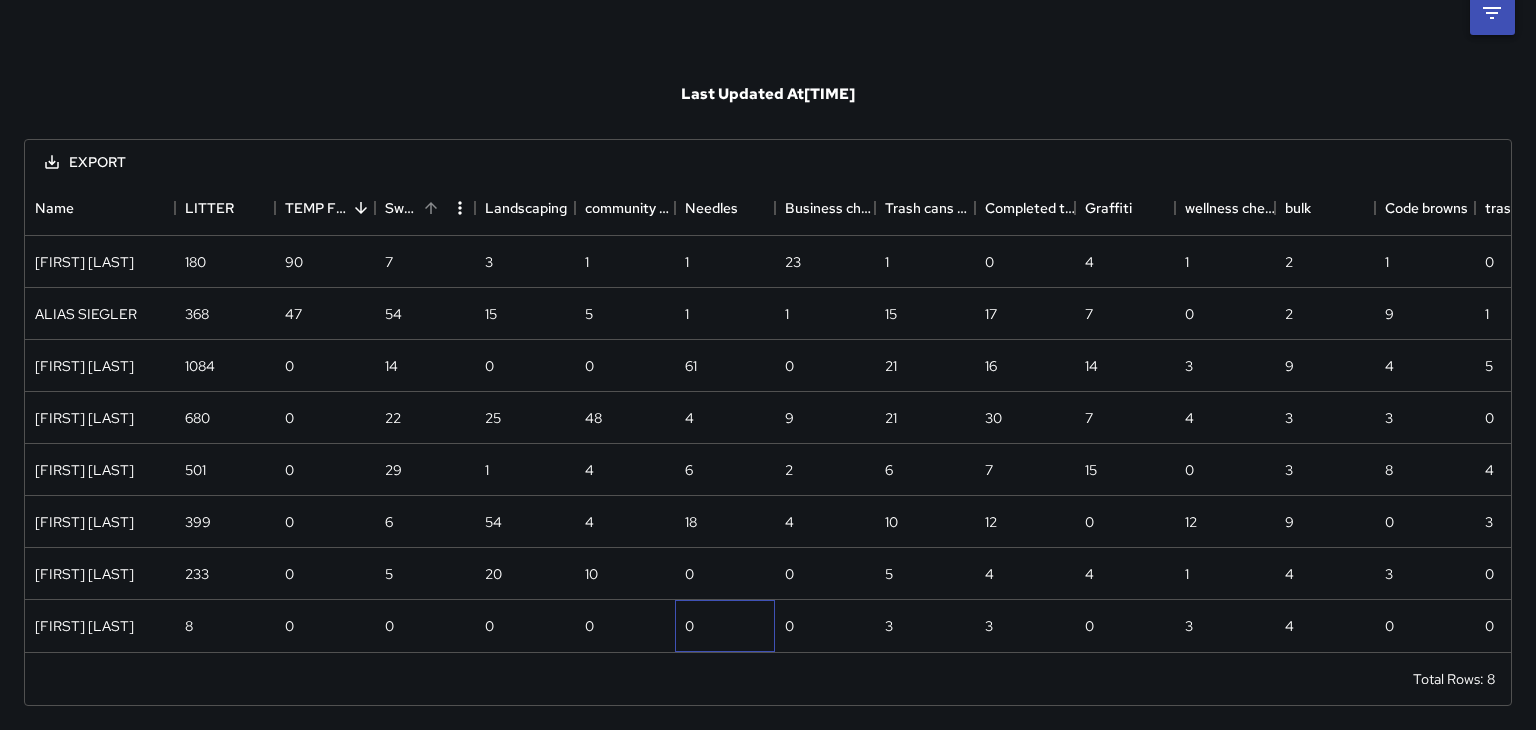 click on "0" at bounding box center [725, 626] 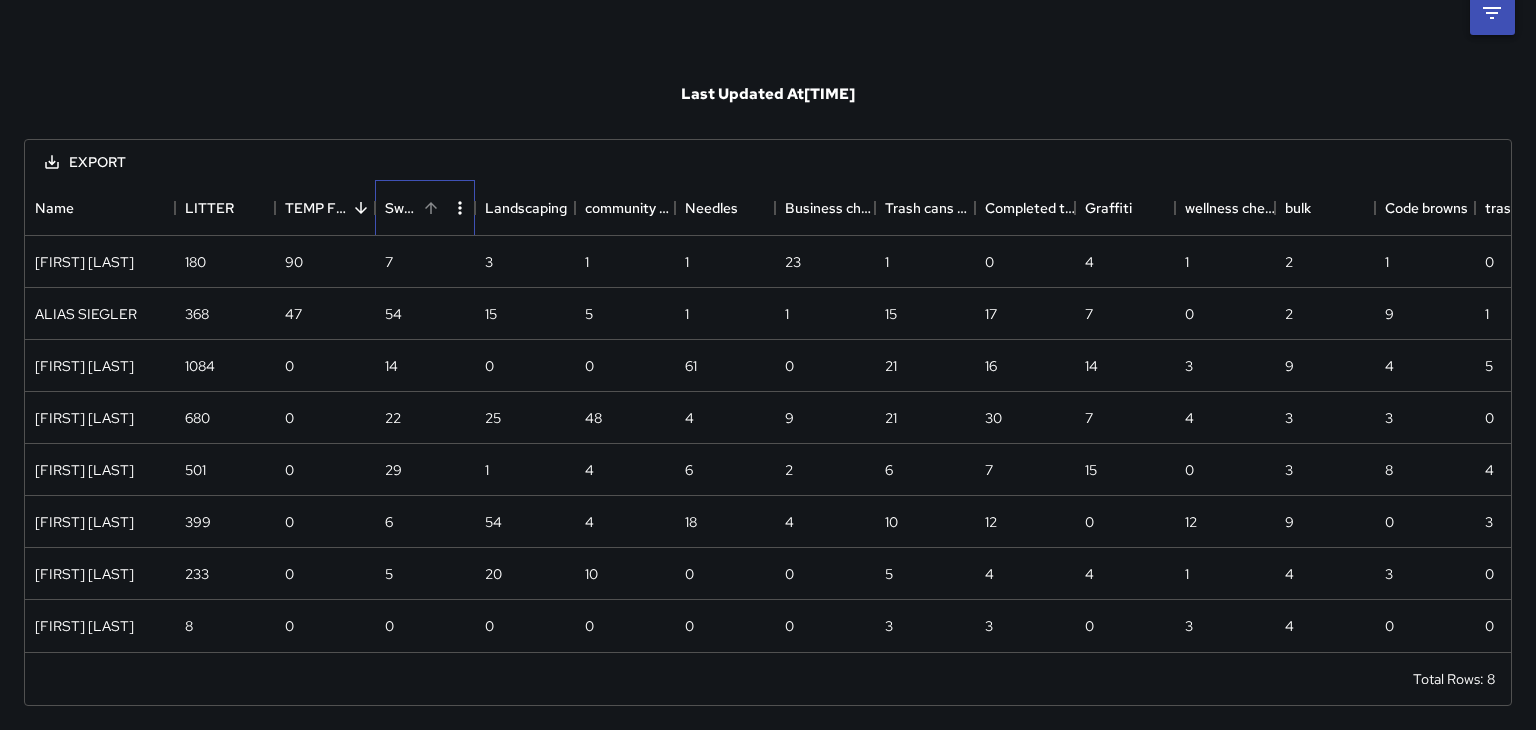 click on "Sweeps" at bounding box center (401, 208) 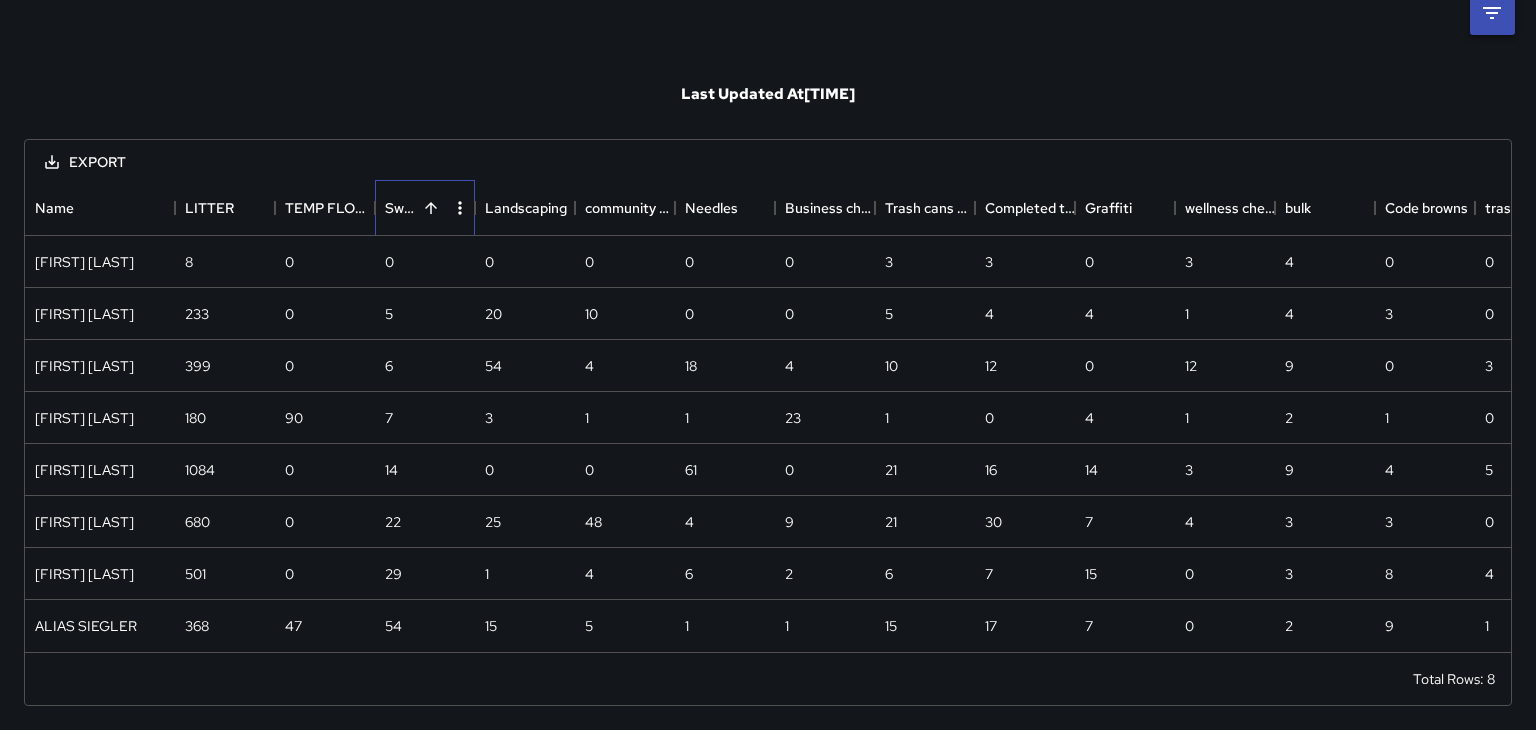 click on "Sweeps" at bounding box center (401, 208) 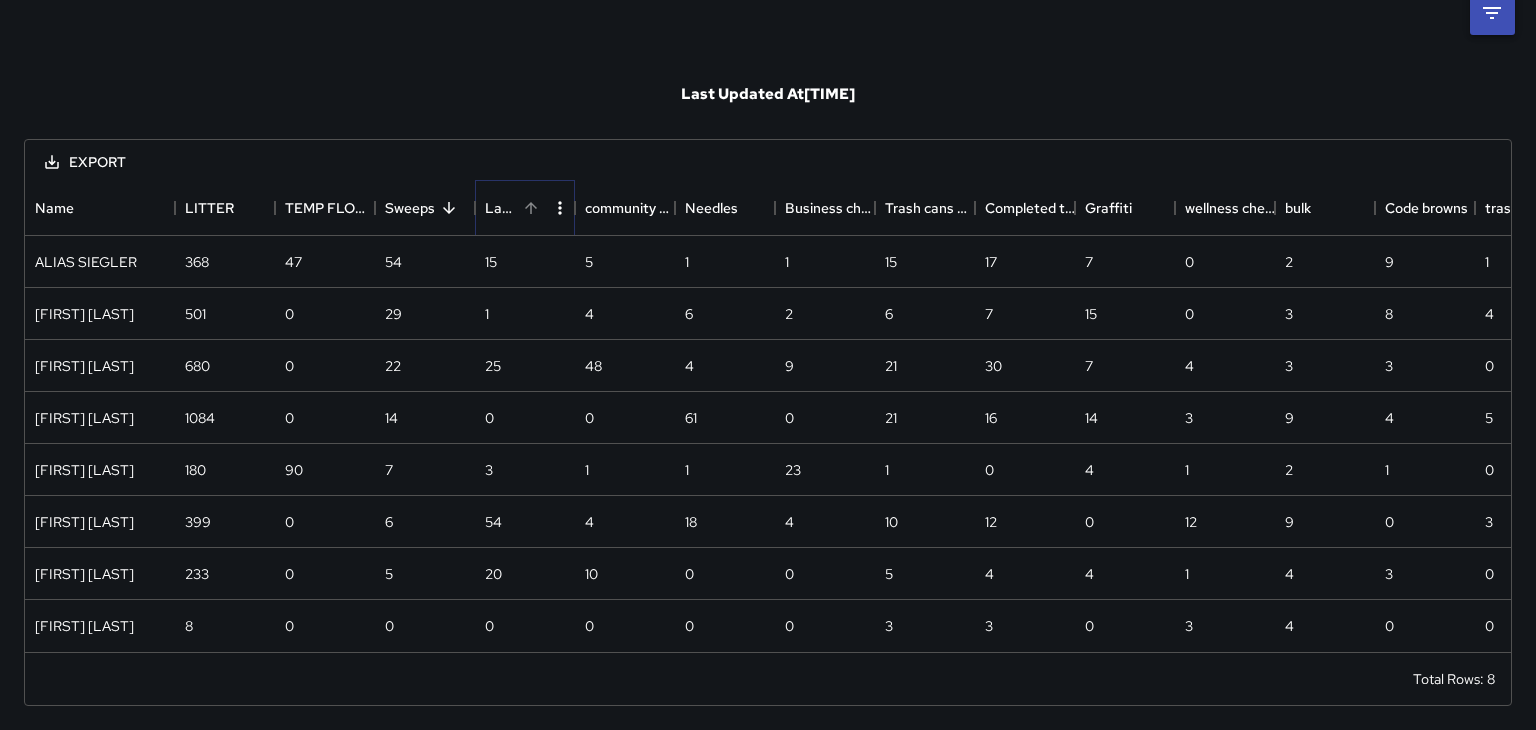 click at bounding box center (531, 208) 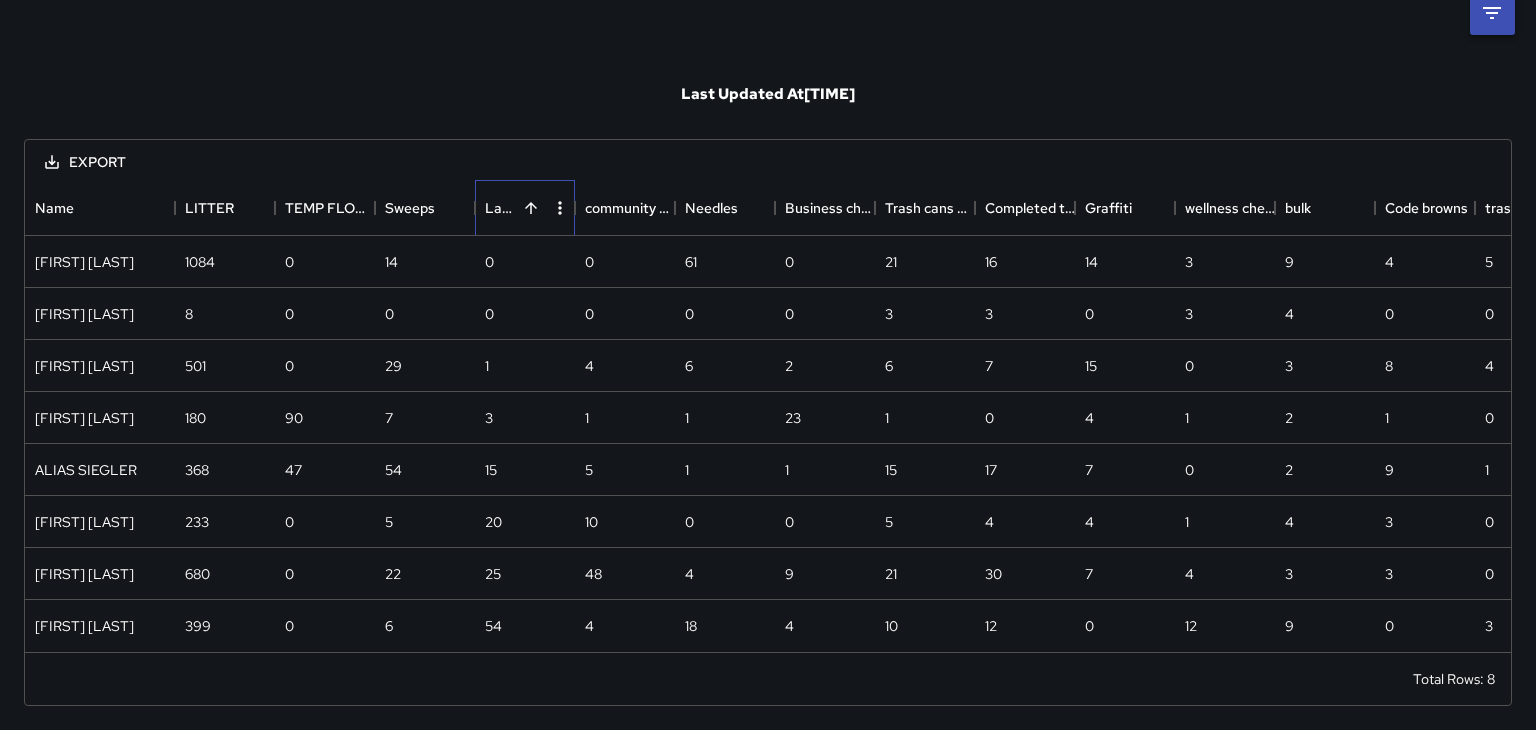 click on "Landscaping" at bounding box center (501, 208) 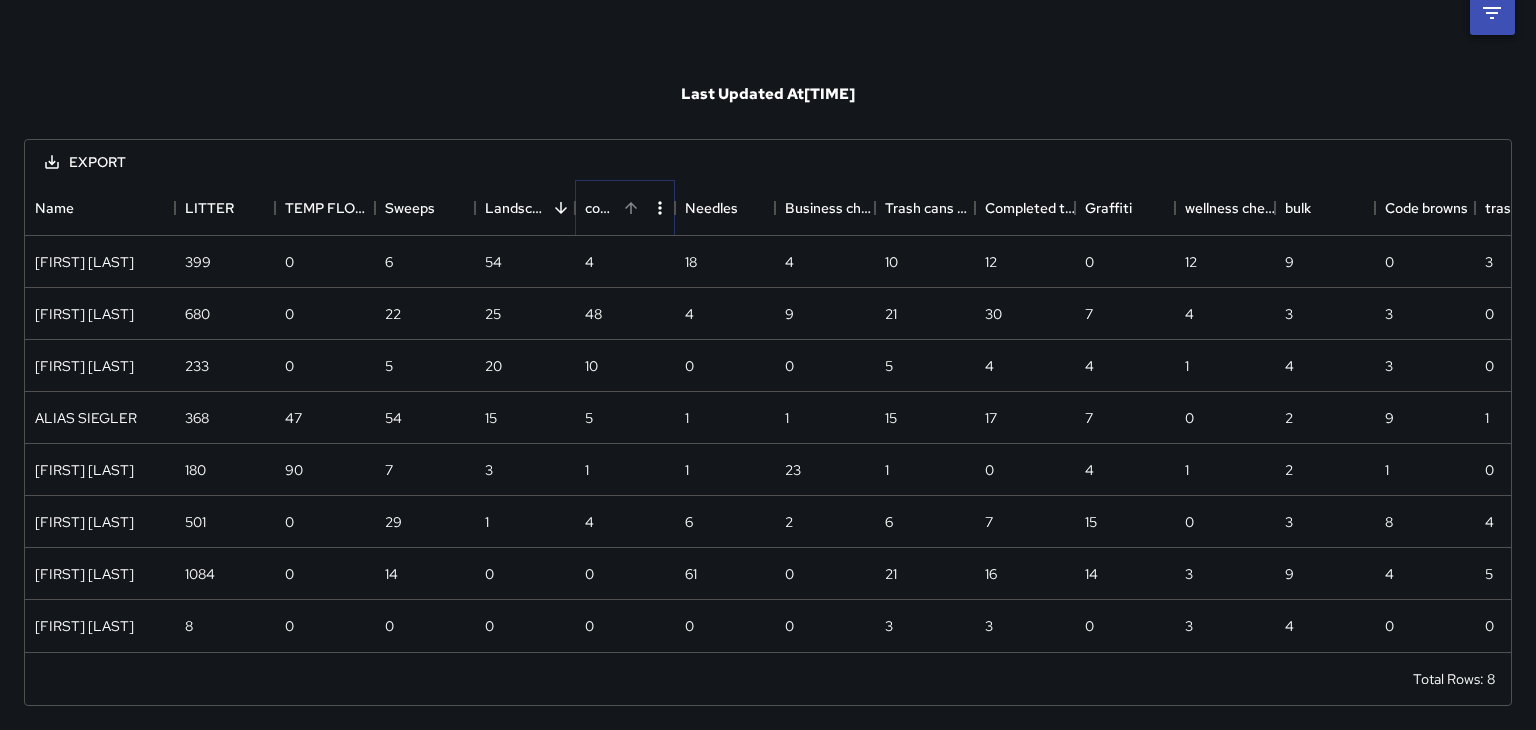 click at bounding box center (631, 208) 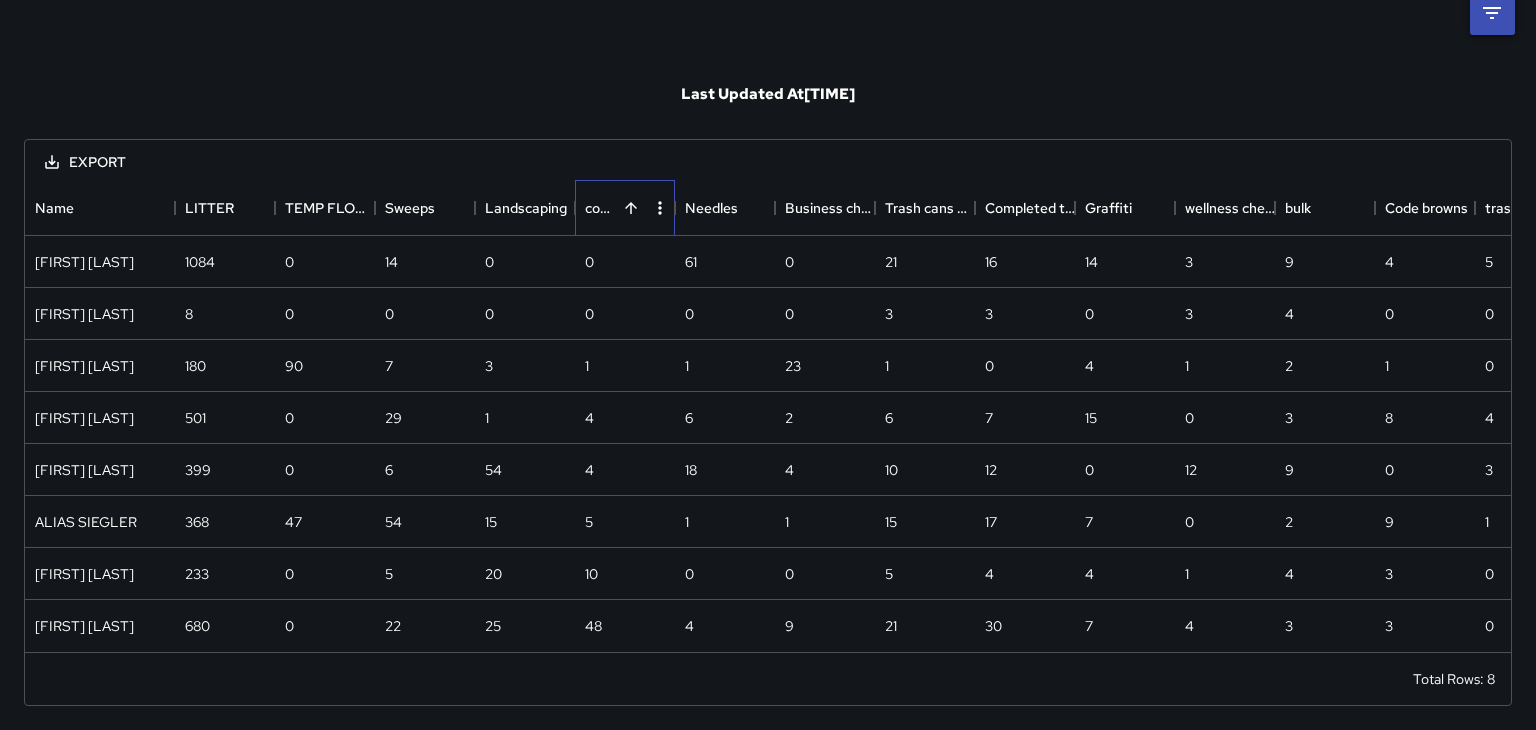 click on "community engagement" at bounding box center [601, 208] 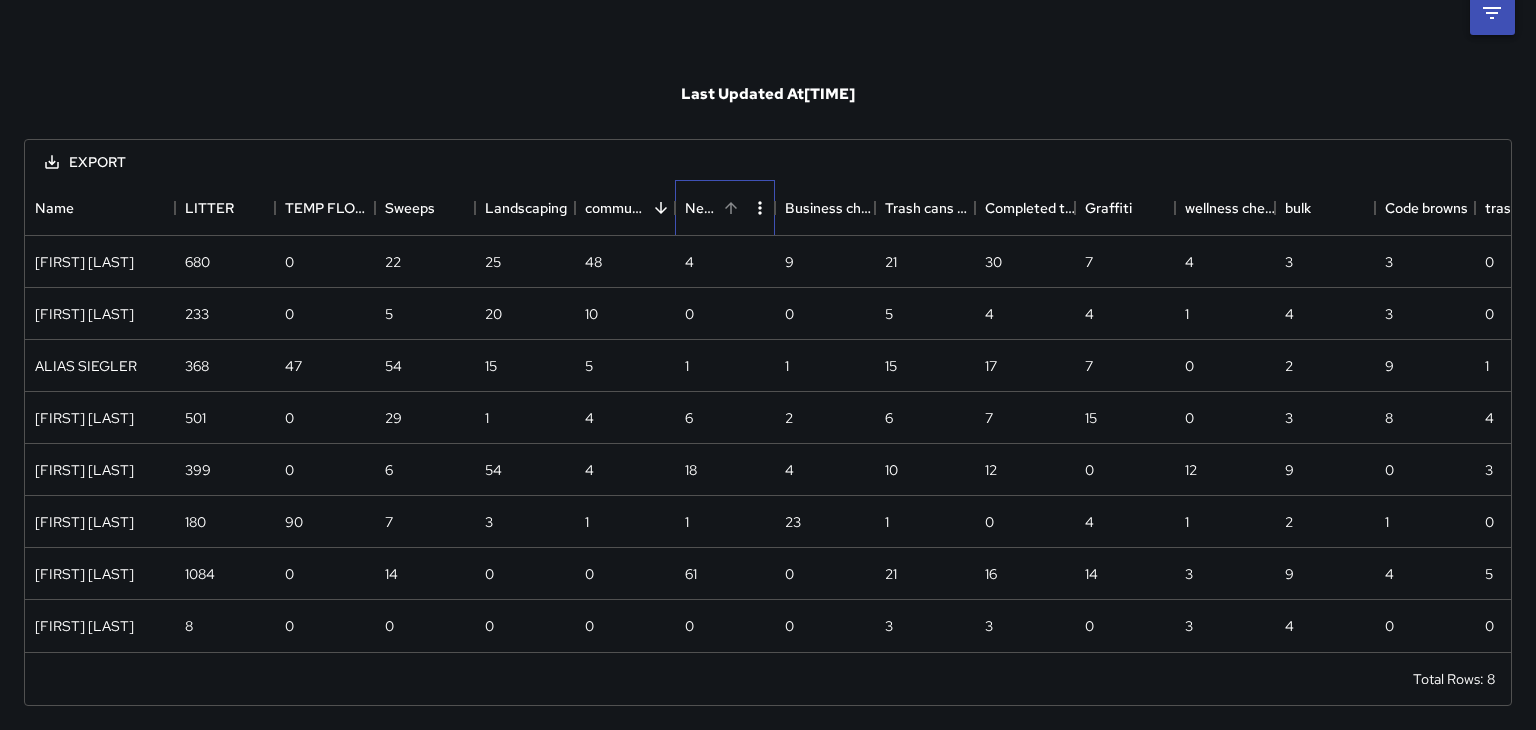 click on "Needles" at bounding box center (701, 208) 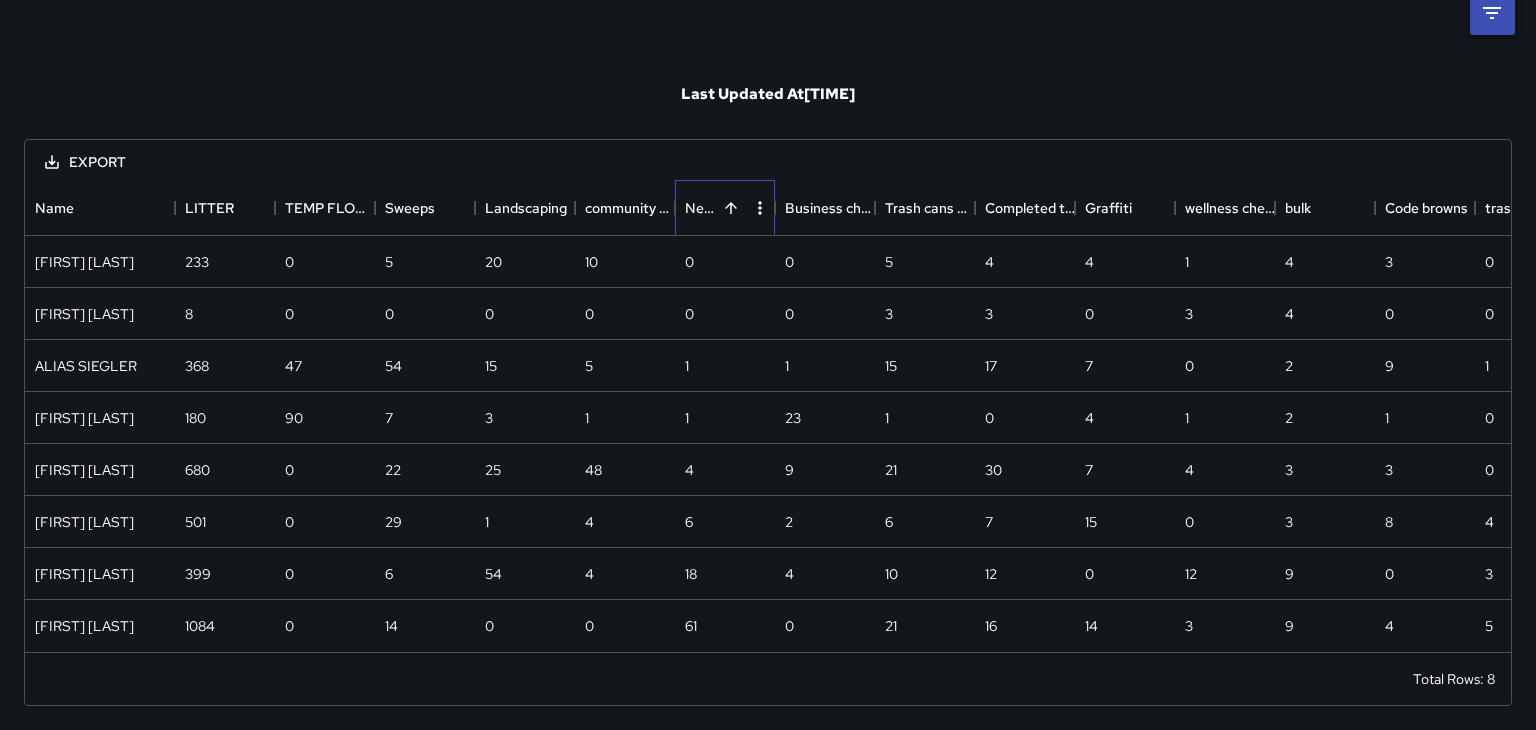 click on "Needles" at bounding box center [701, 208] 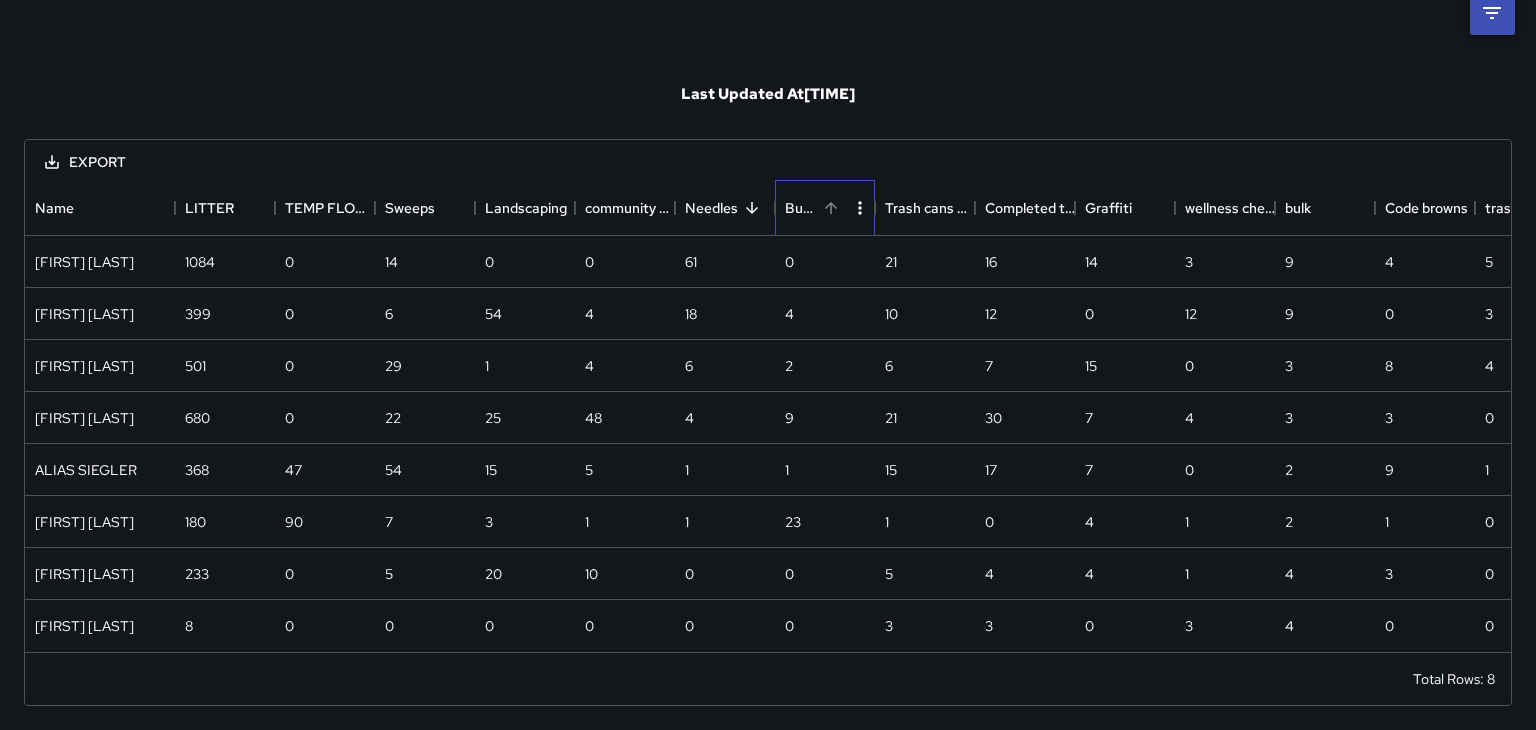 click on "Business check" at bounding box center (801, 208) 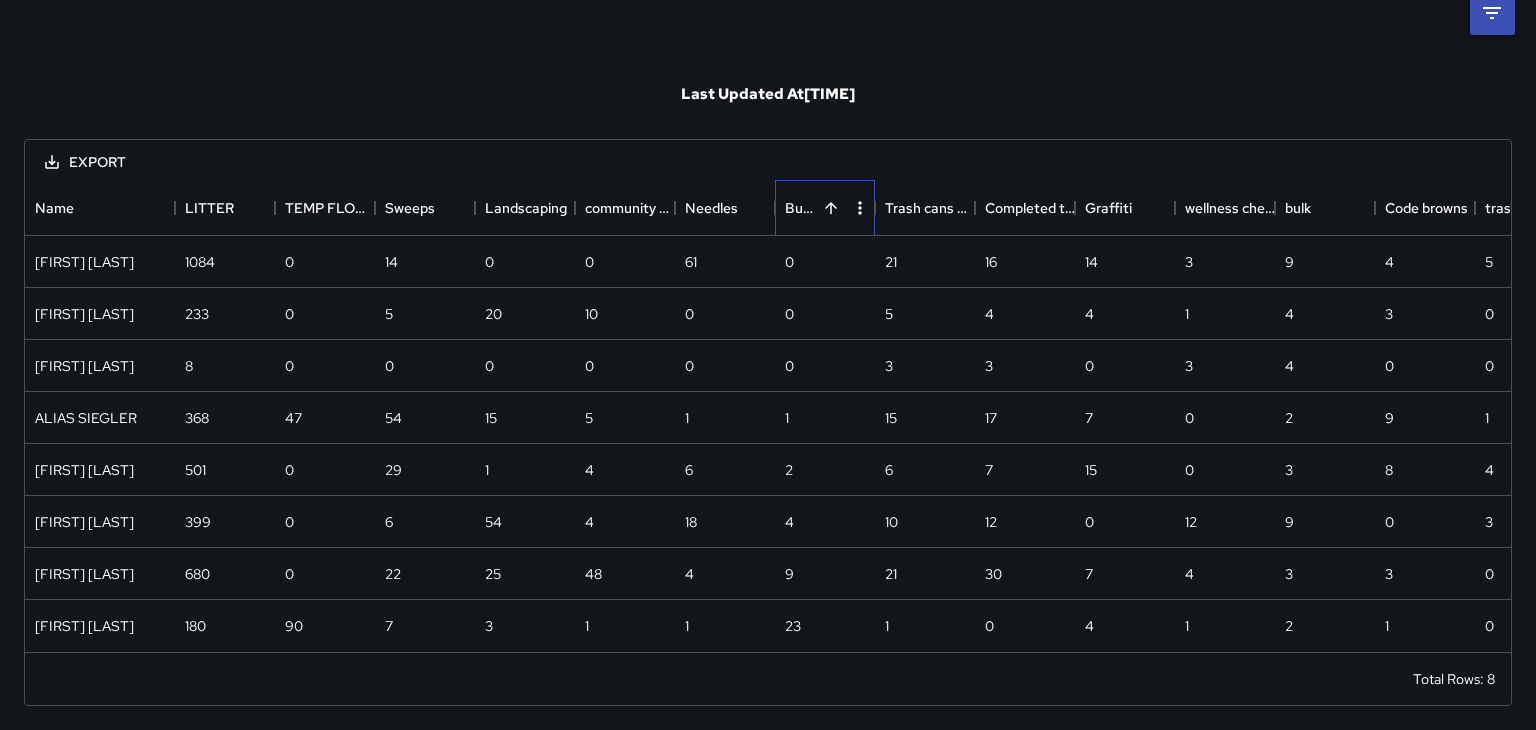 click on "Business check" at bounding box center [801, 208] 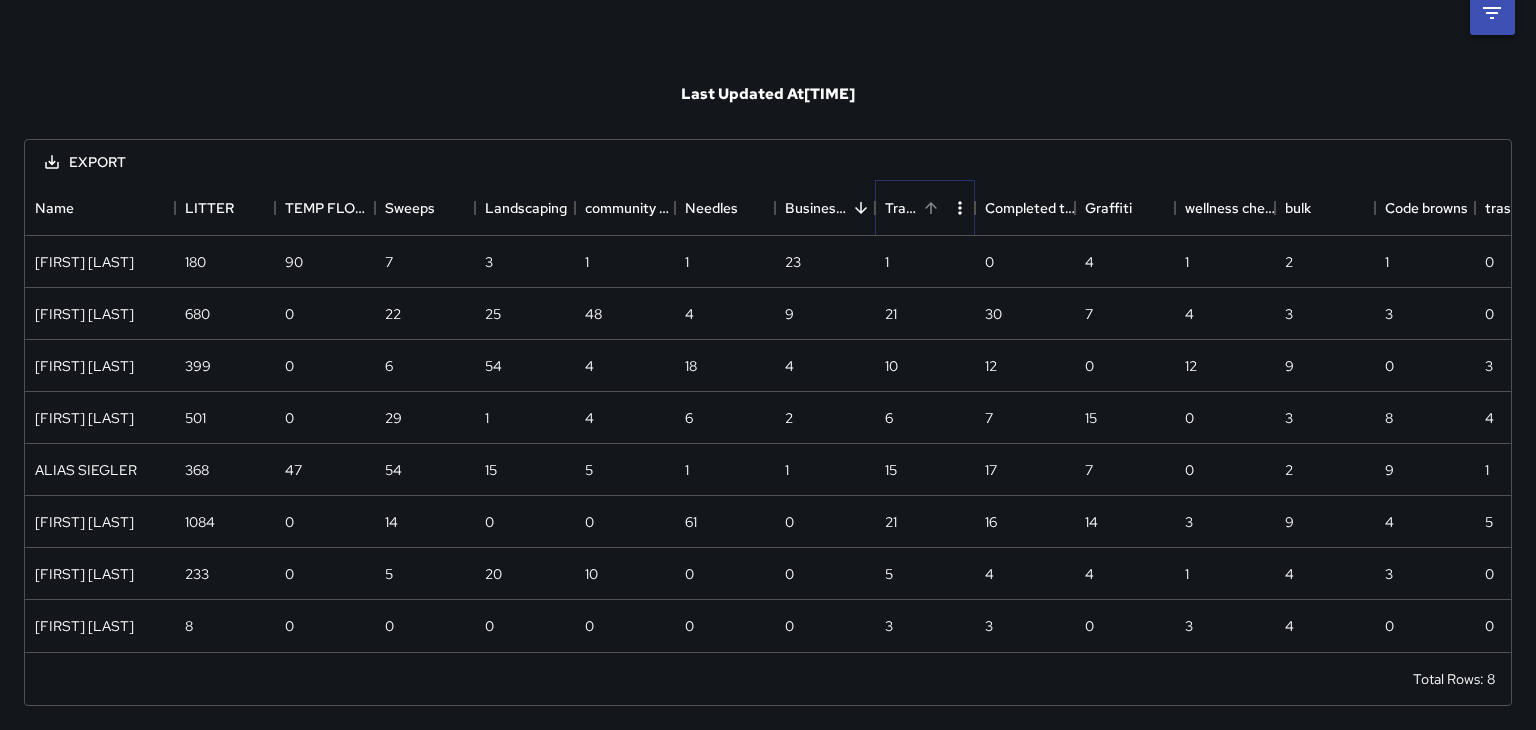 click at bounding box center [931, 208] 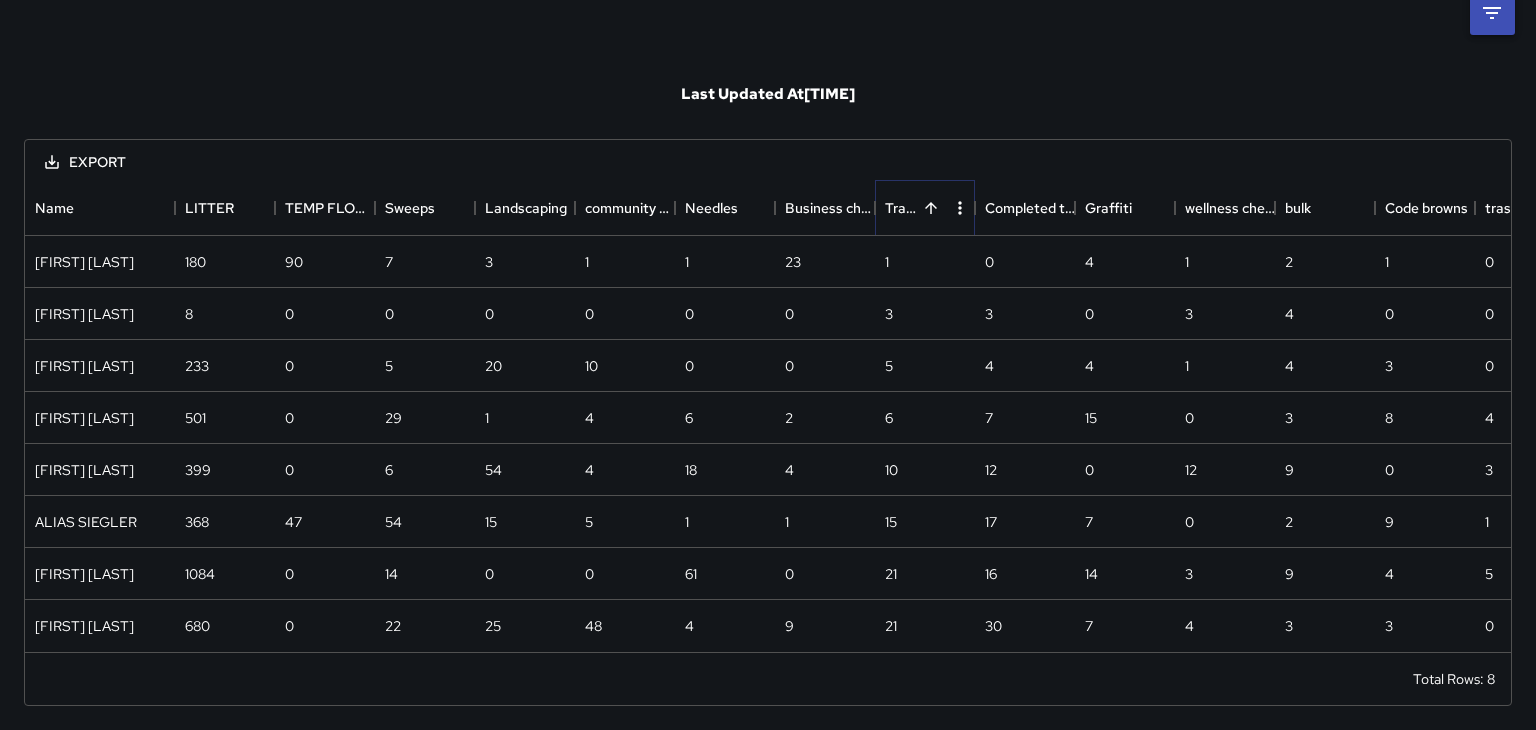 click at bounding box center (931, 208) 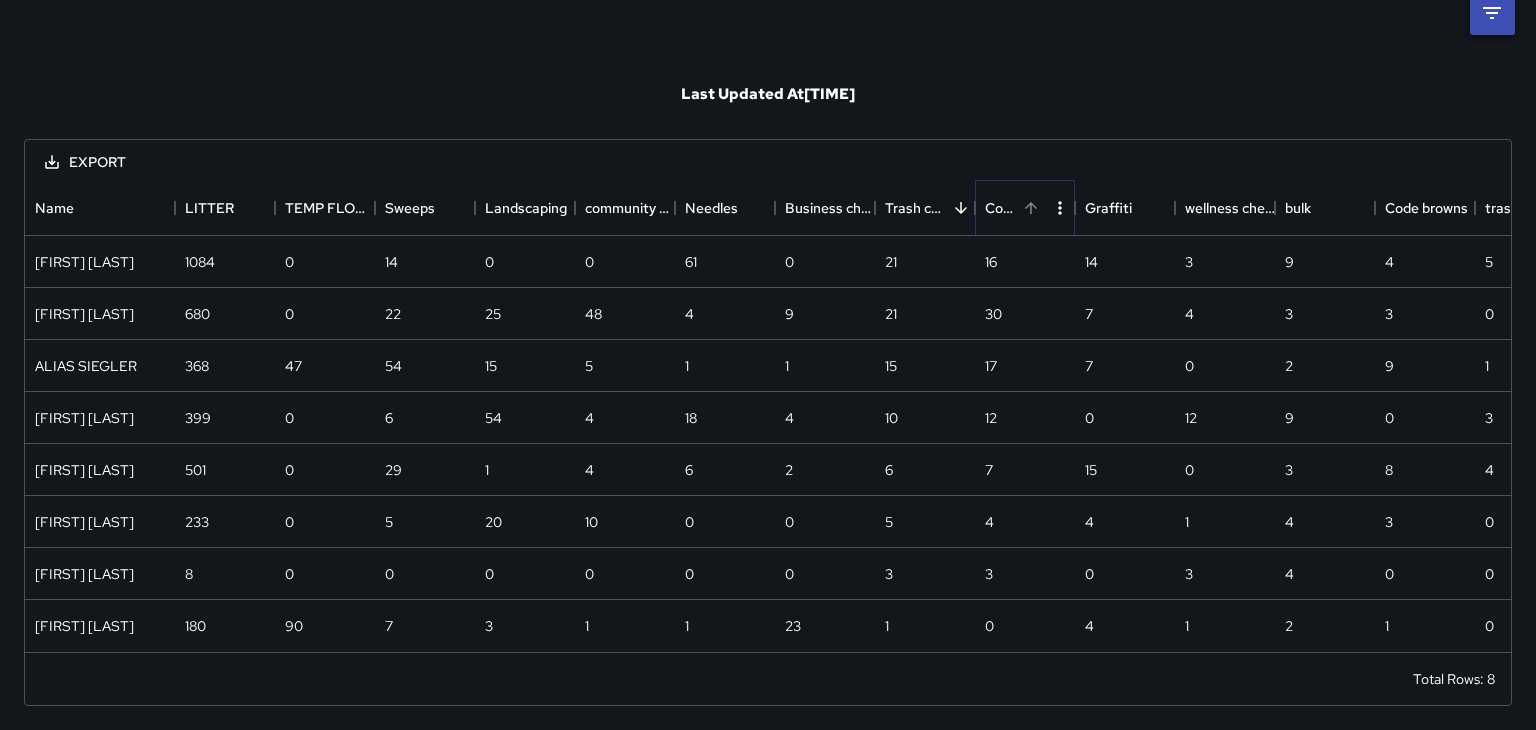 click 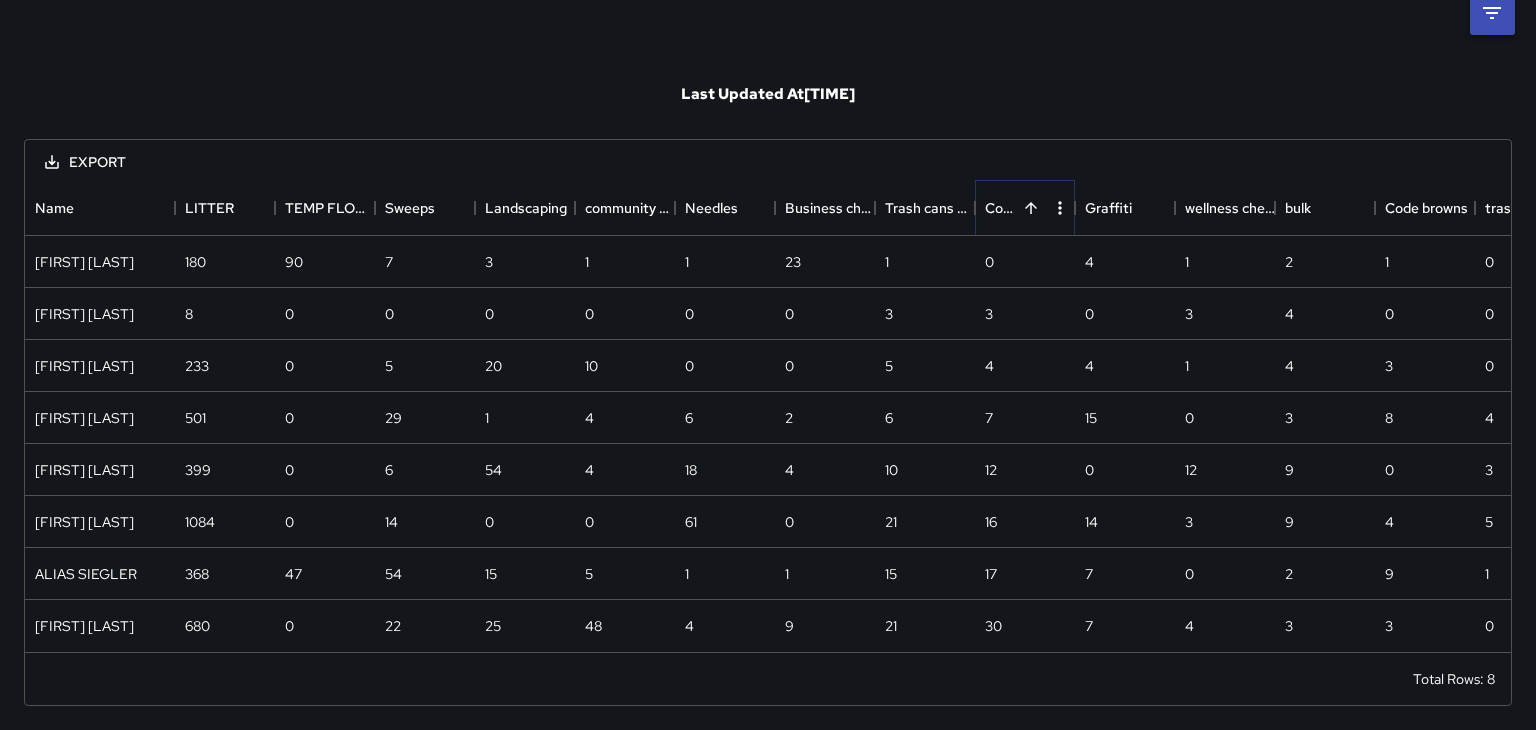 click 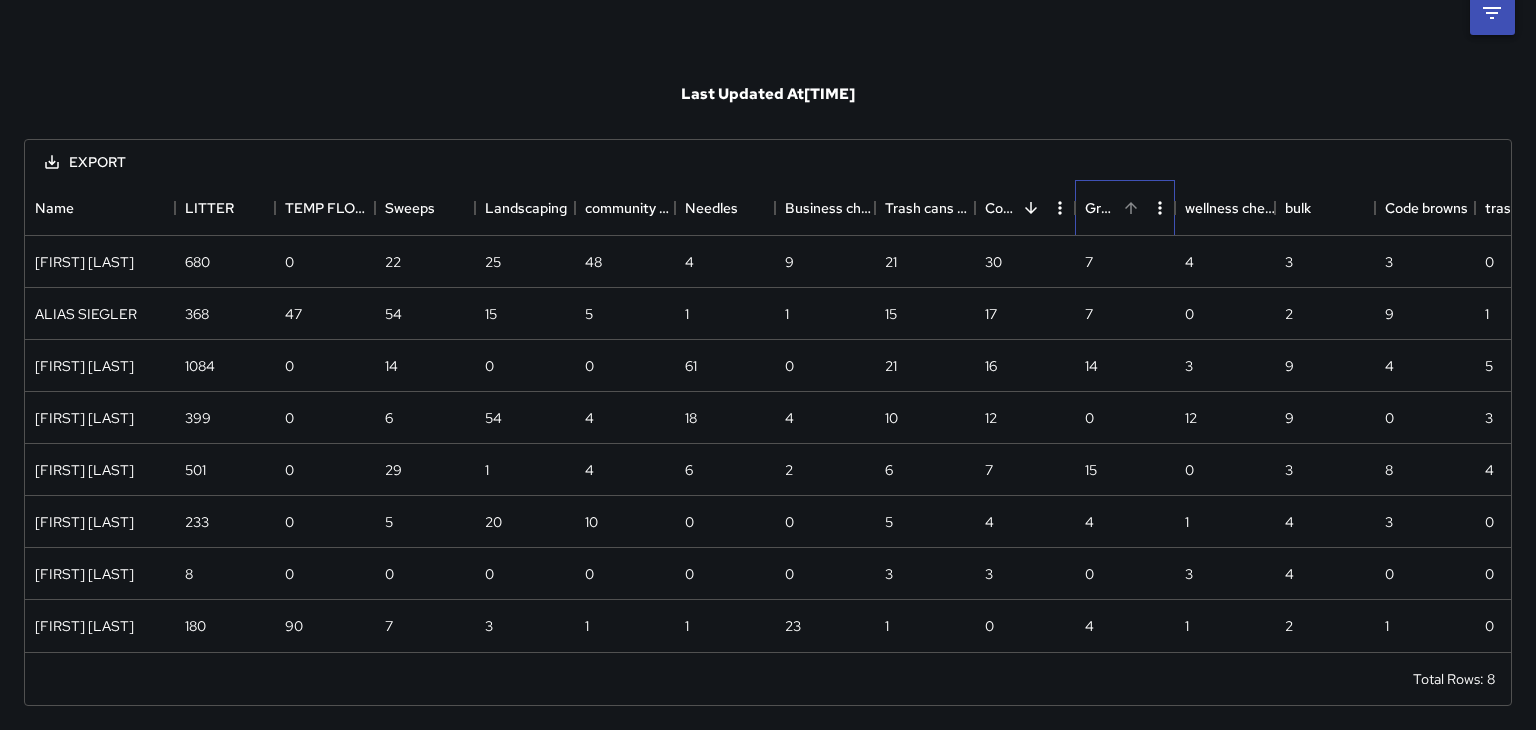 click on "Graffiti" at bounding box center (1101, 208) 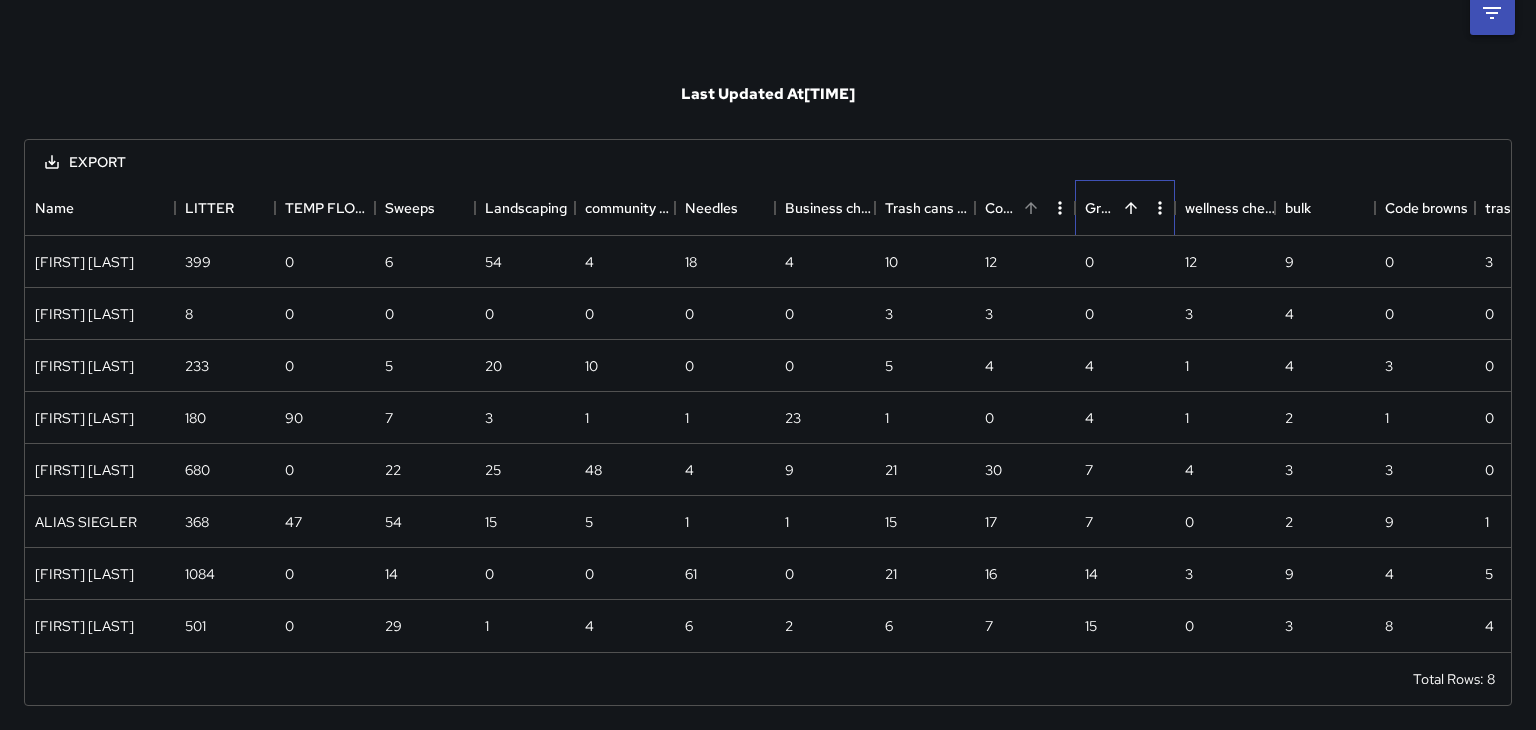 click on "Graffiti" at bounding box center (1101, 208) 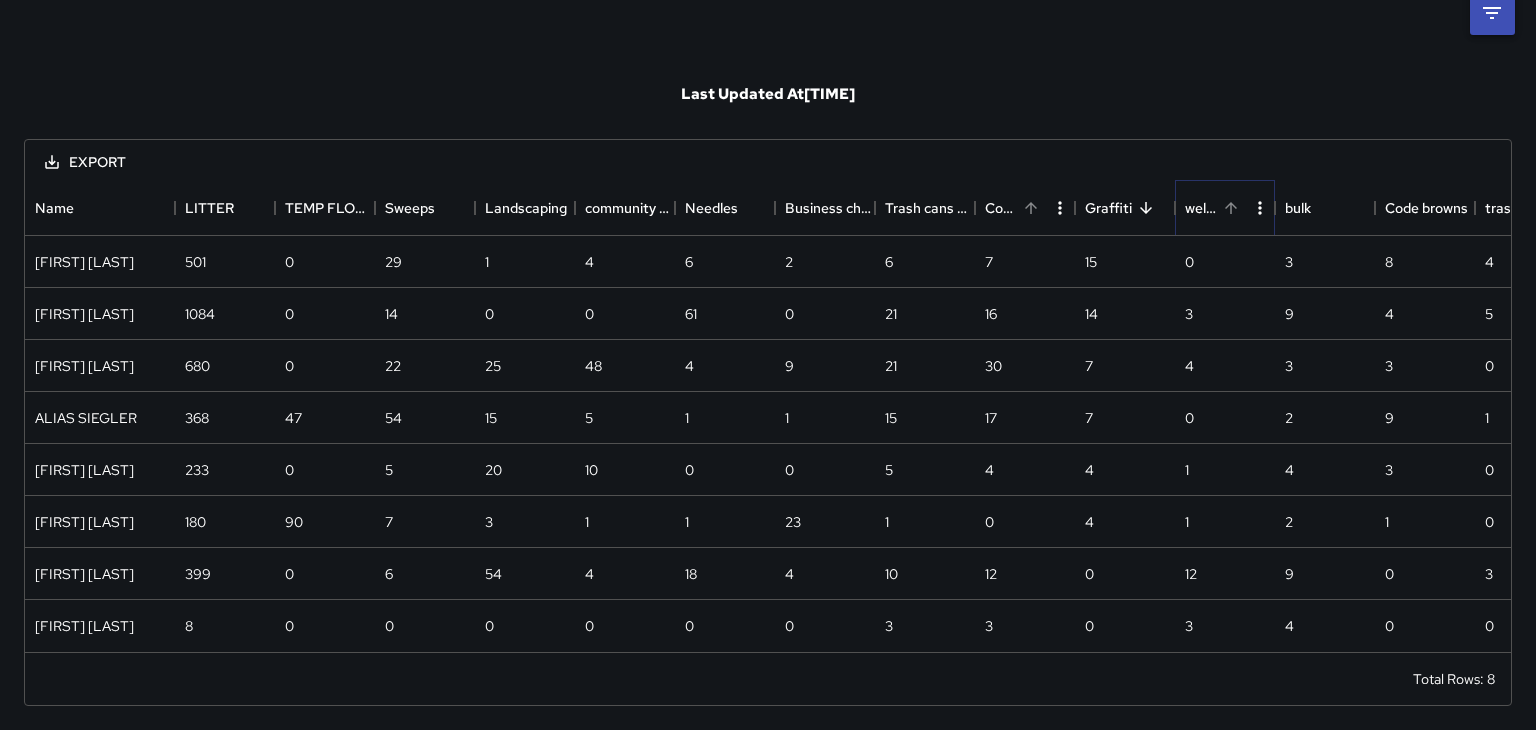 click 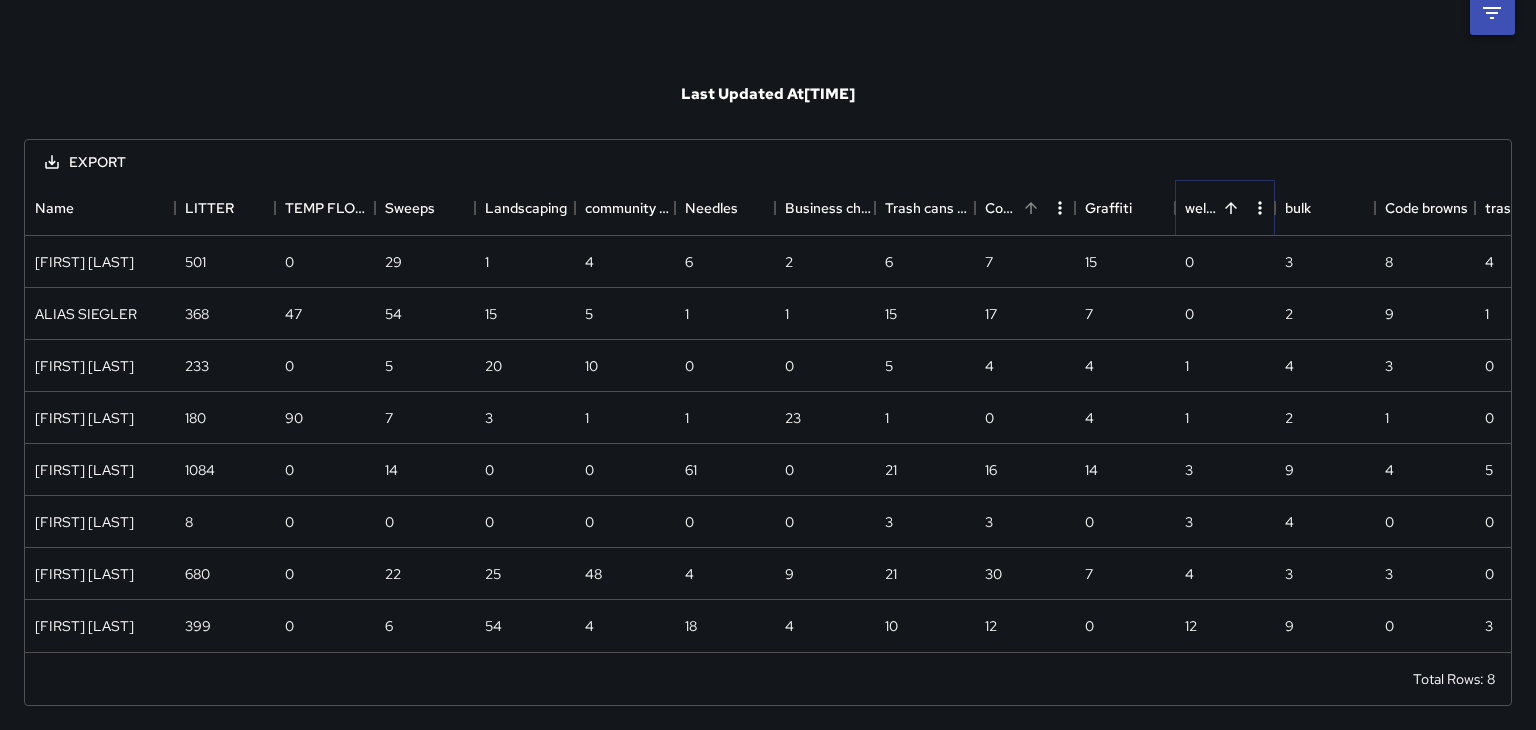 click 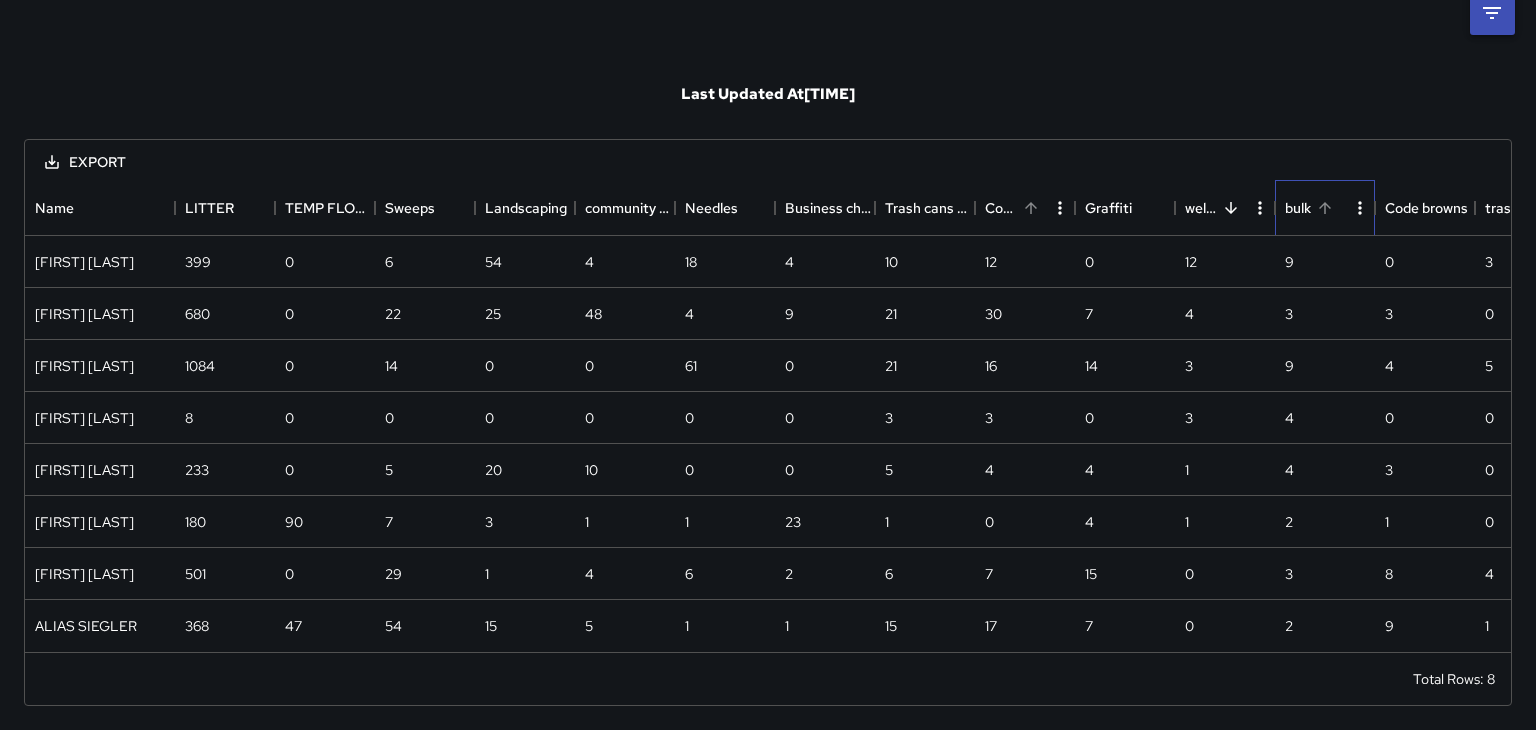 click at bounding box center (1325, 208) 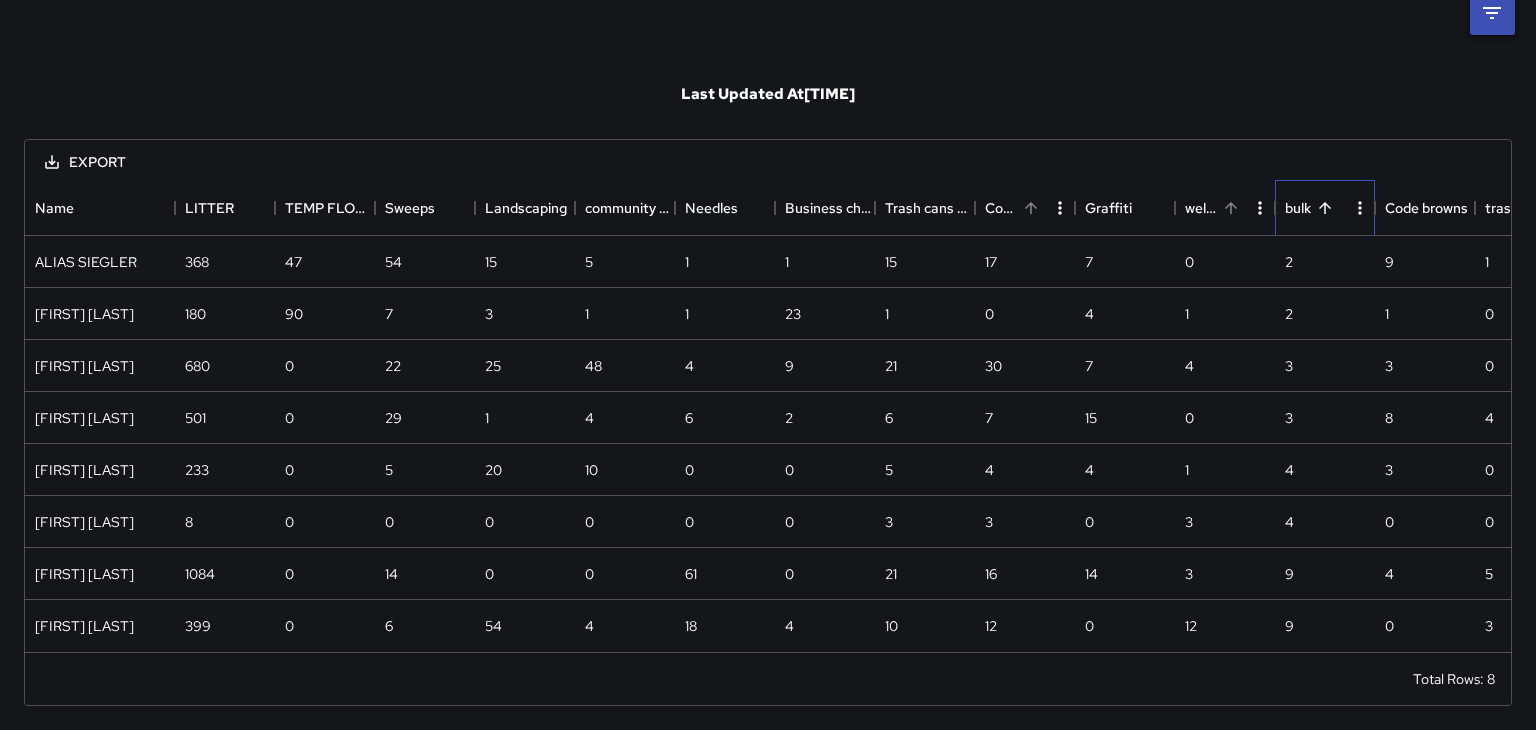 click at bounding box center (1325, 208) 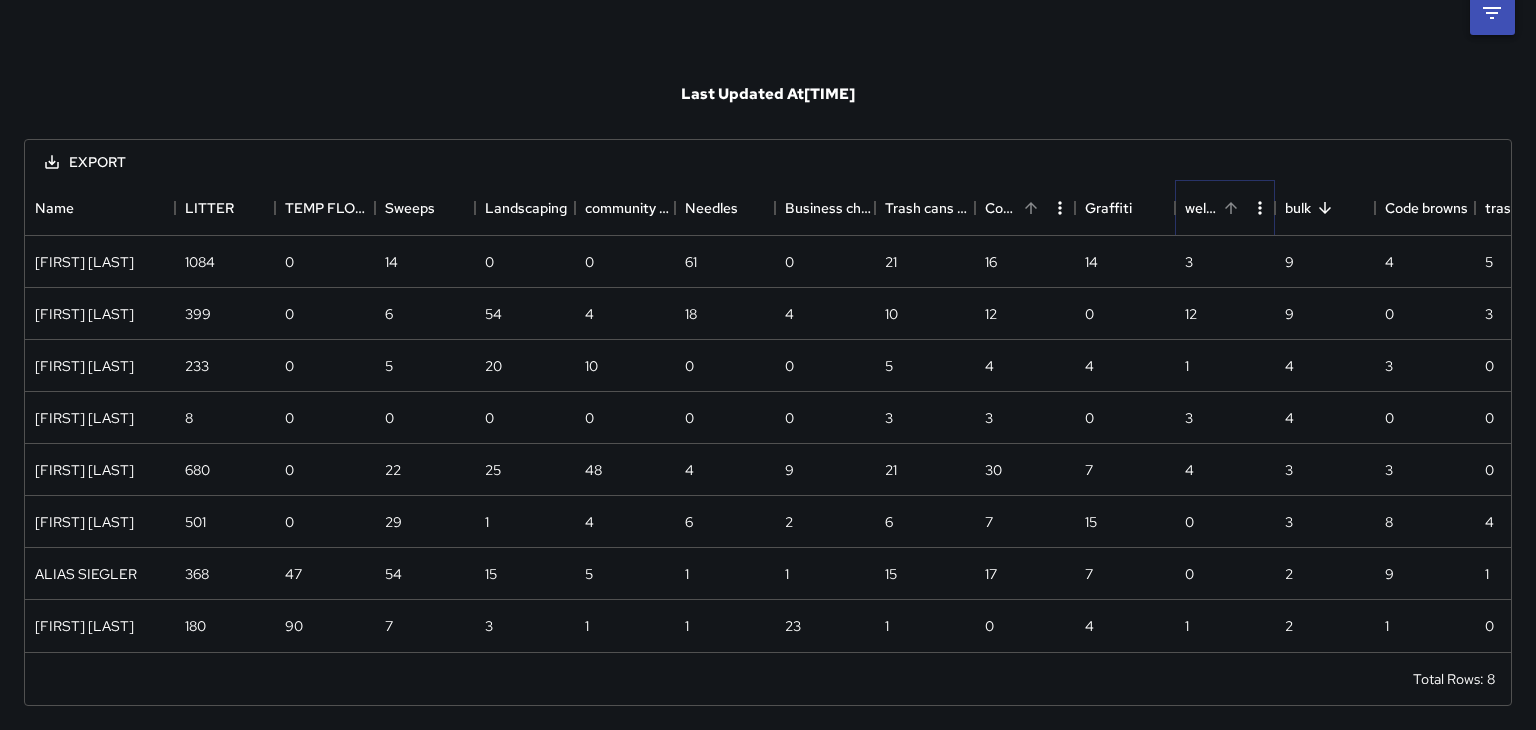 click 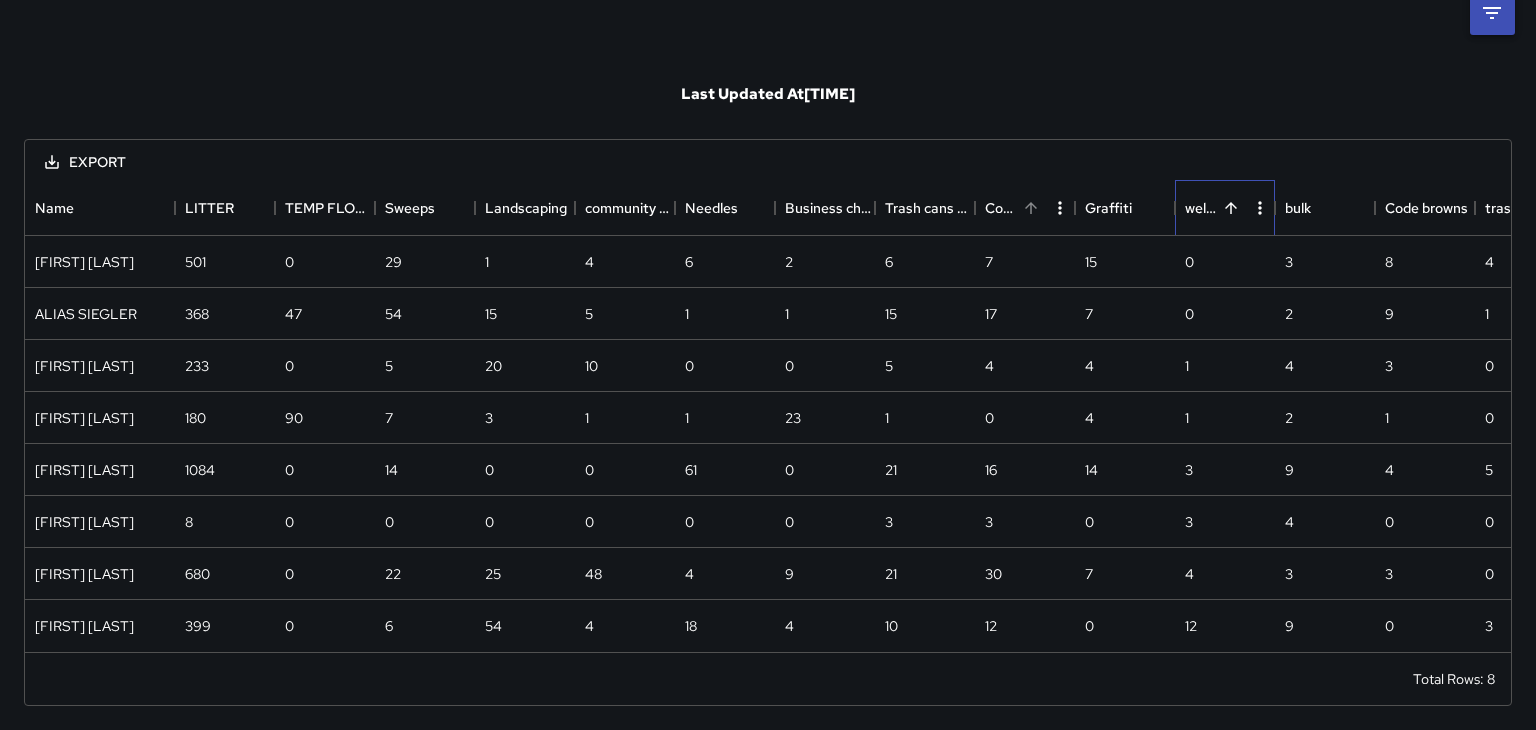 click on "wellness check" at bounding box center (1201, 208) 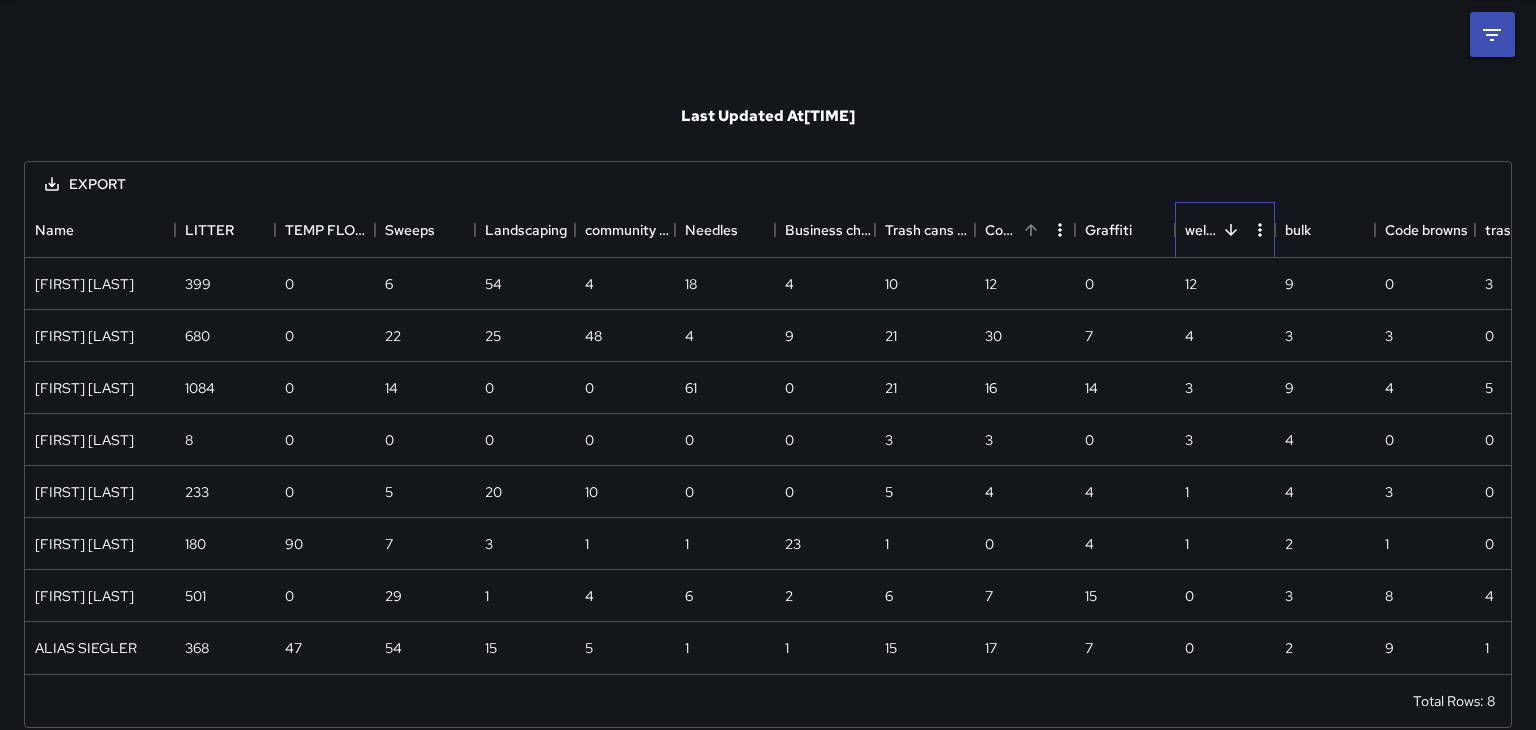 scroll, scrollTop: 67, scrollLeft: 0, axis: vertical 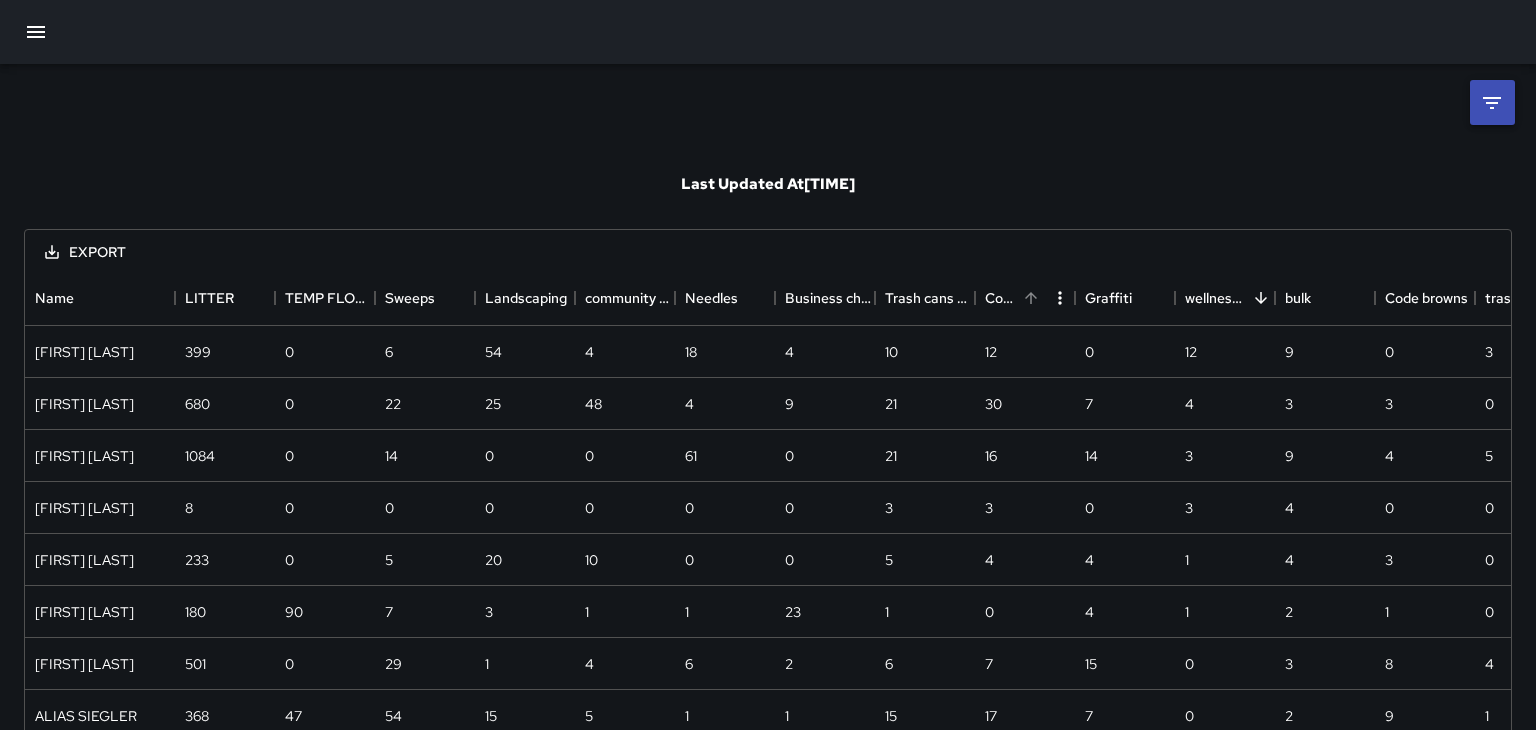 click 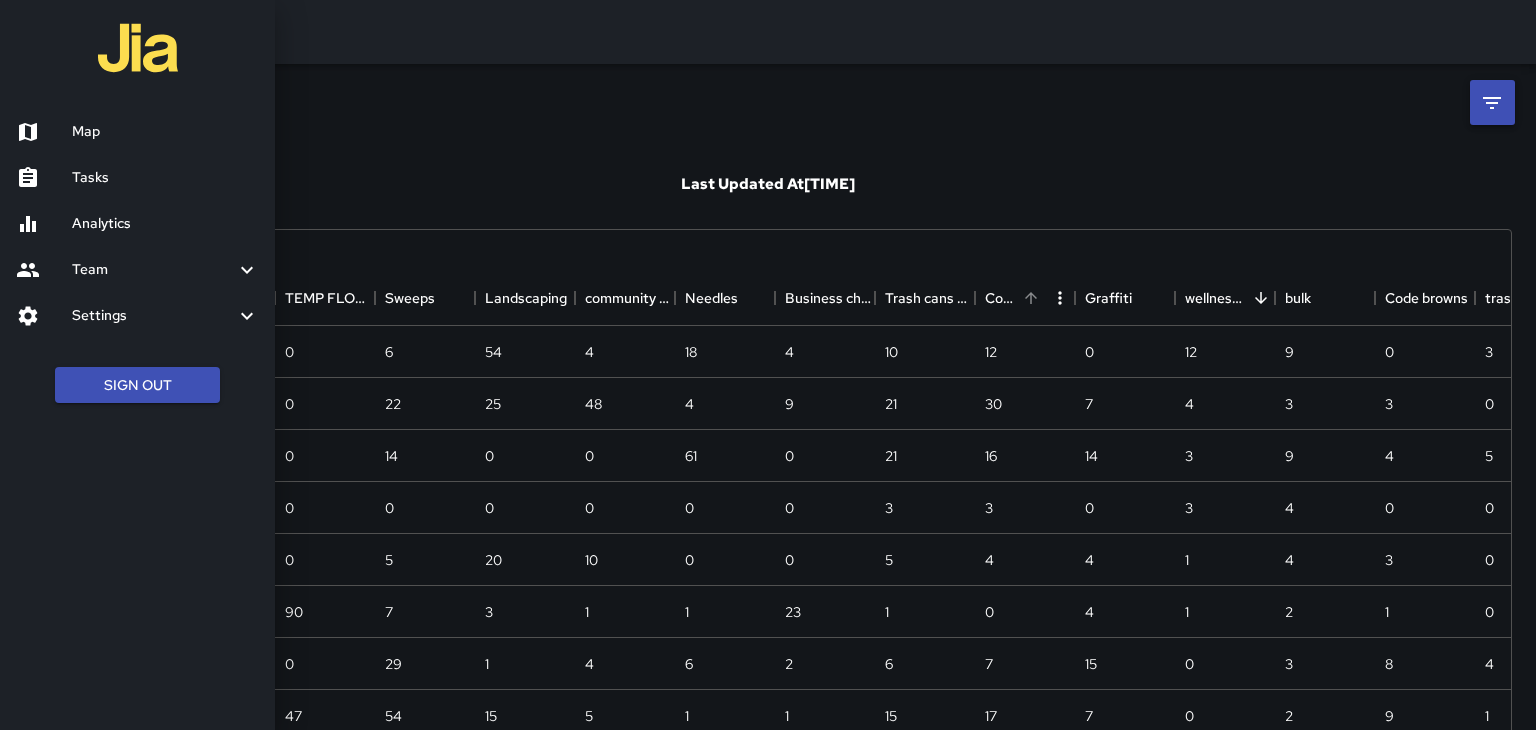 click on "Map" at bounding box center [165, 132] 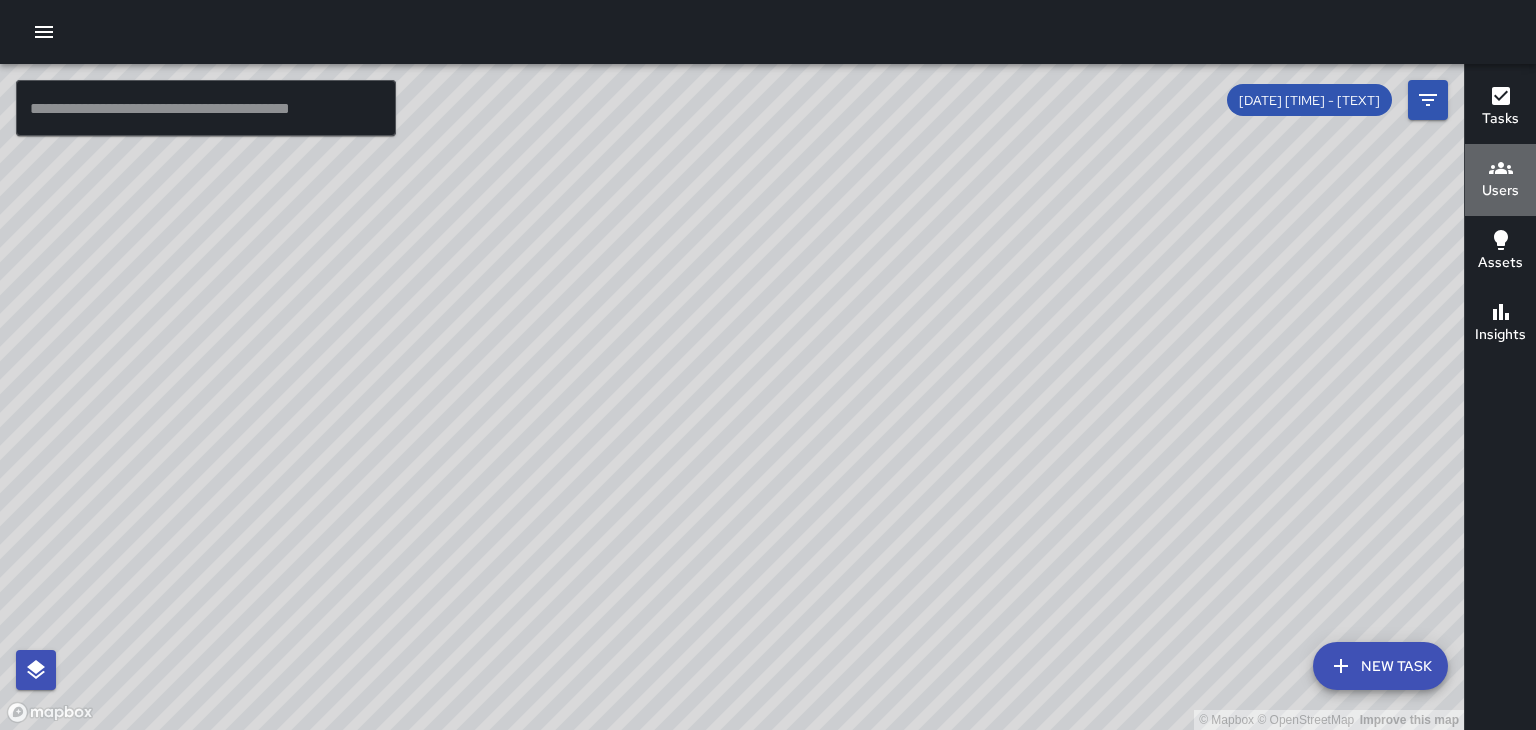 click on "Users" at bounding box center [1500, 191] 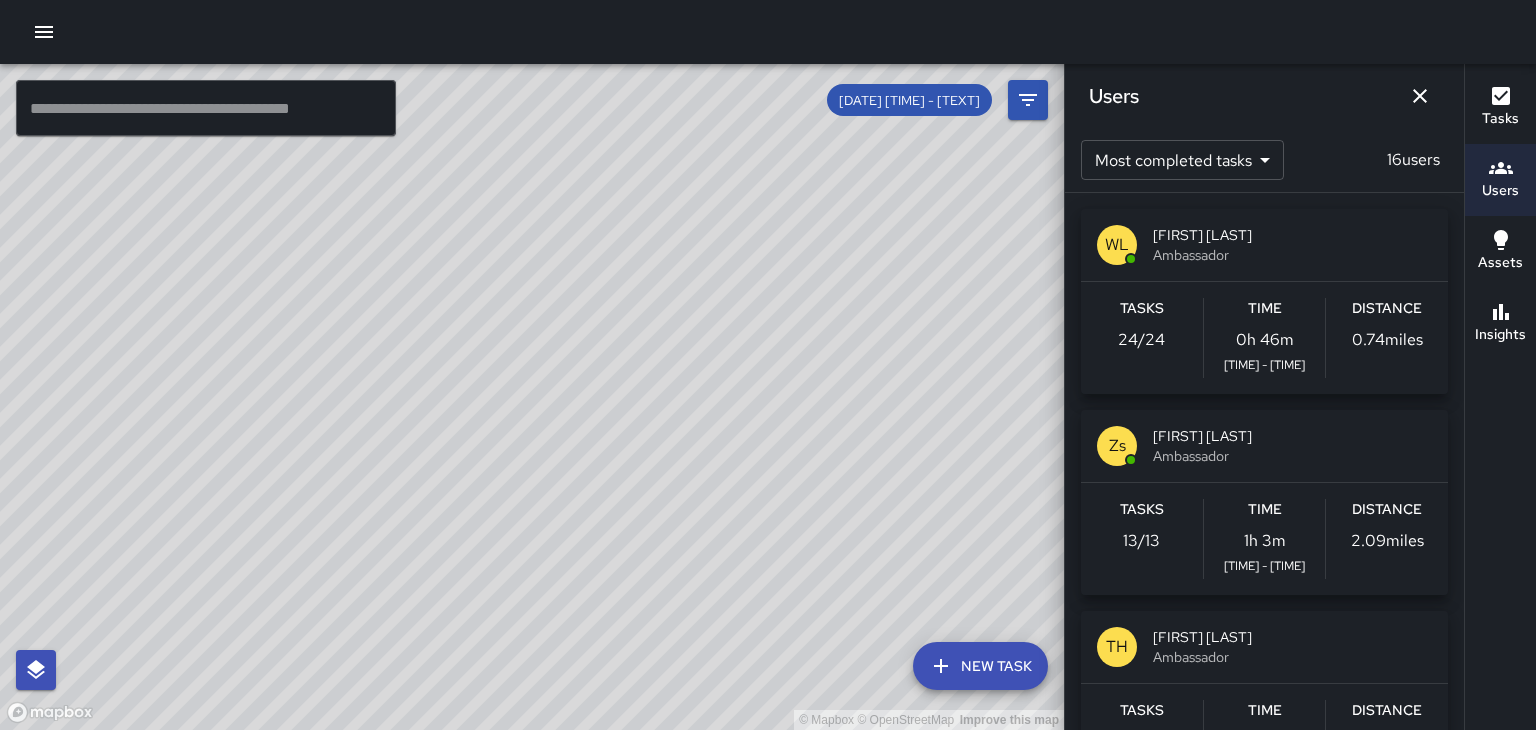click on "Ambassador" at bounding box center [1292, 456] 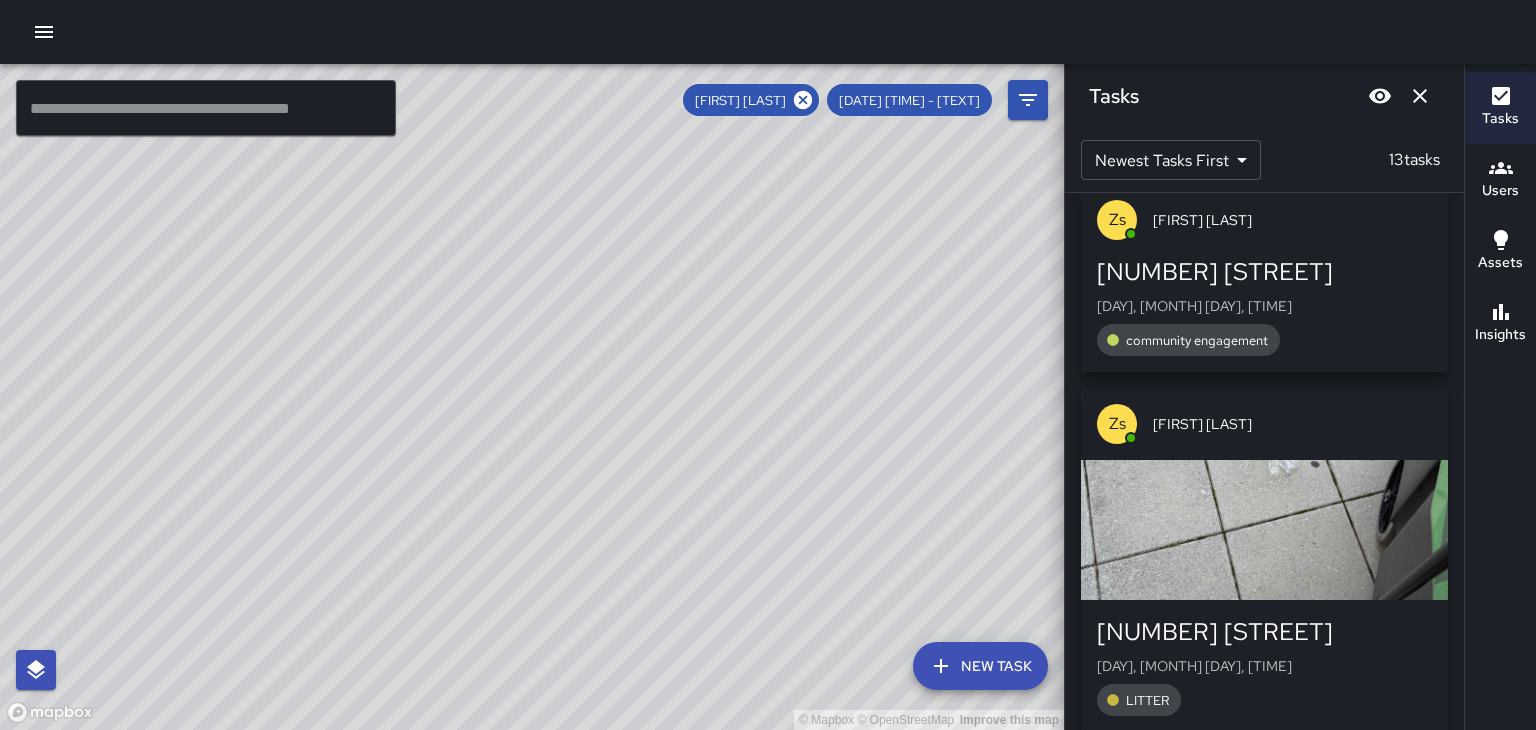 scroll, scrollTop: 31, scrollLeft: 0, axis: vertical 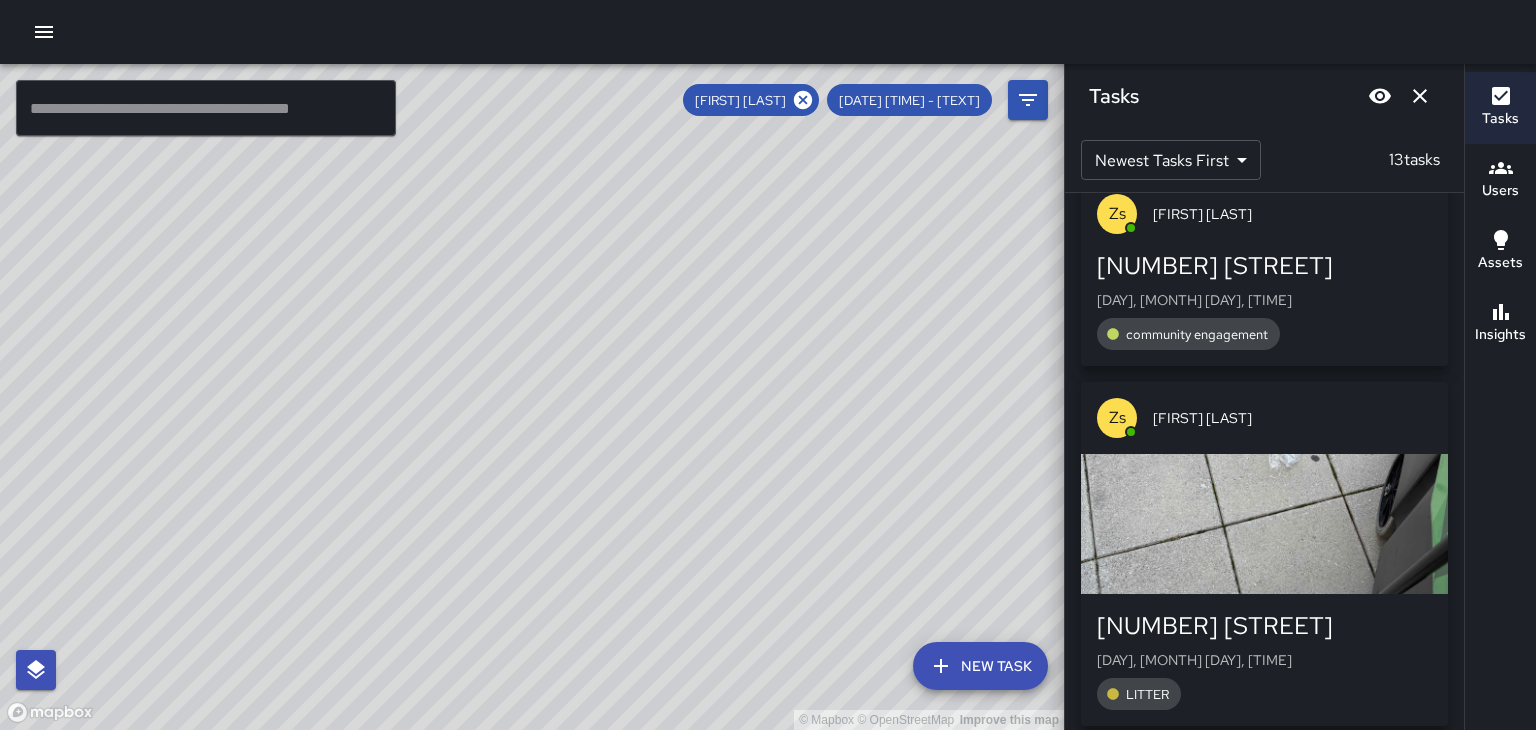click on "[FIRST] [LAST]" at bounding box center (1292, 418) 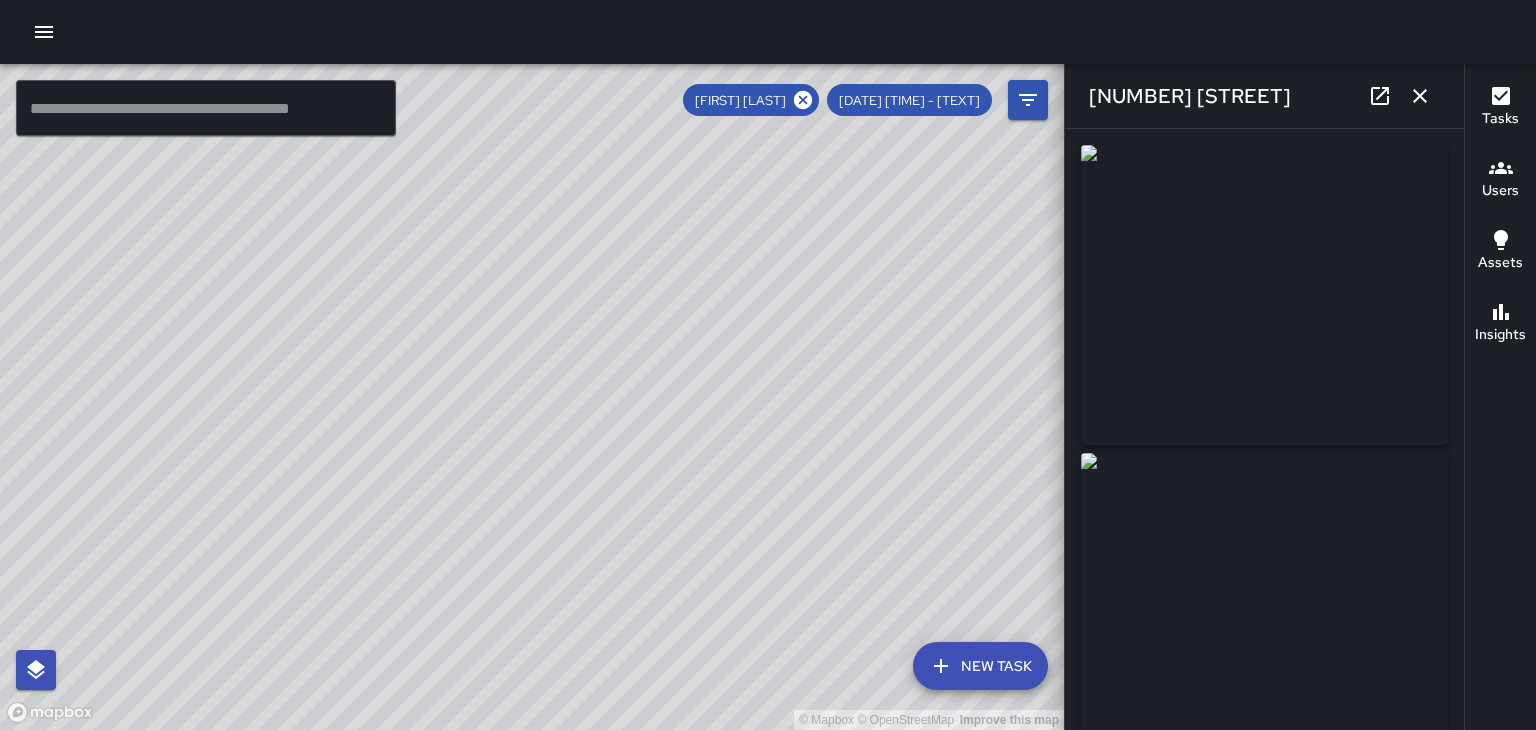 type on "**********" 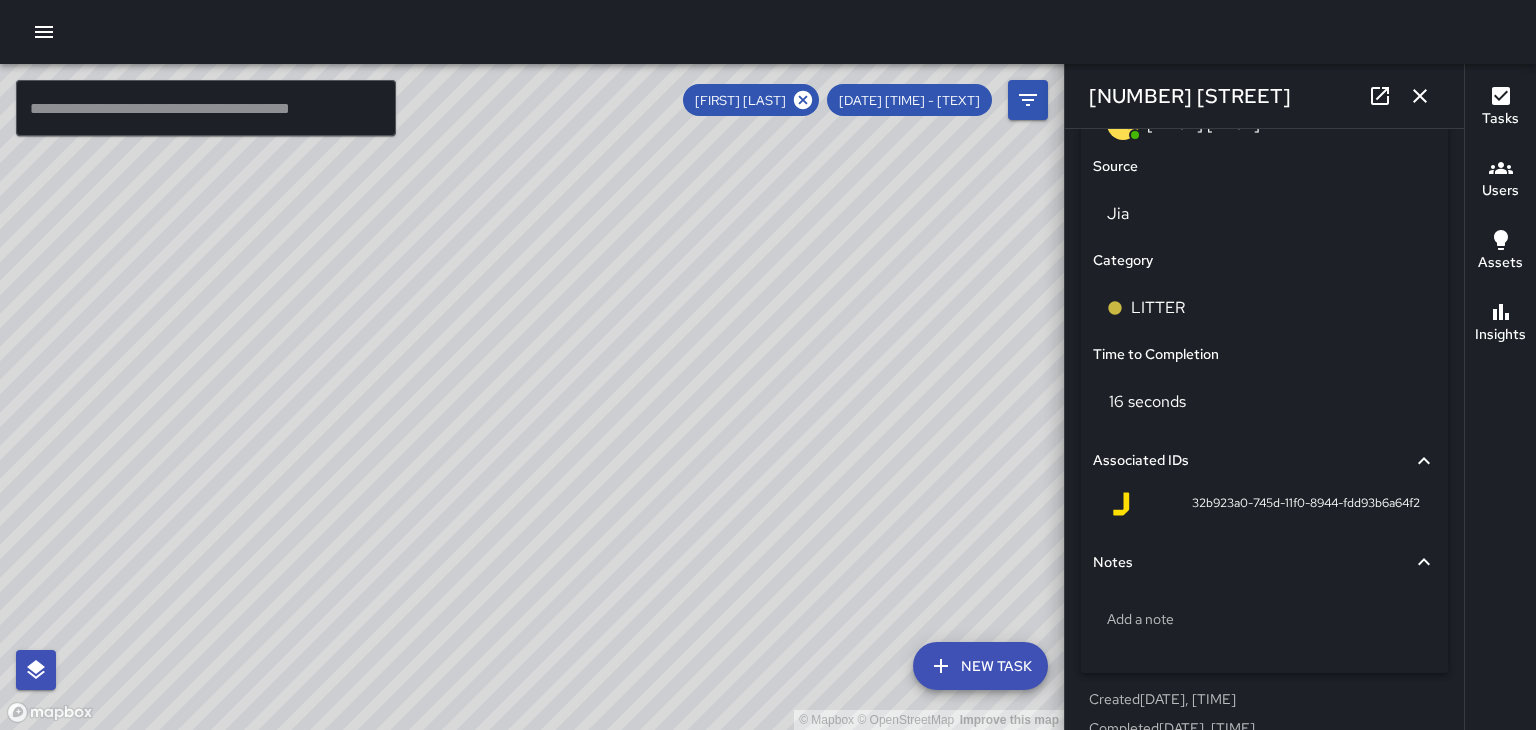 scroll, scrollTop: 1337, scrollLeft: 0, axis: vertical 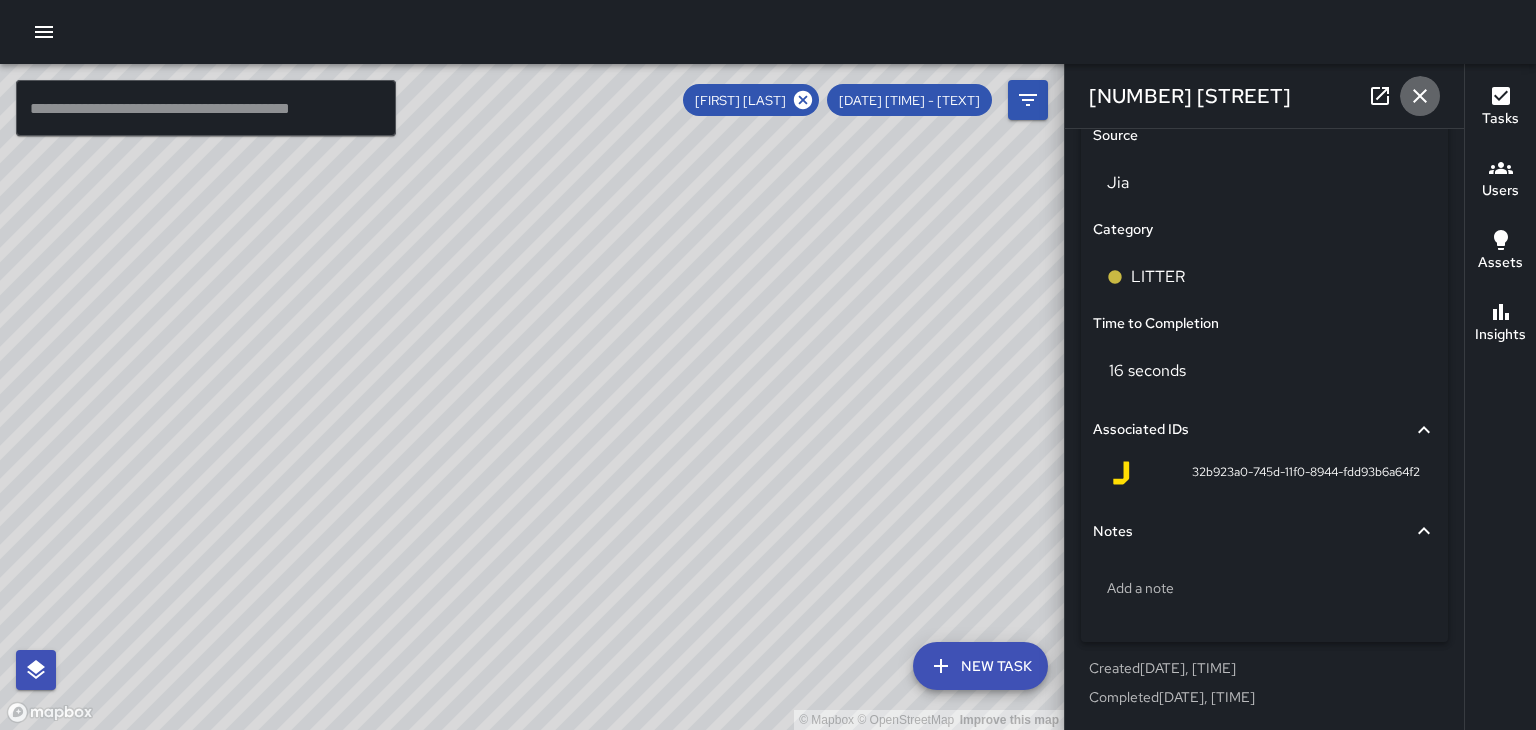 drag, startPoint x: 1425, startPoint y: 98, endPoint x: 1418, endPoint y: 111, distance: 14.764823 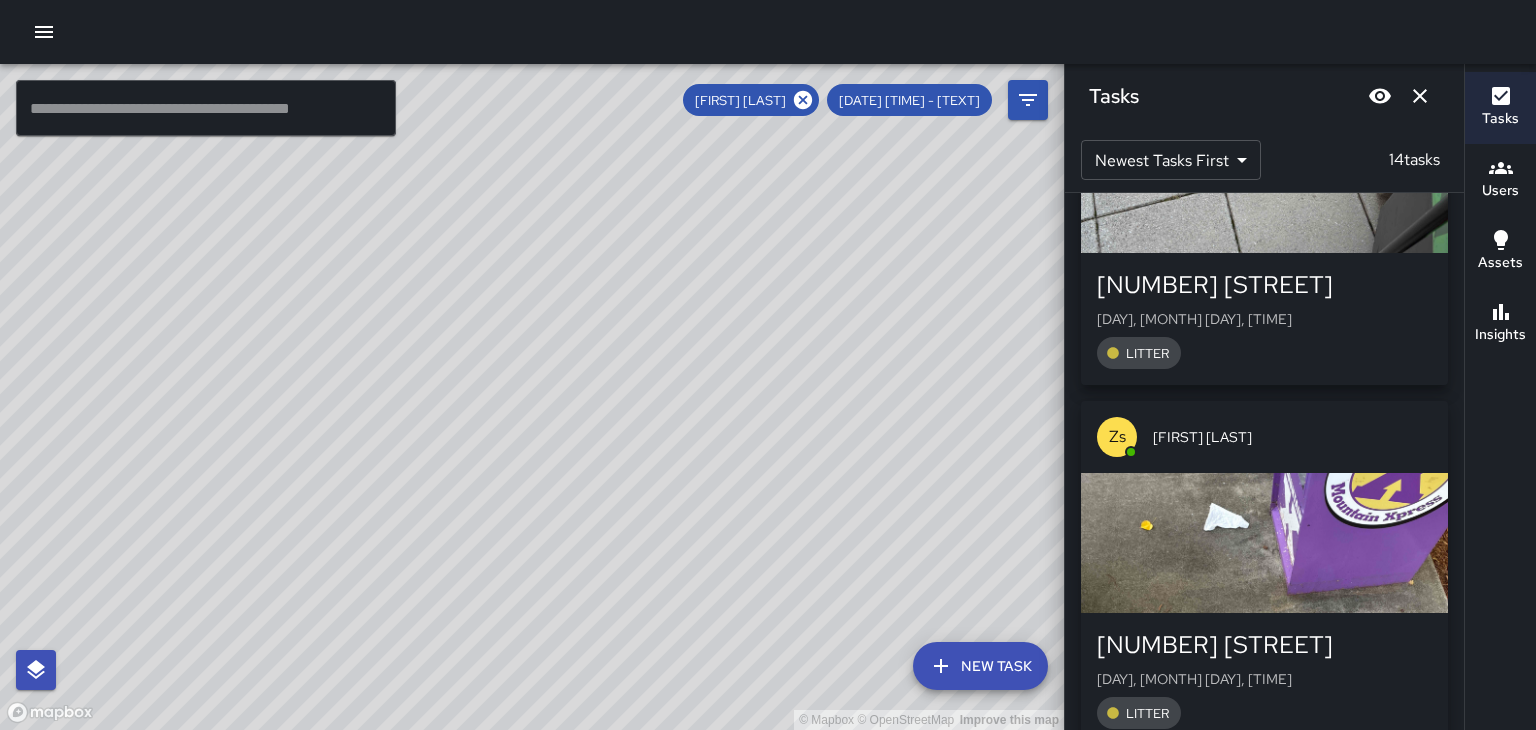 scroll, scrollTop: 728, scrollLeft: 0, axis: vertical 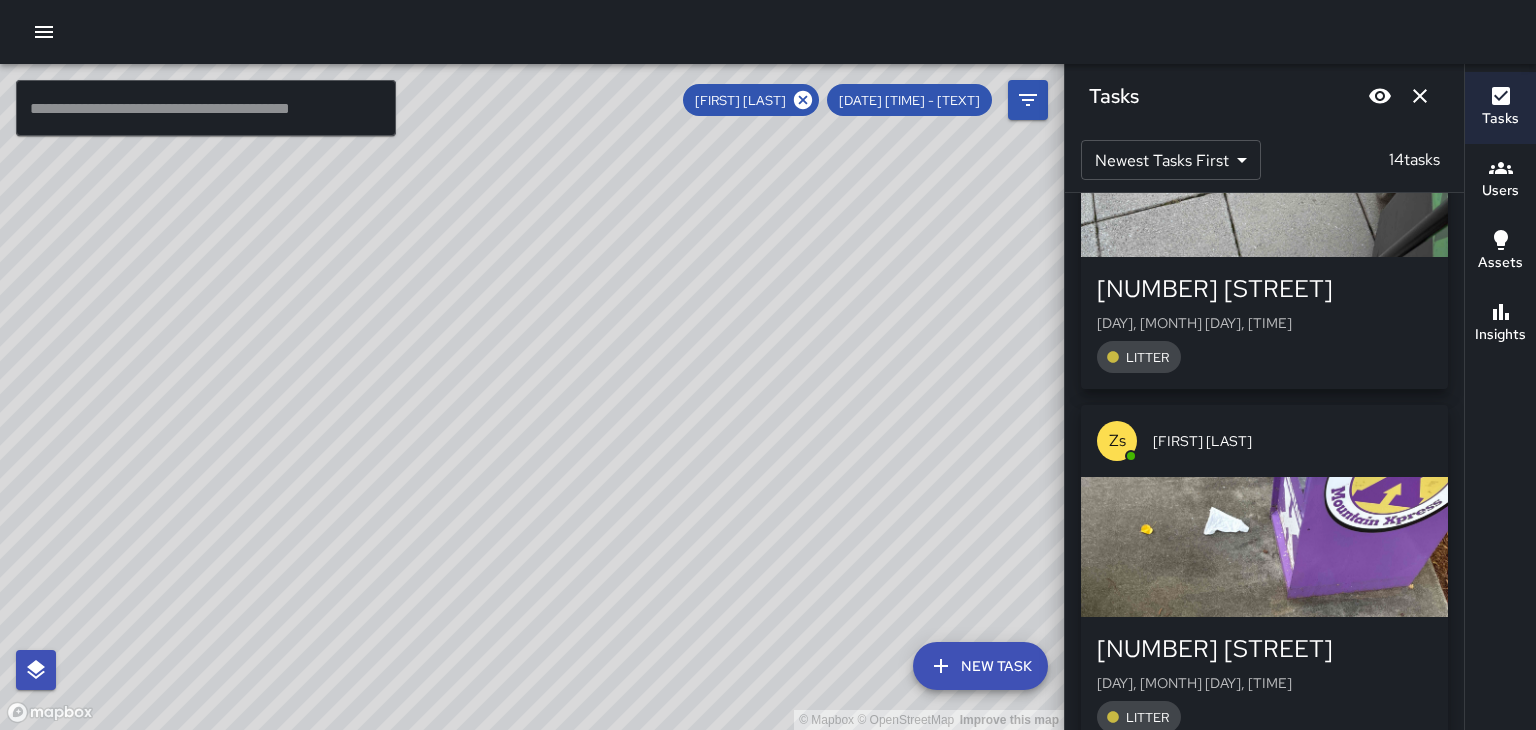 click on "[FIRST] [LAST]" at bounding box center [1292, 441] 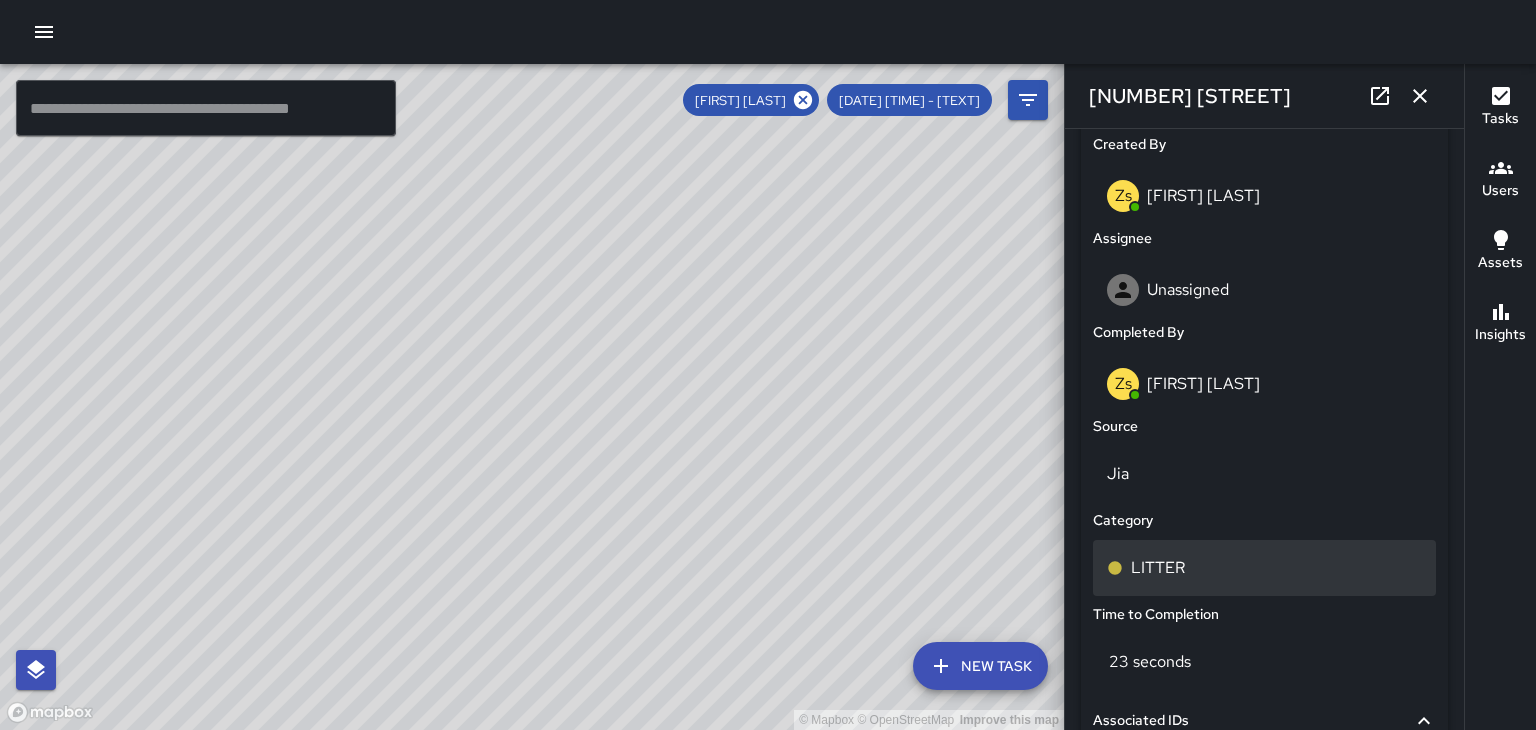 scroll, scrollTop: 1067, scrollLeft: 0, axis: vertical 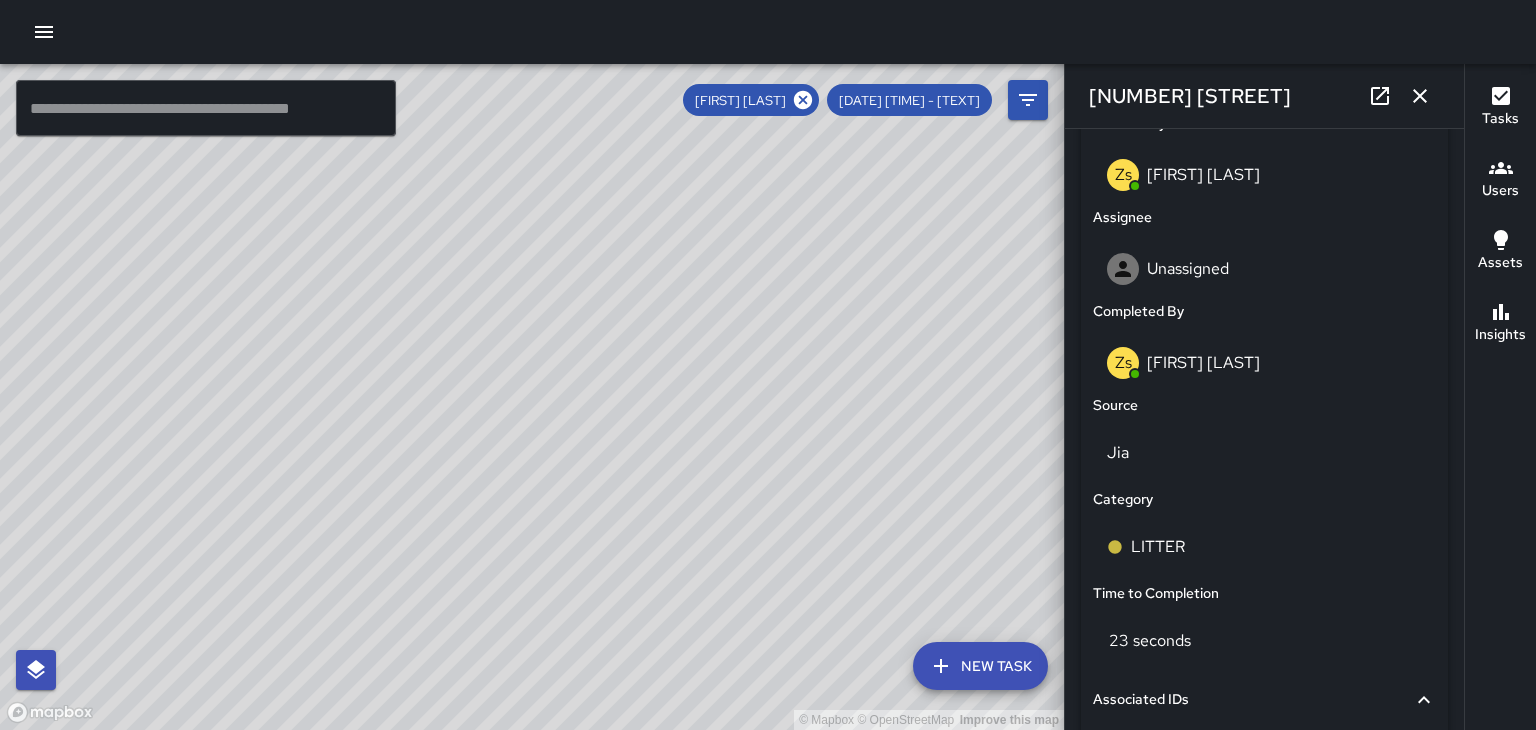 click 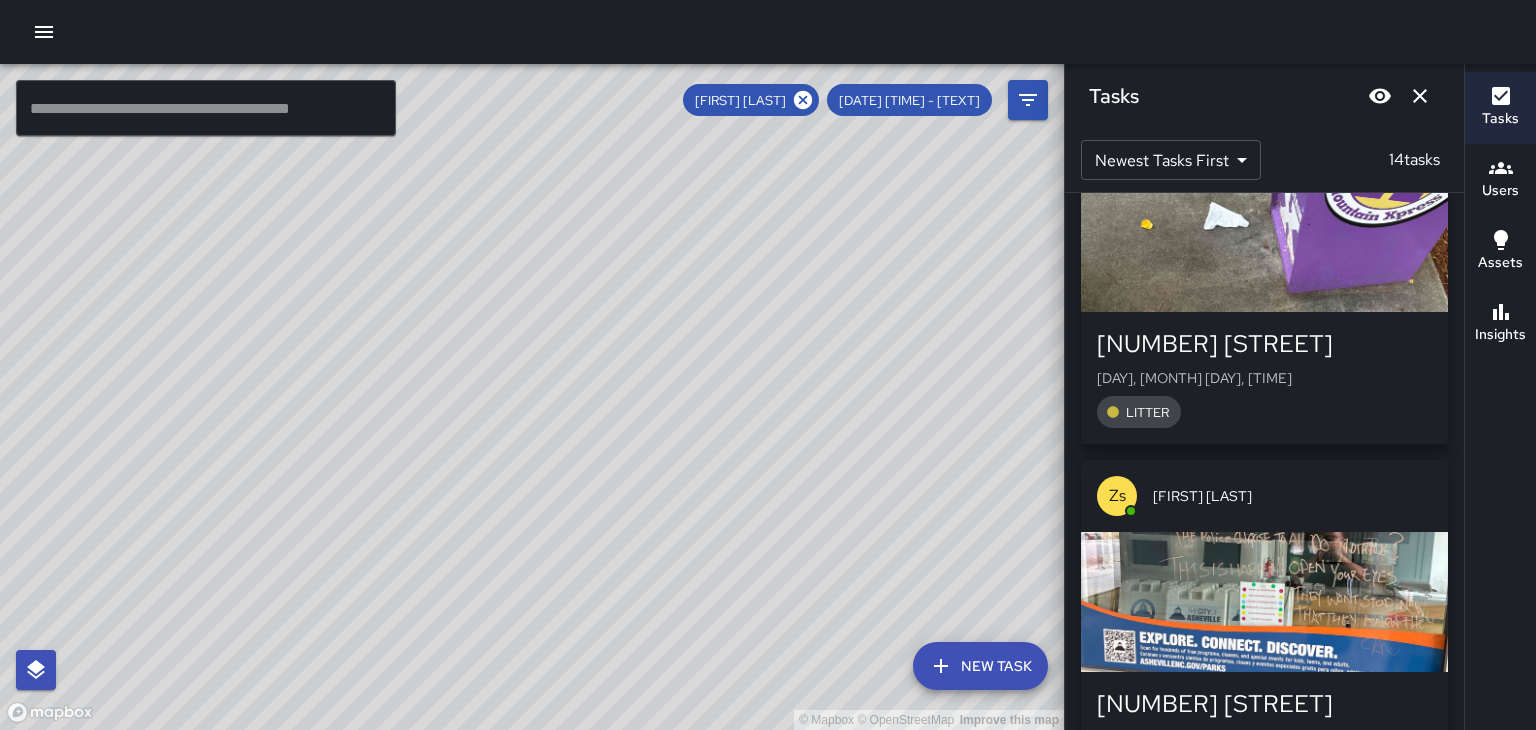 scroll, scrollTop: 1123, scrollLeft: 0, axis: vertical 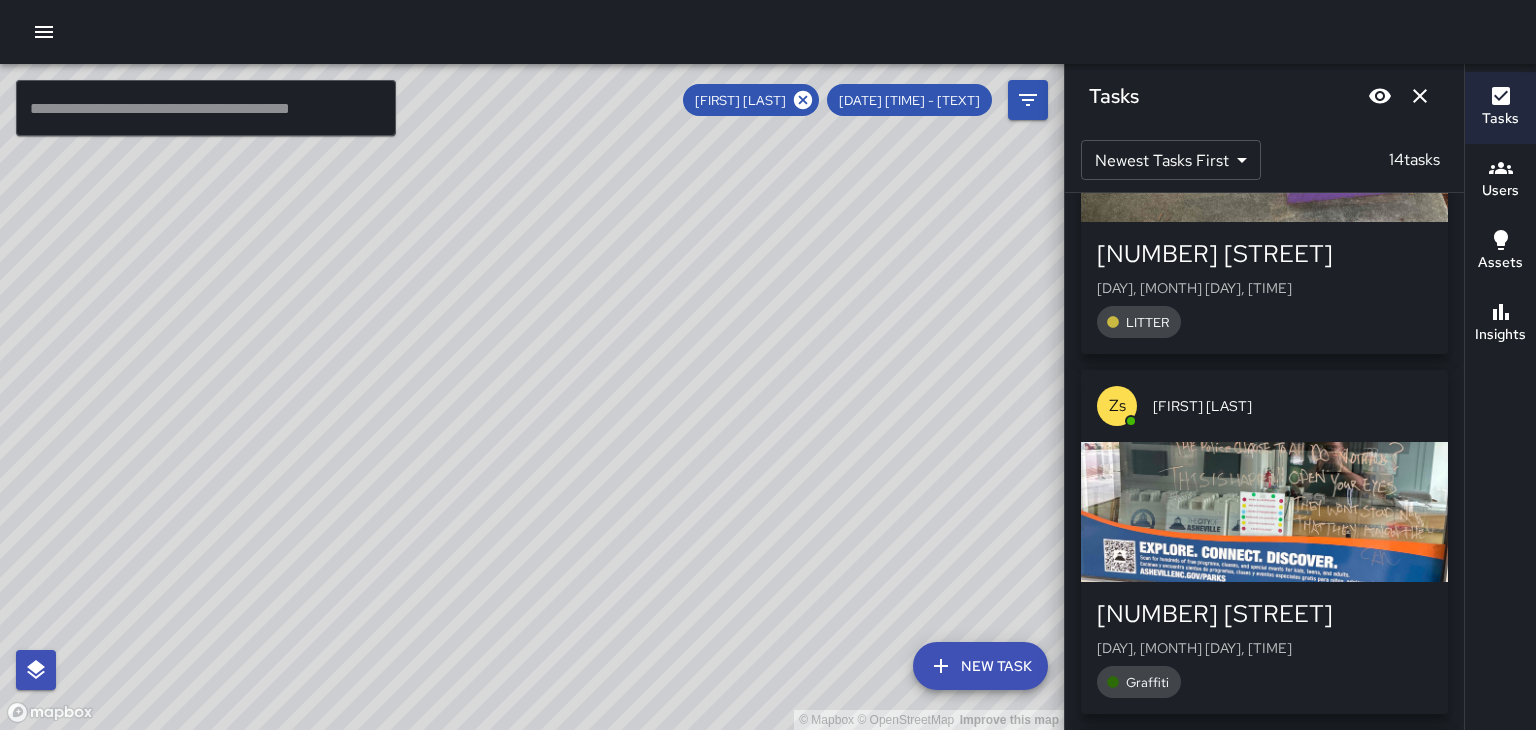 click at bounding box center [1264, 512] 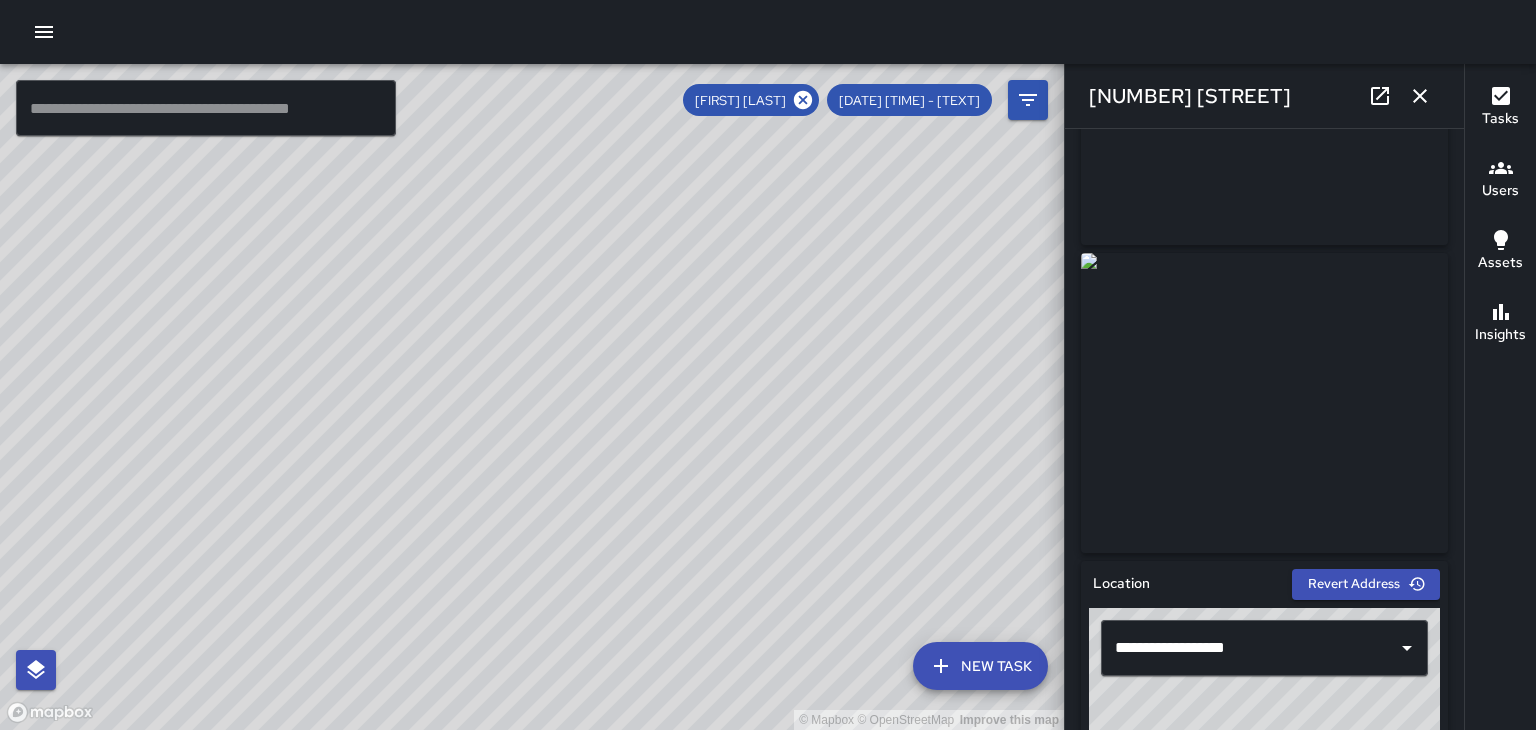 scroll, scrollTop: 87, scrollLeft: 0, axis: vertical 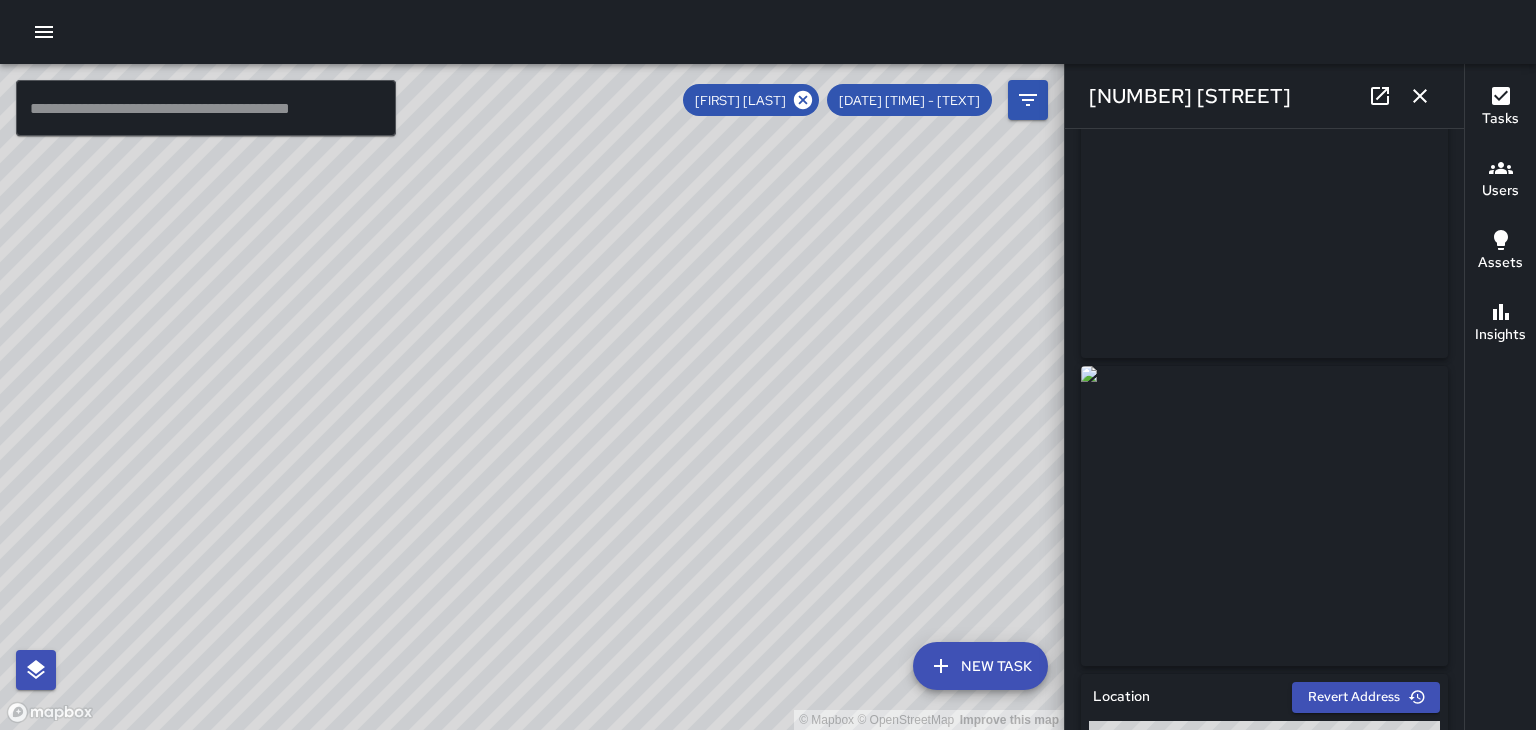 click at bounding box center (1264, 208) 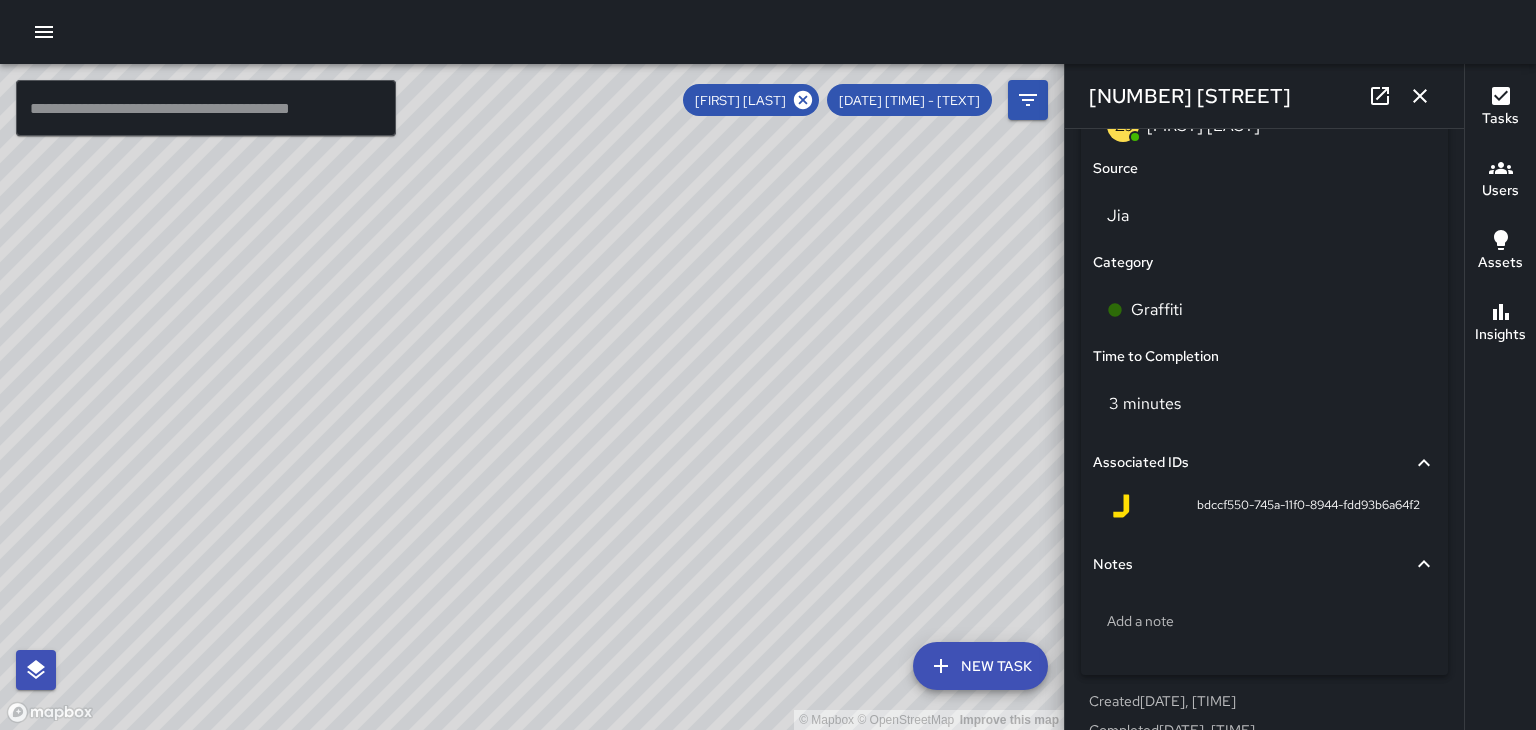 scroll, scrollTop: 1337, scrollLeft: 0, axis: vertical 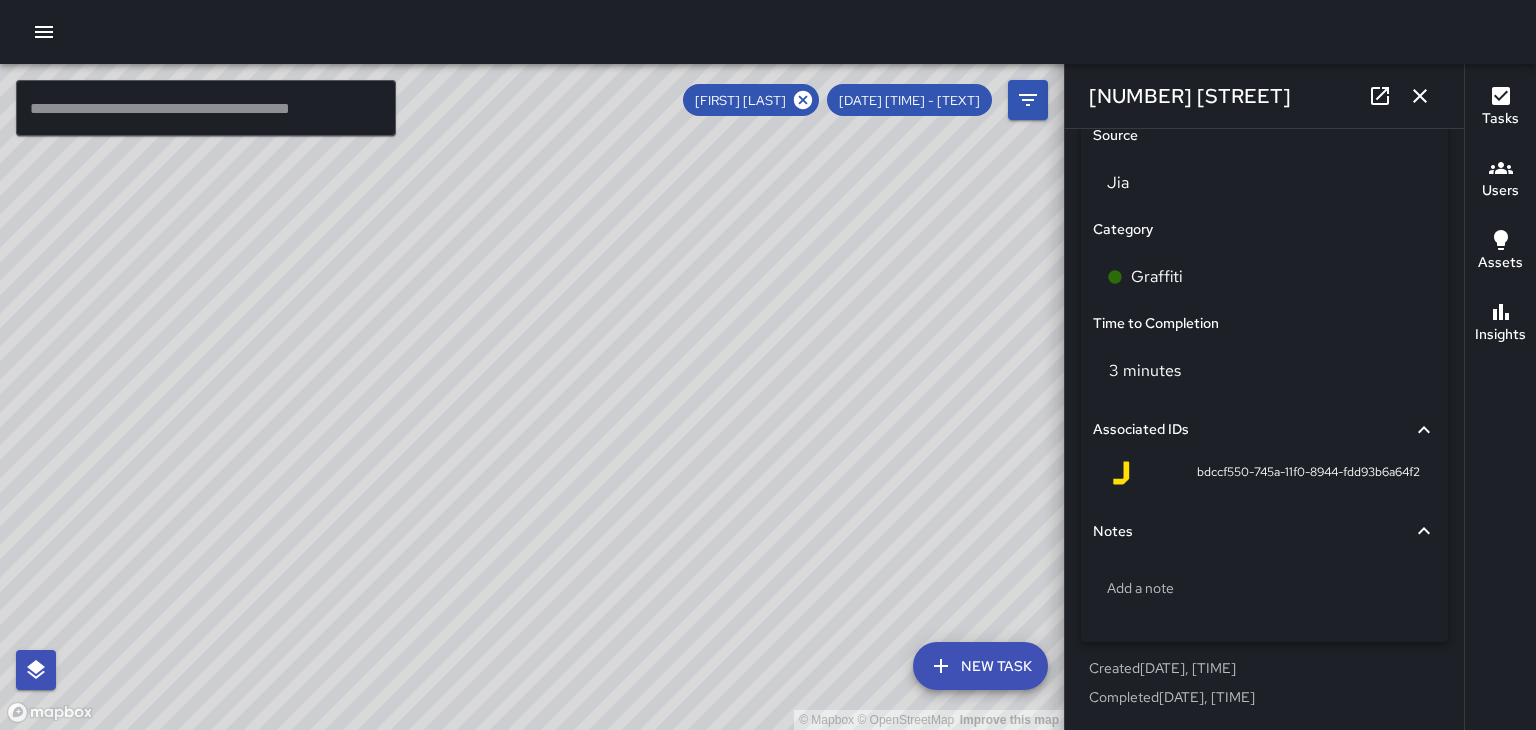 click 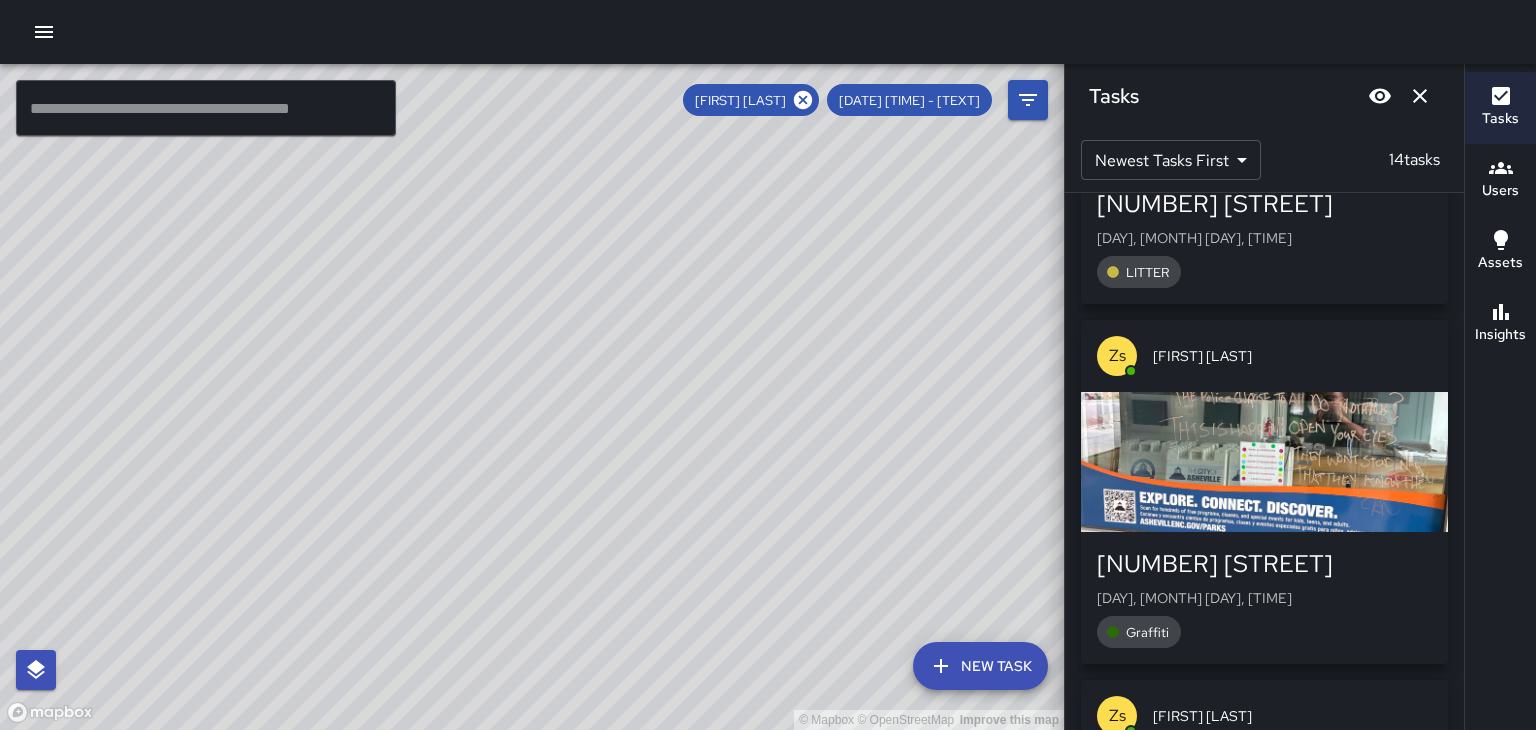 scroll, scrollTop: 1176, scrollLeft: 0, axis: vertical 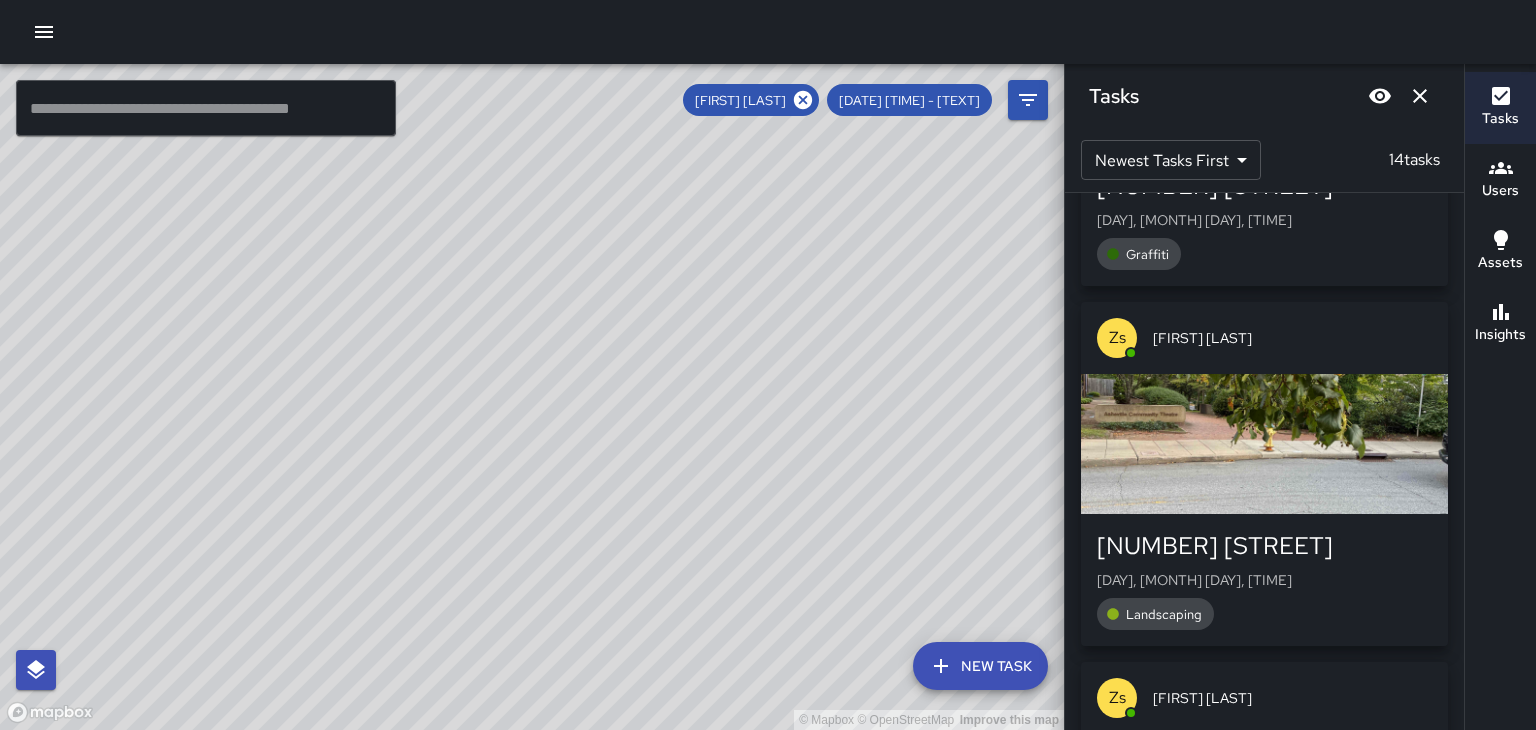 click at bounding box center [1264, 444] 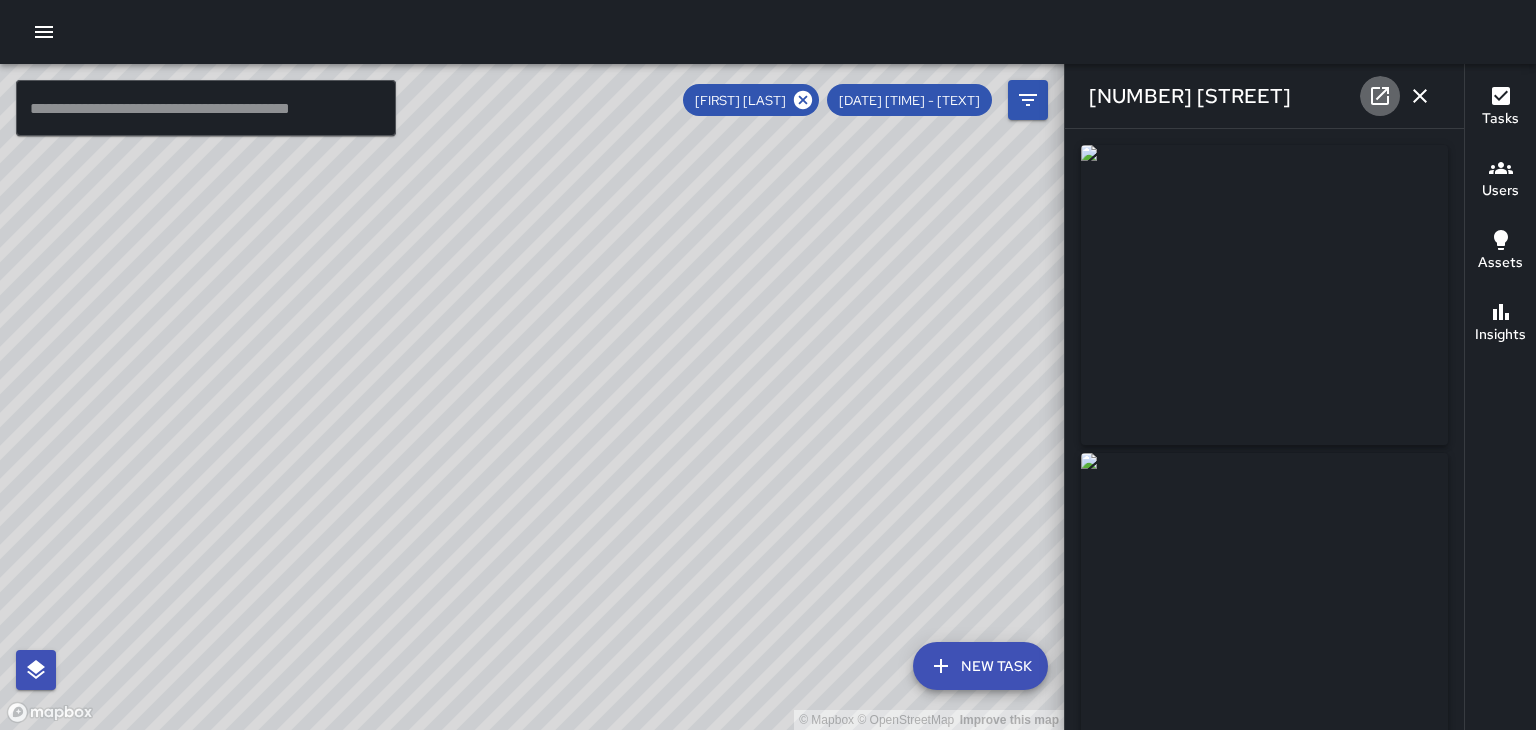 click at bounding box center (1380, 96) 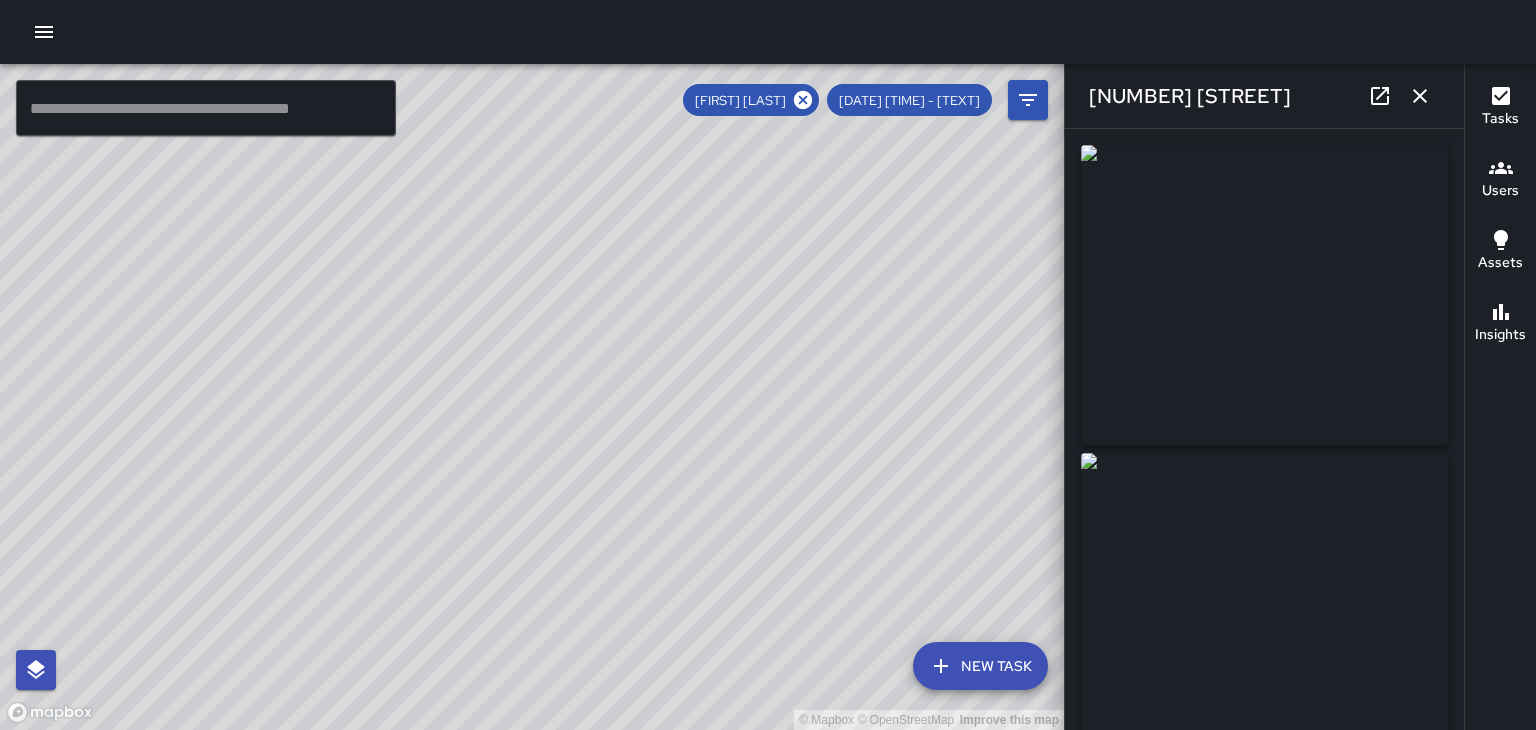click 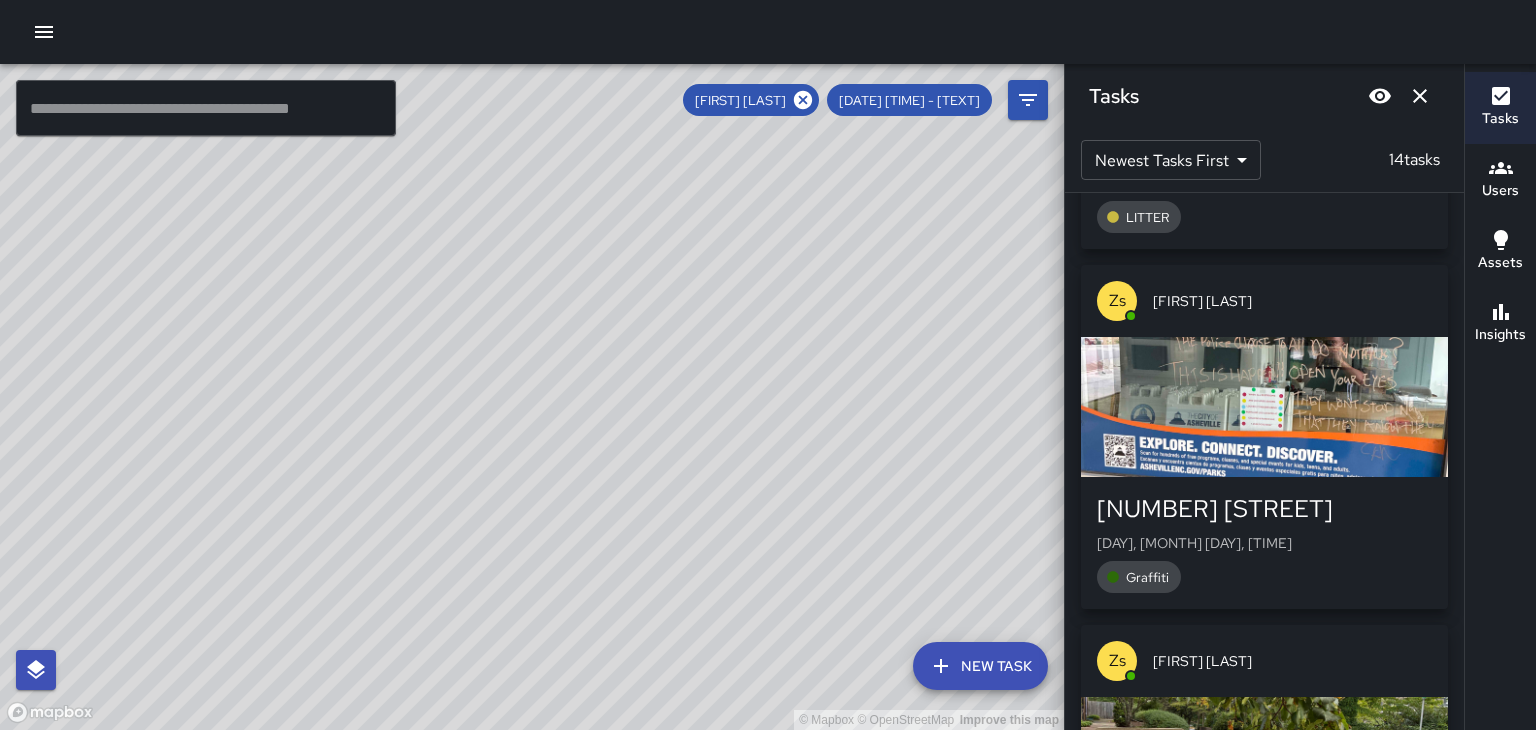 scroll, scrollTop: 1227, scrollLeft: 0, axis: vertical 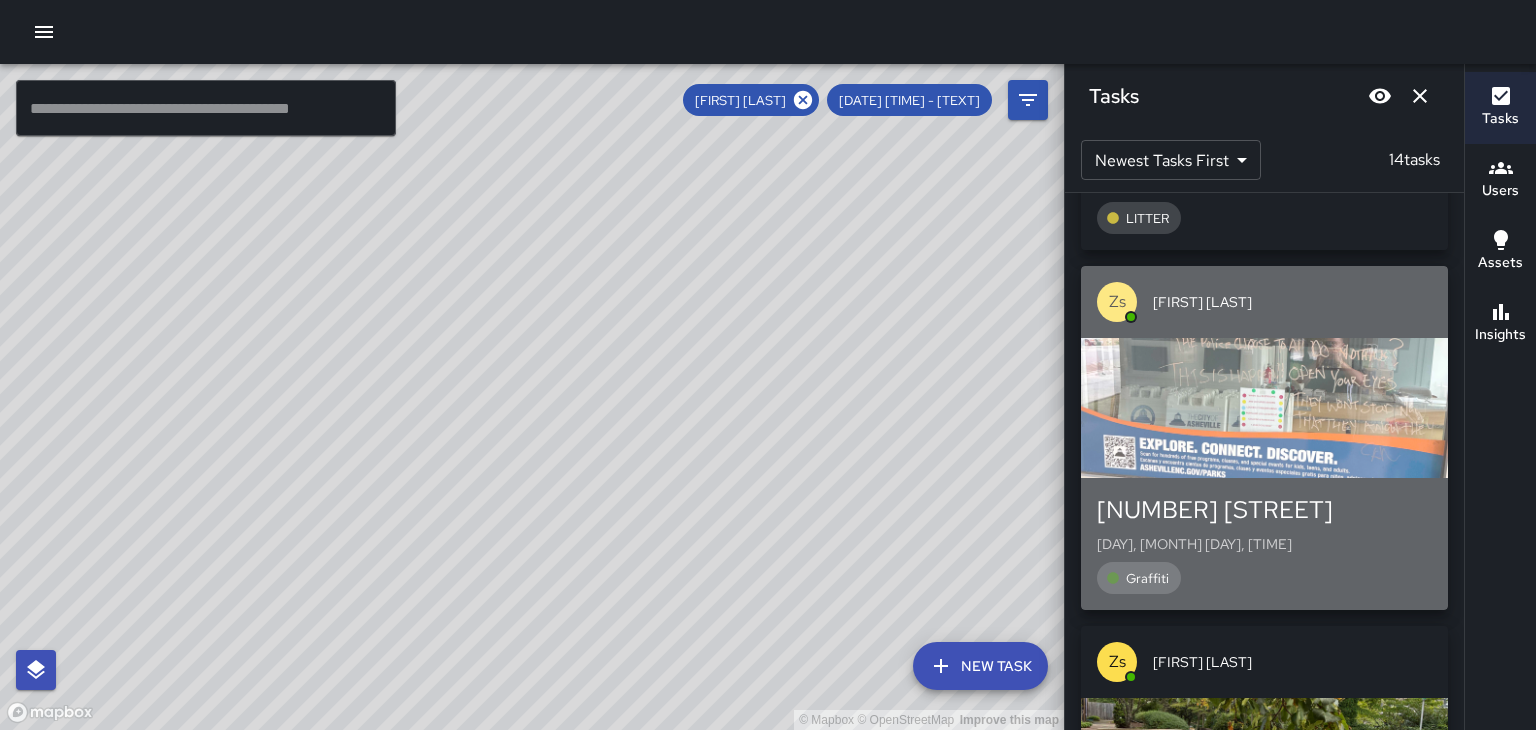 click at bounding box center [1264, 408] 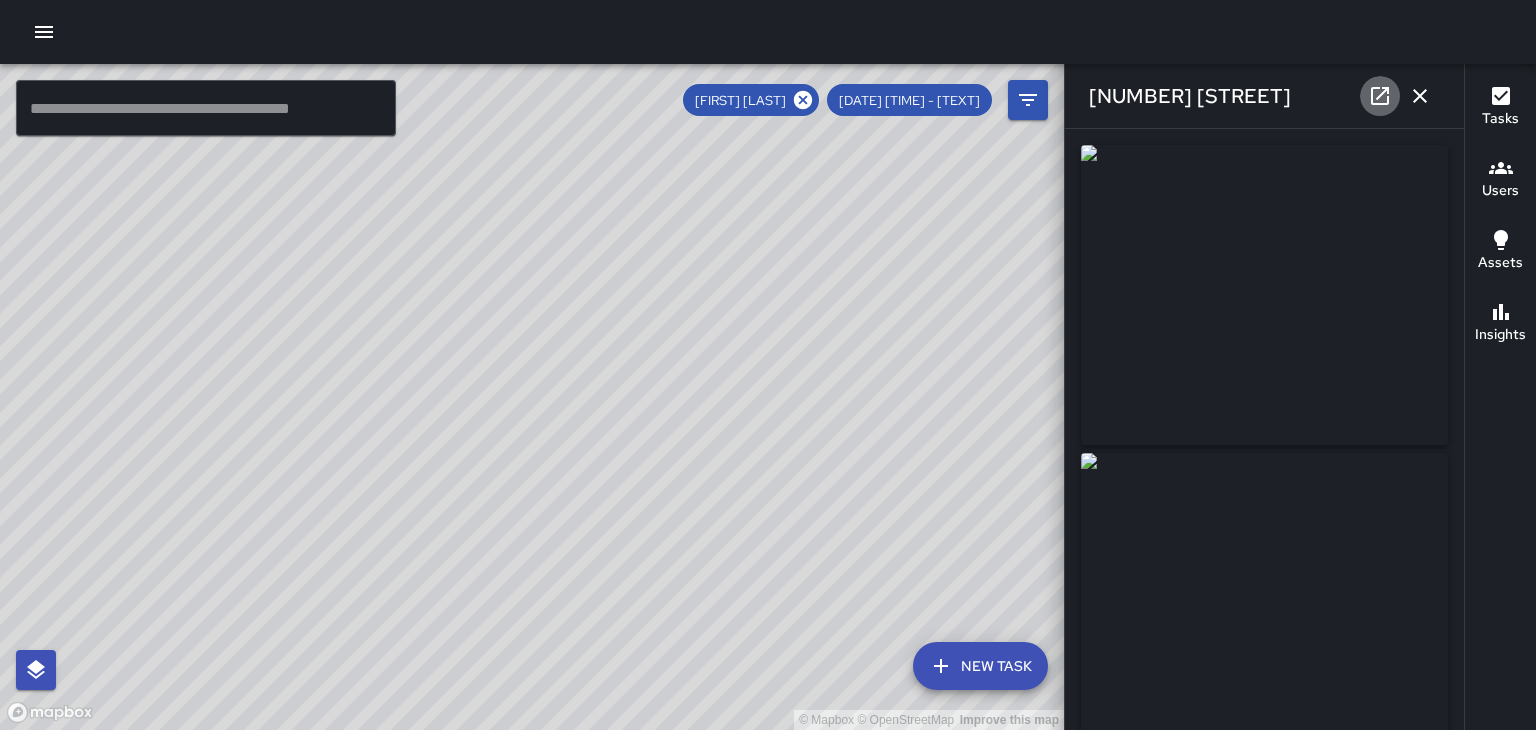 click 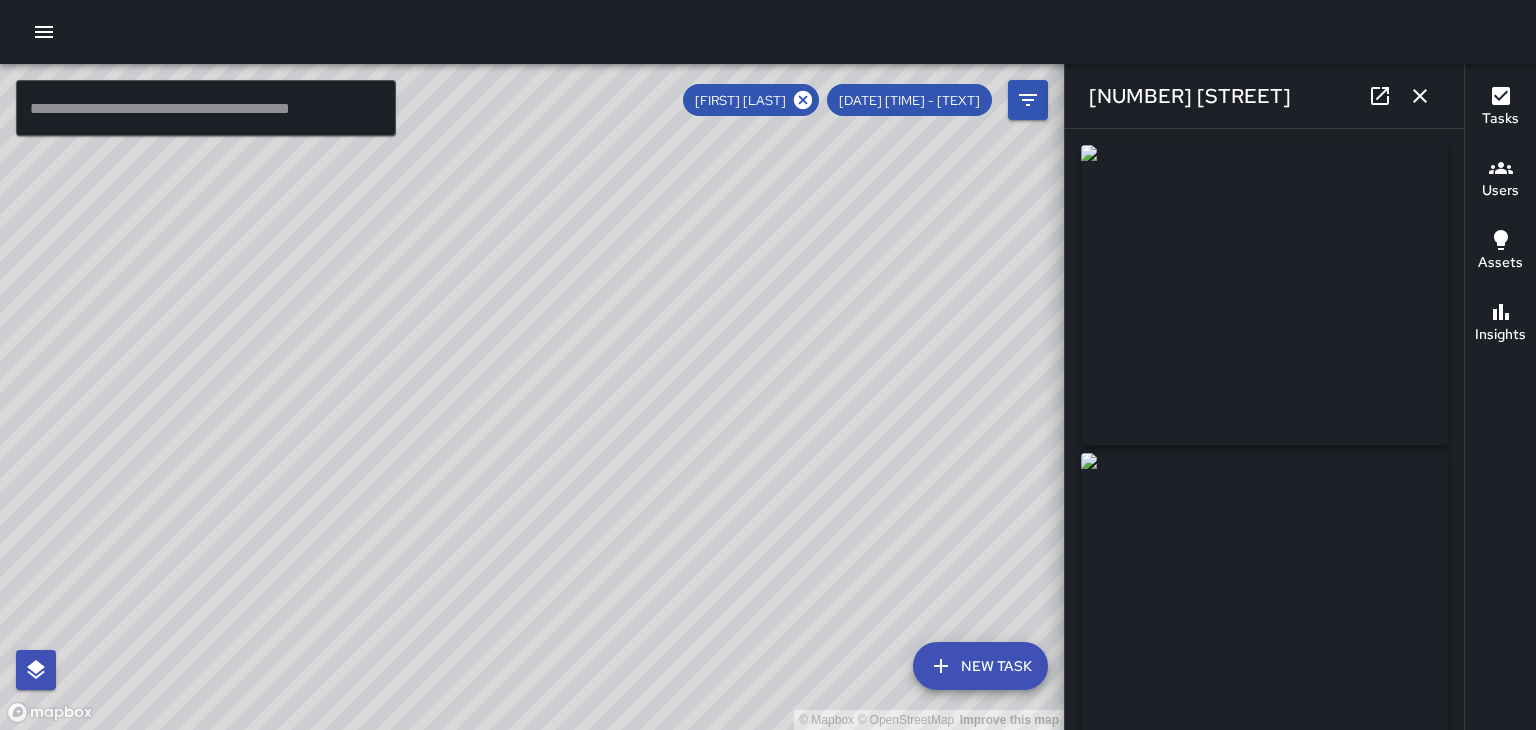 click at bounding box center [768, 32] 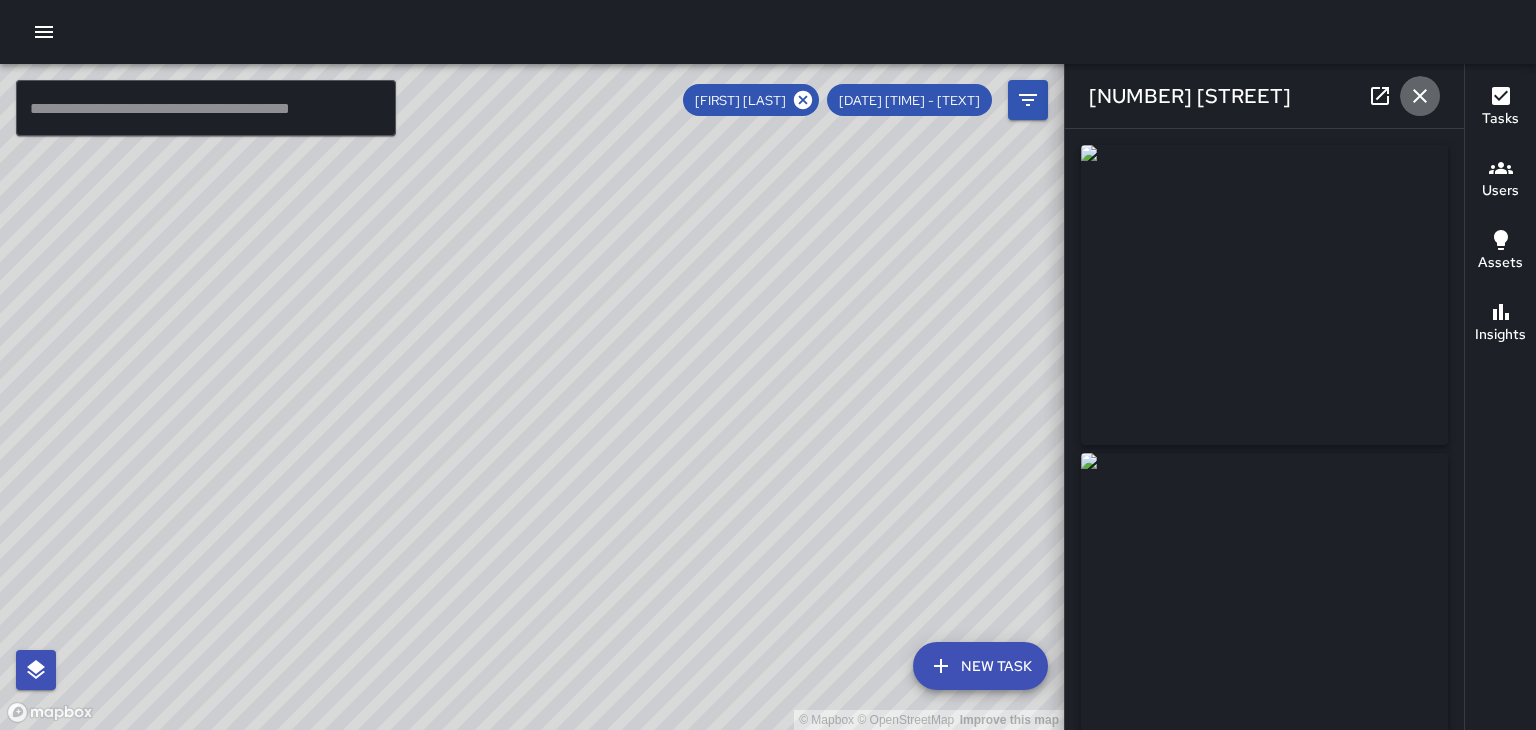 click 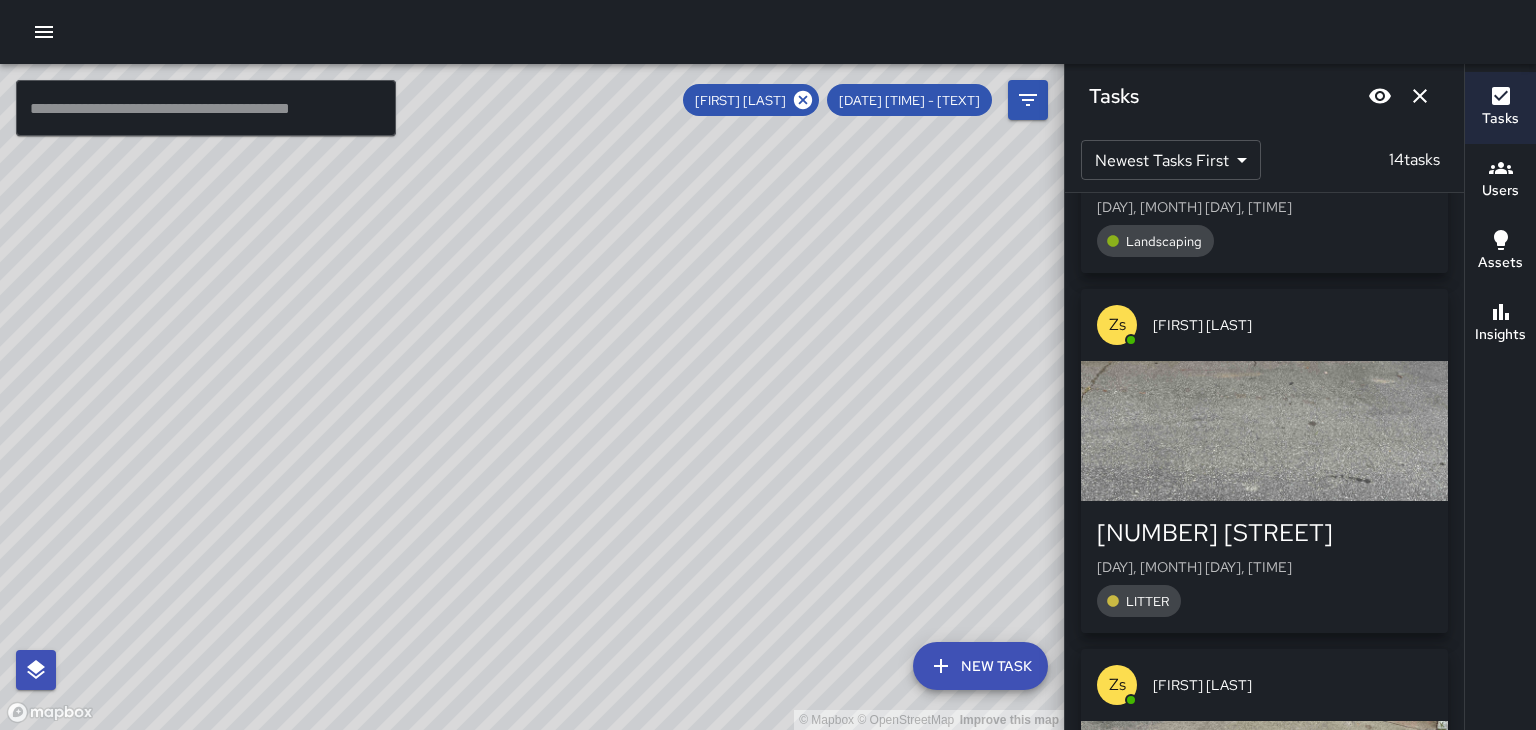 scroll, scrollTop: 1927, scrollLeft: 0, axis: vertical 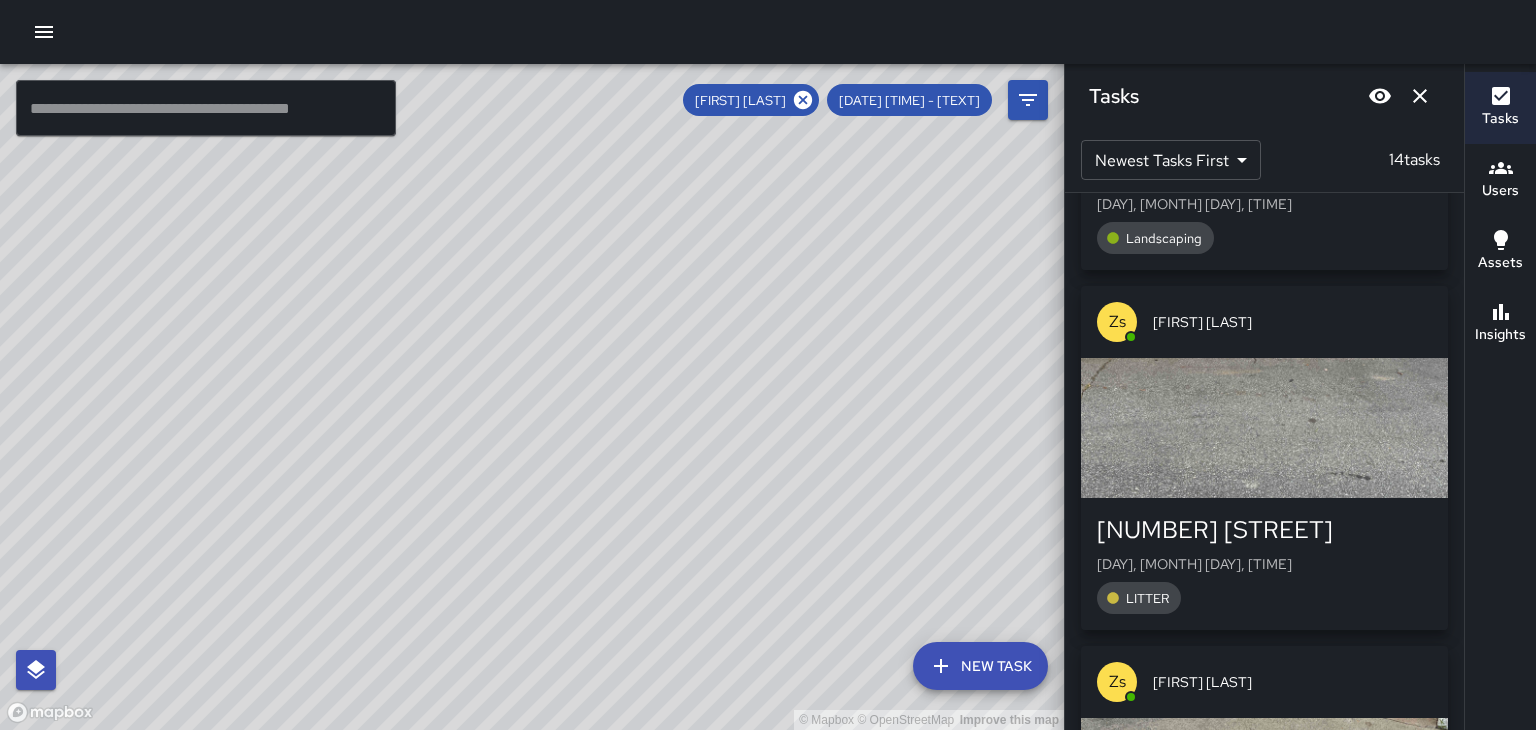 click at bounding box center [1264, 428] 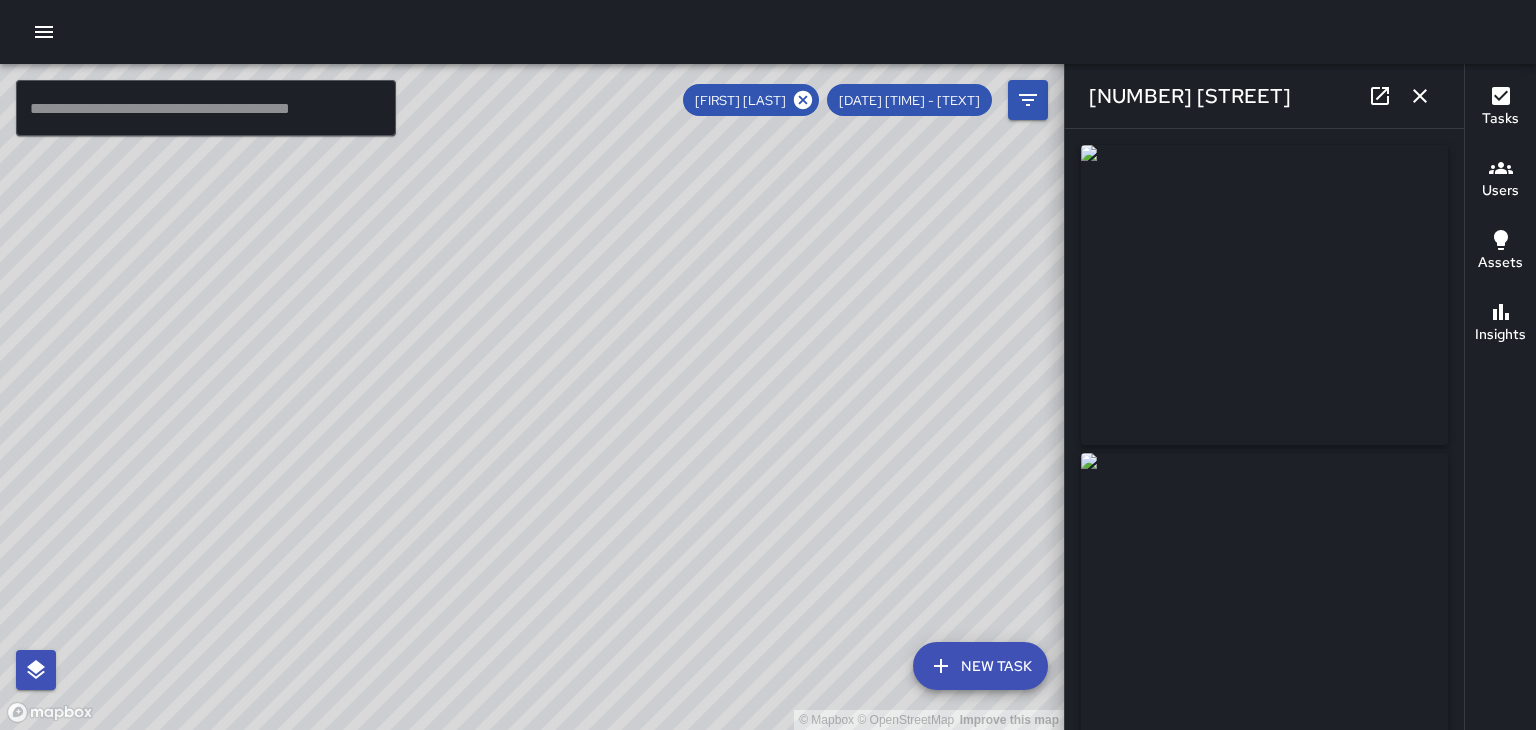 click on "Tasks Users Assets Insights" at bounding box center [1500, 397] 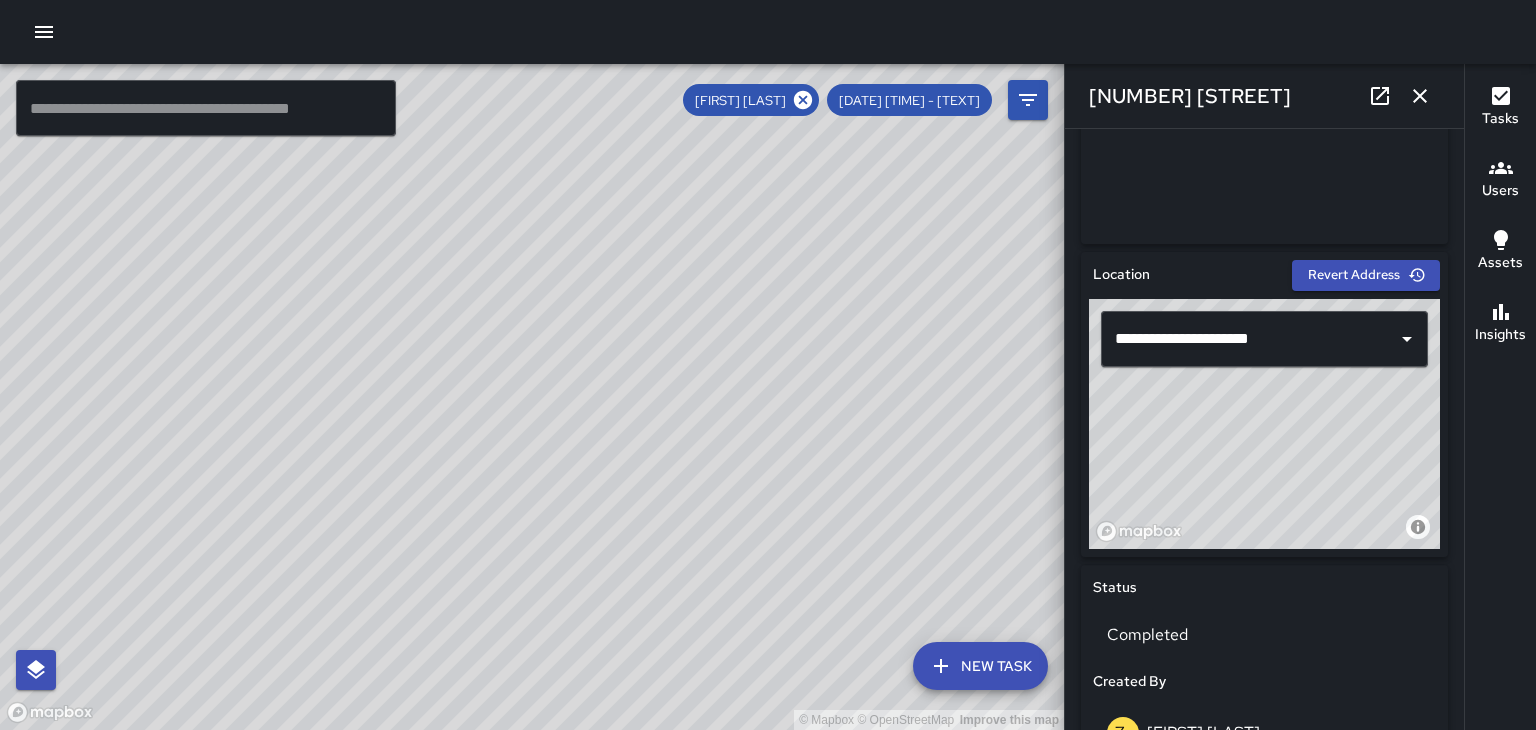 scroll, scrollTop: 672, scrollLeft: 0, axis: vertical 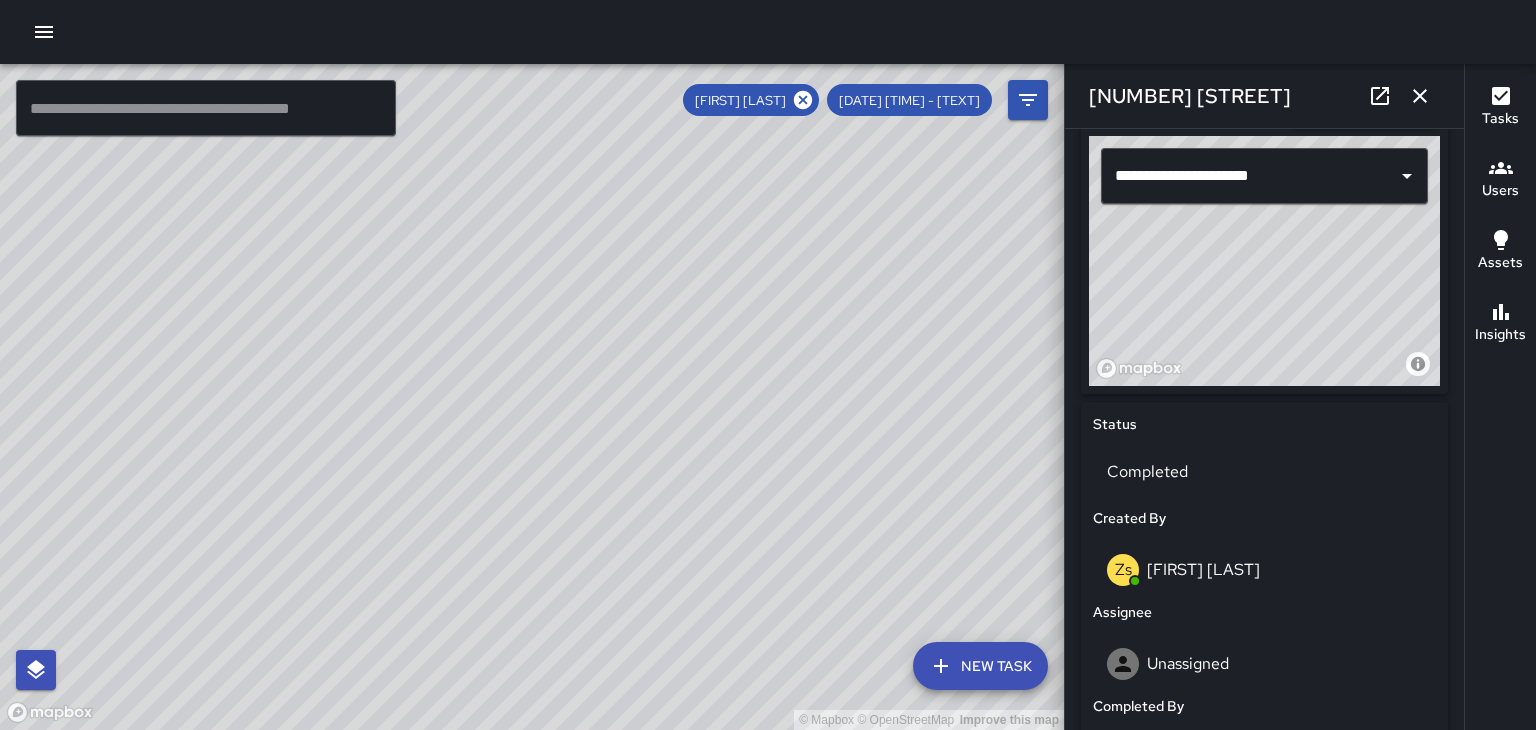 click 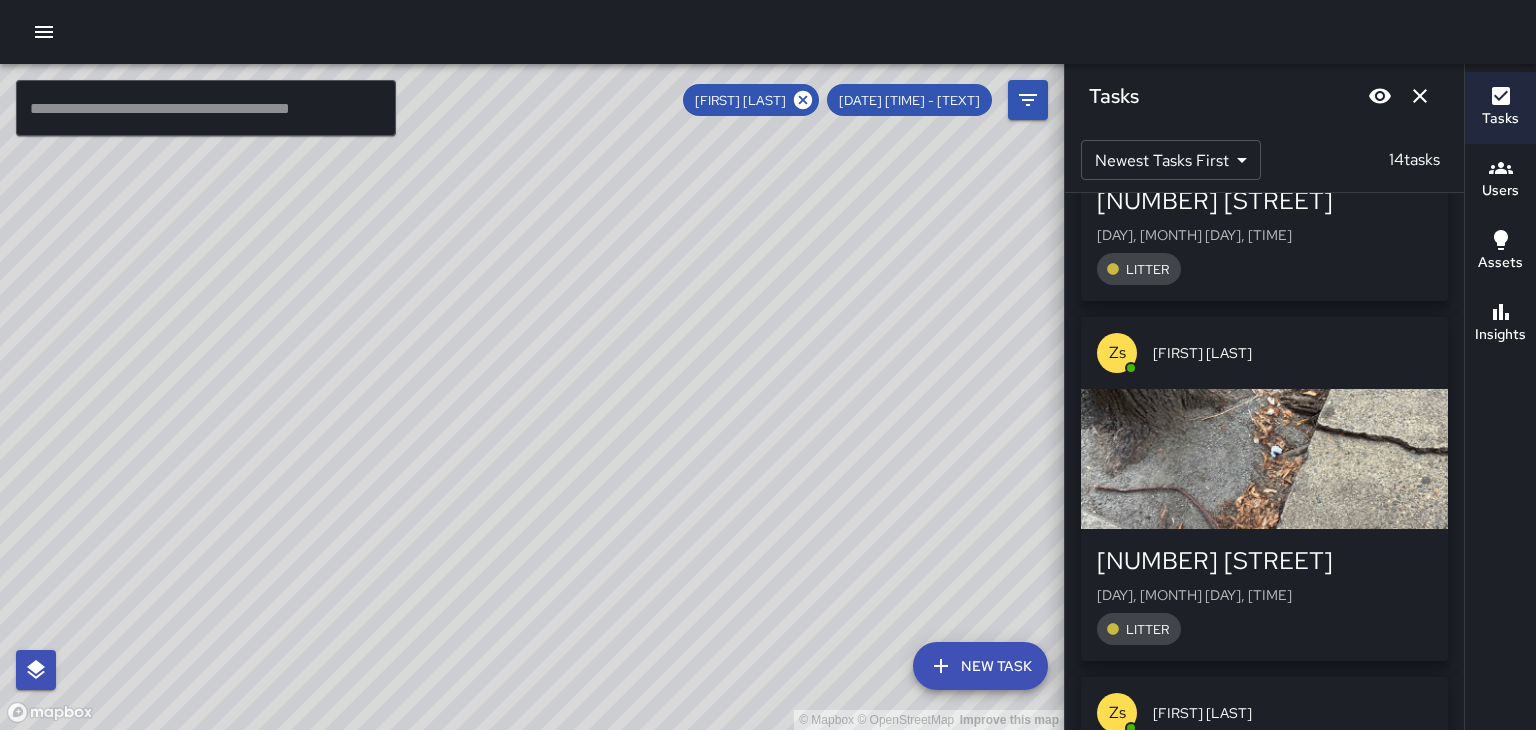 scroll, scrollTop: 3731, scrollLeft: 0, axis: vertical 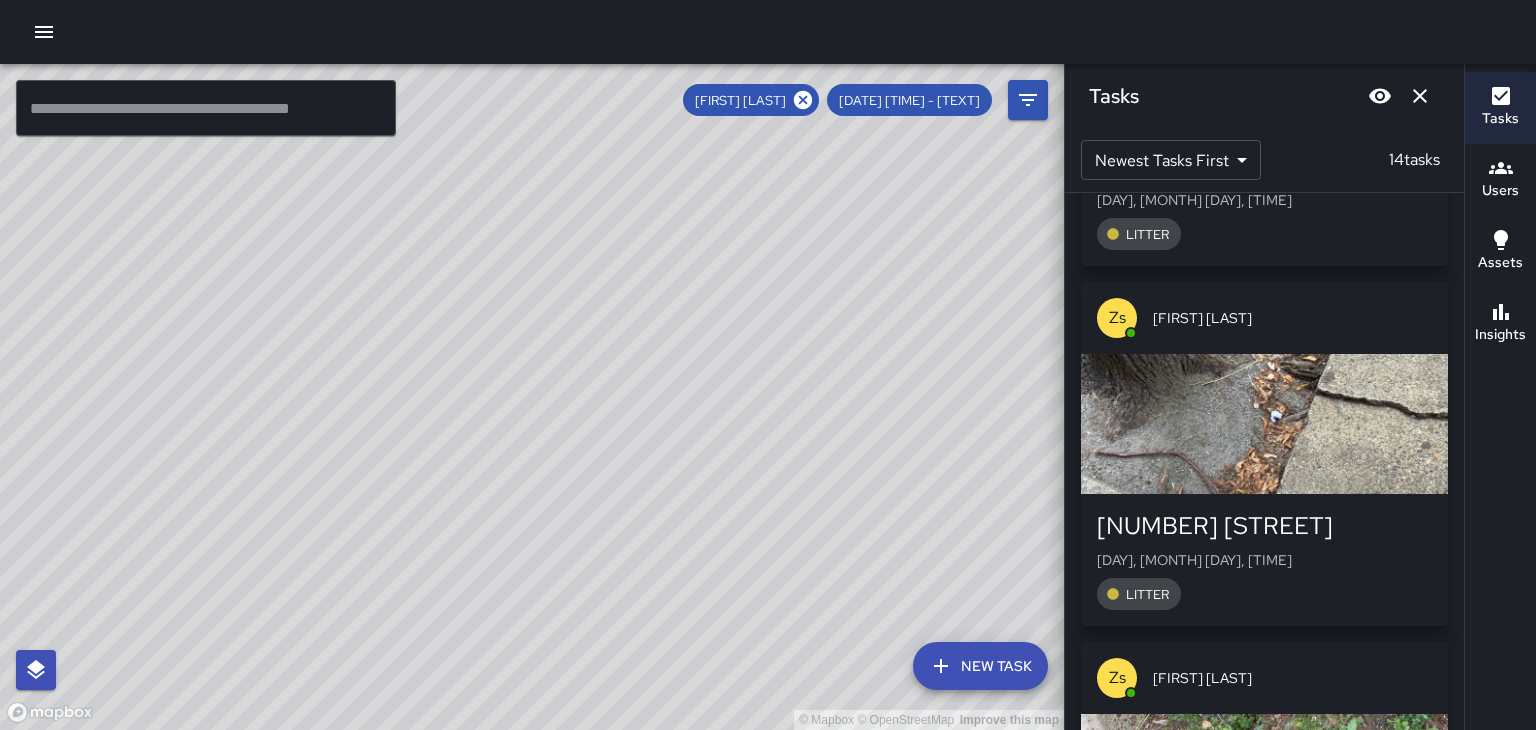 click at bounding box center (1264, 424) 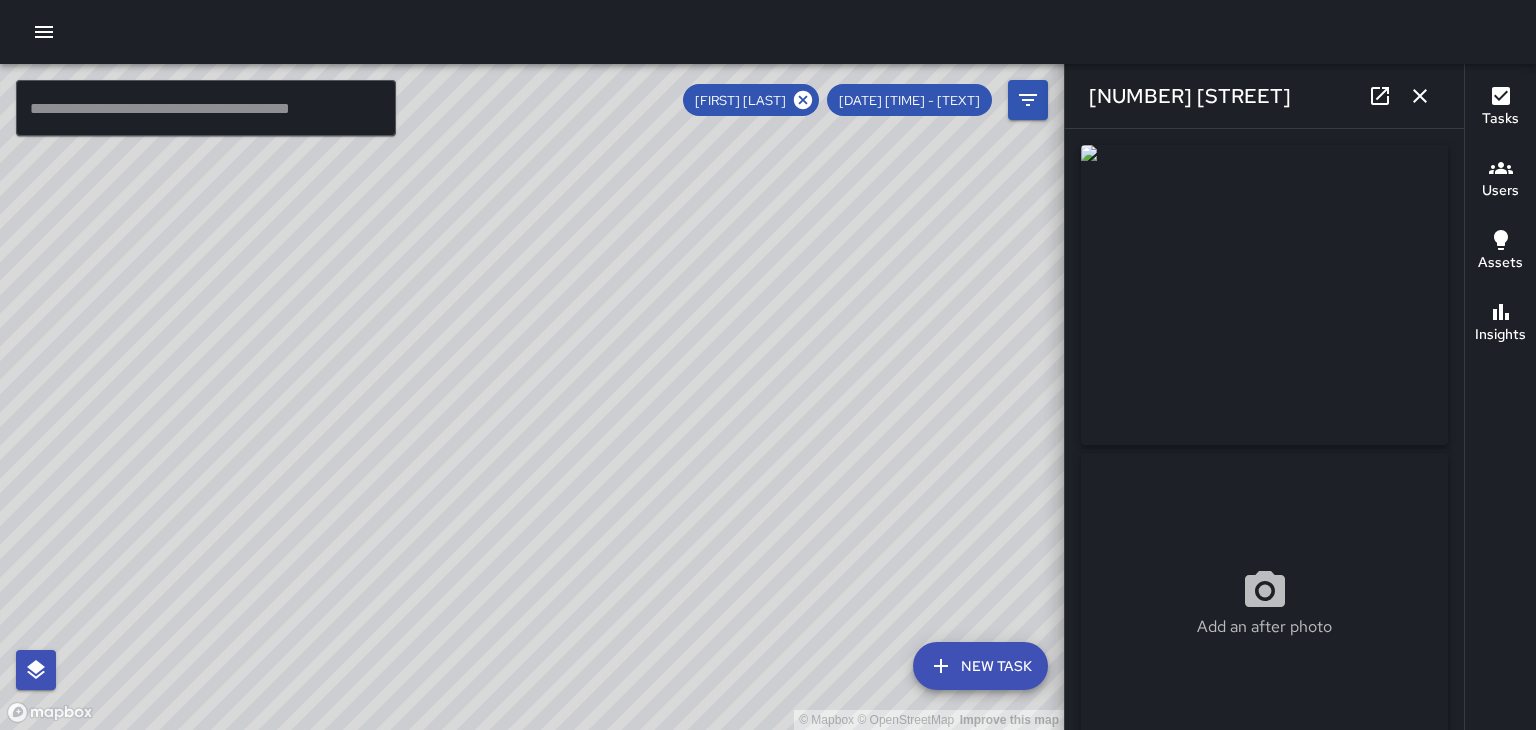type on "**********" 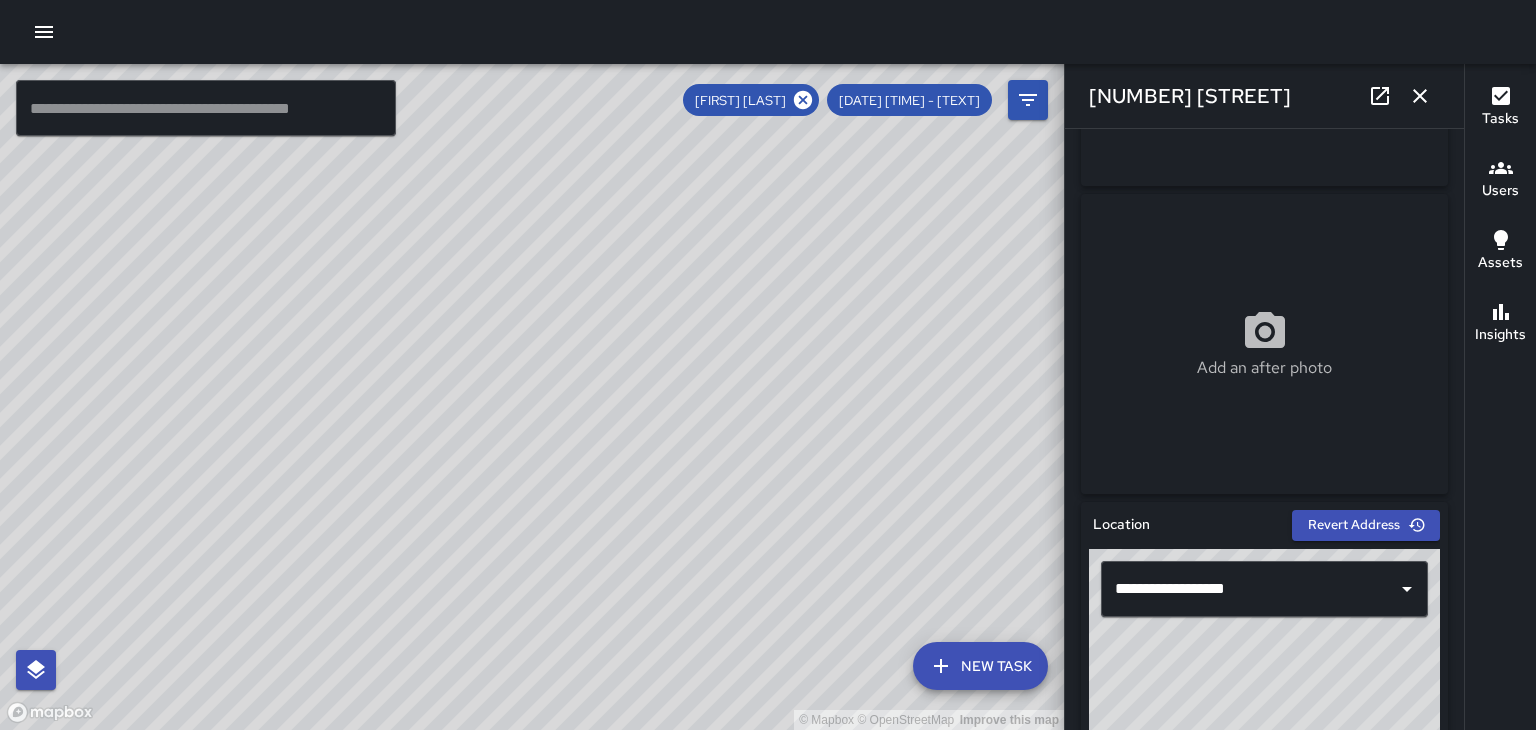 scroll, scrollTop: 0, scrollLeft: 0, axis: both 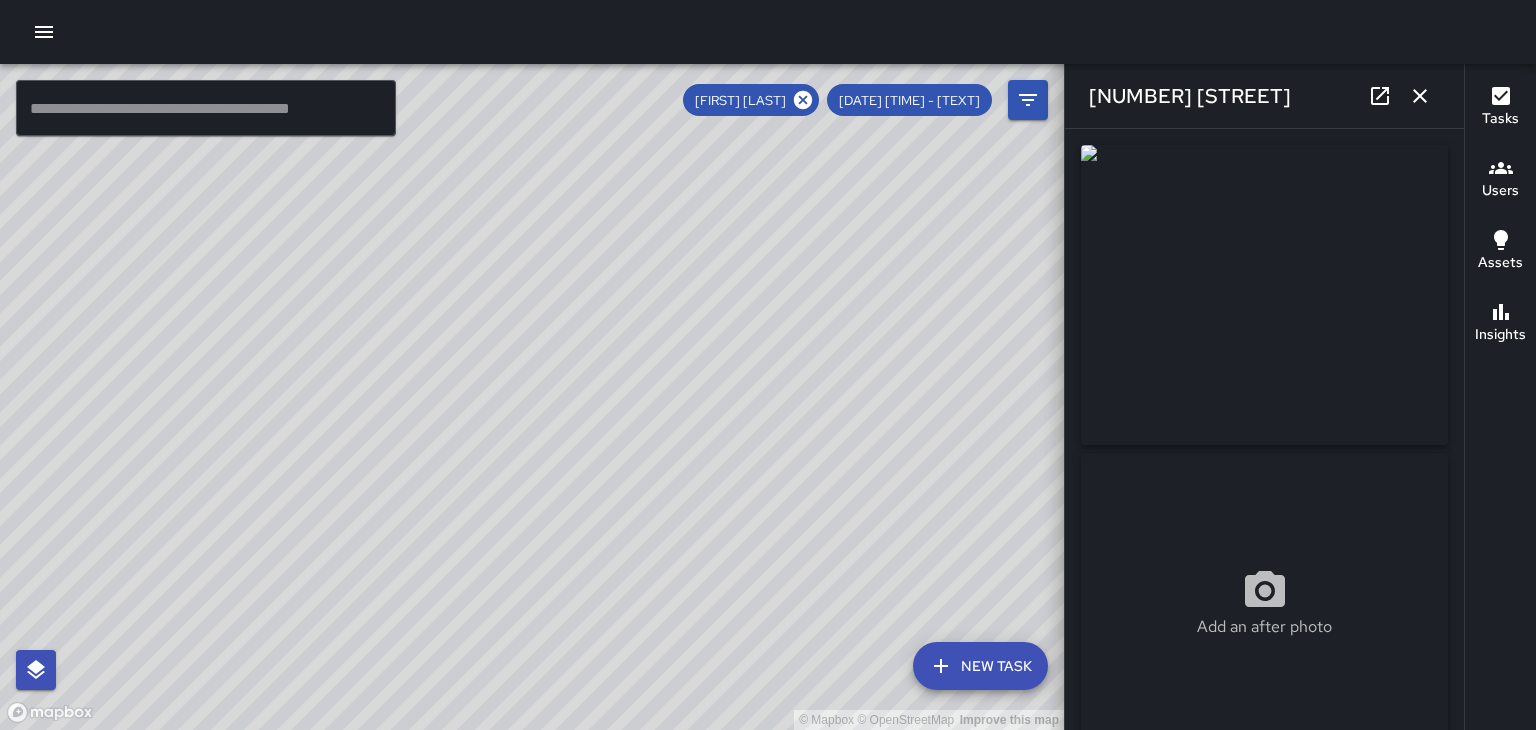 click at bounding box center [1264, 295] 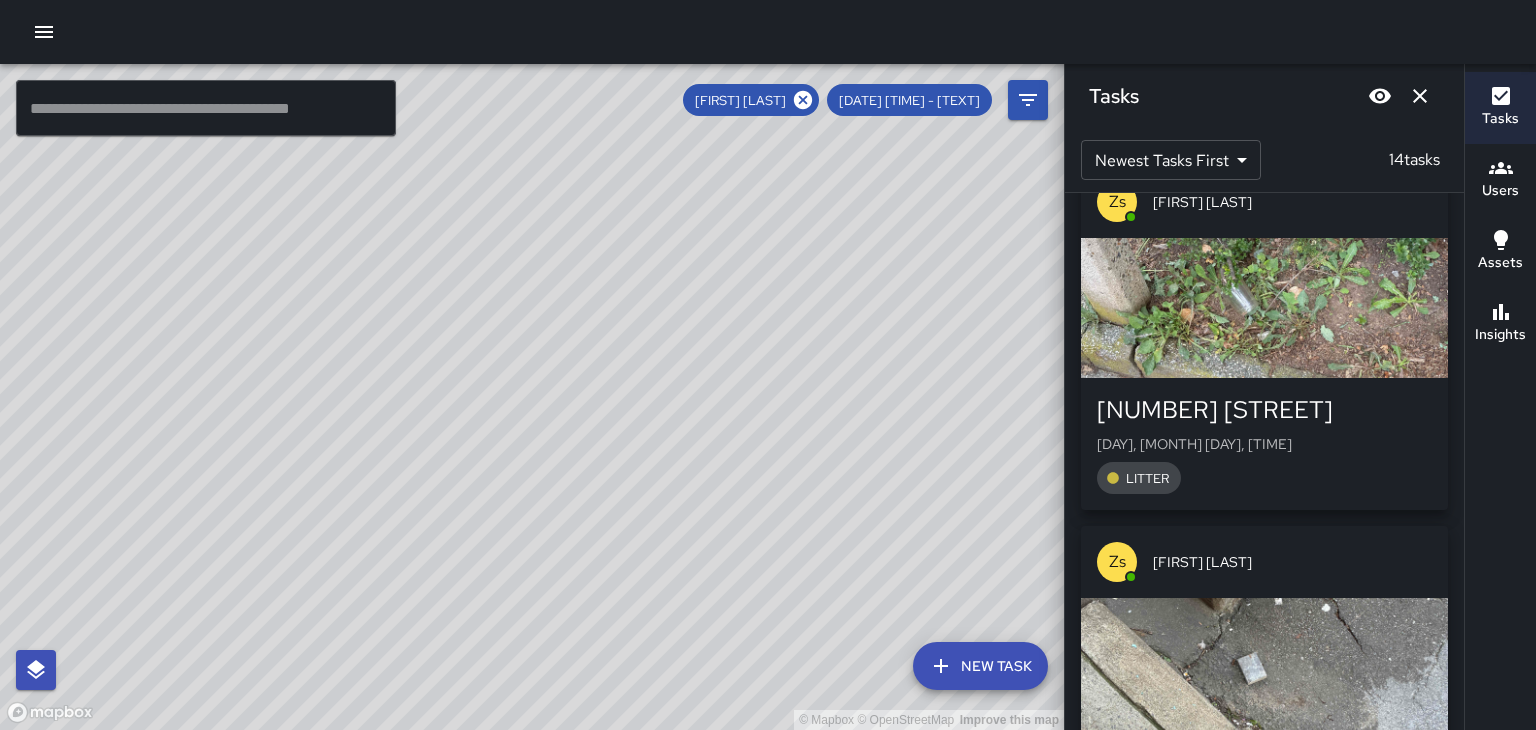 scroll, scrollTop: 4213, scrollLeft: 0, axis: vertical 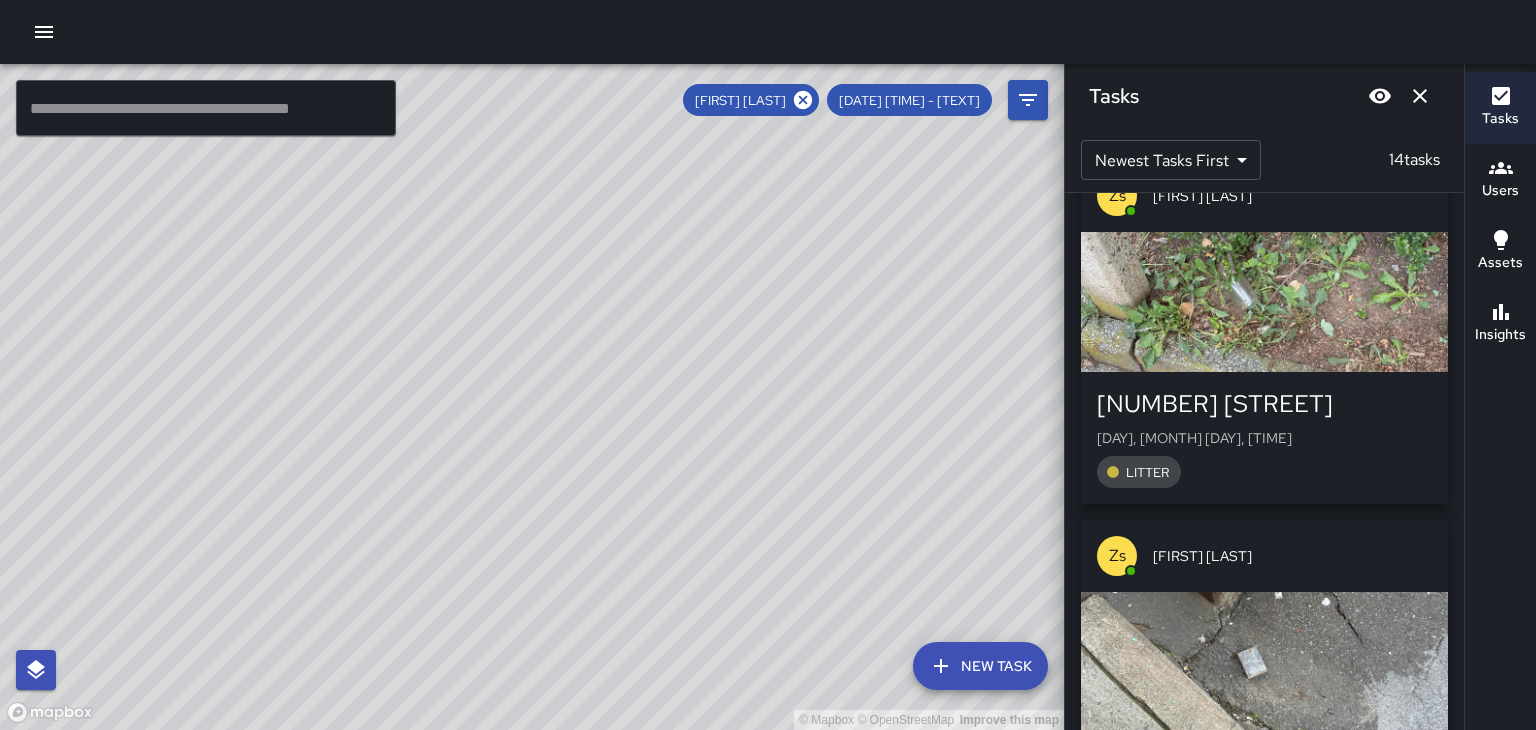 click at bounding box center [1264, 302] 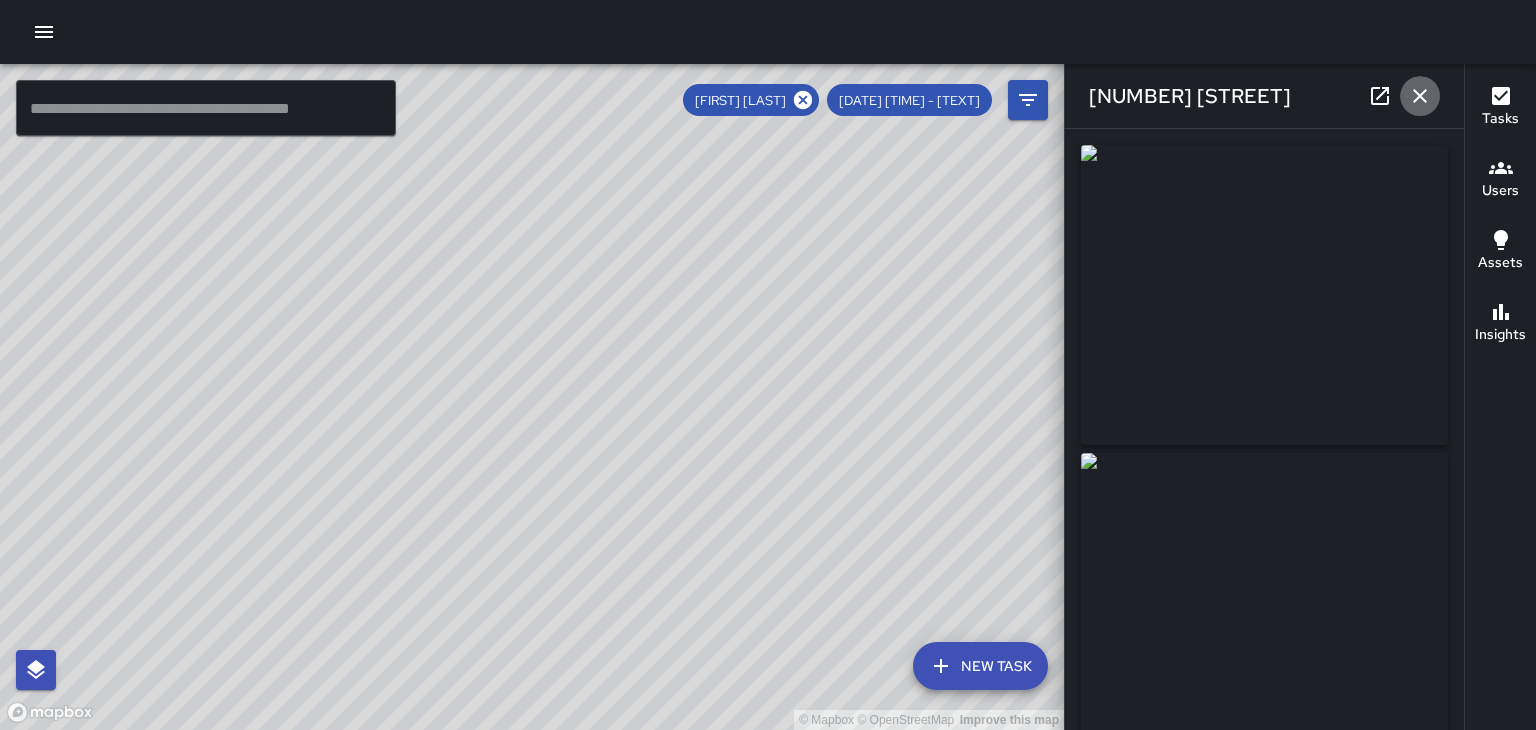 click at bounding box center (1420, 96) 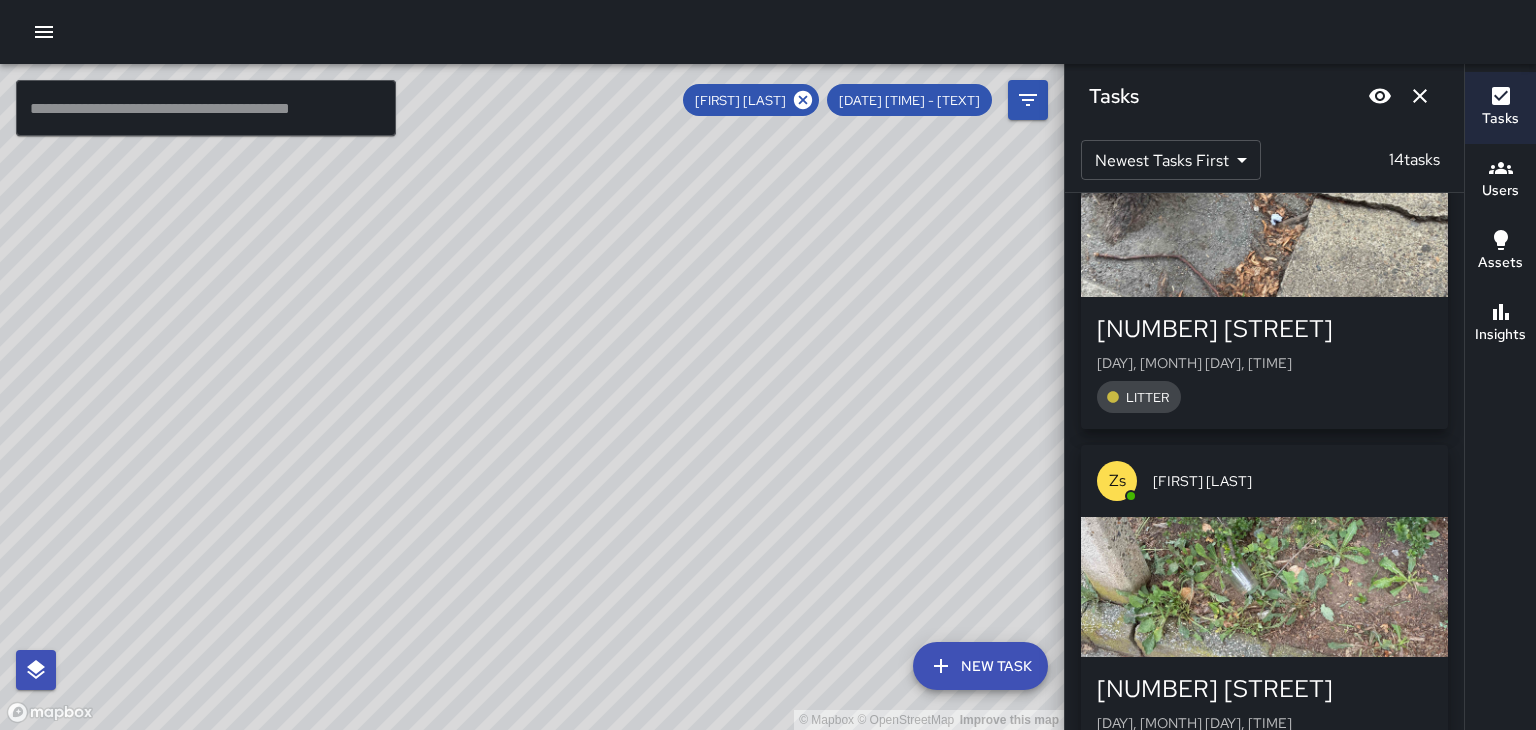 scroll, scrollTop: 3663, scrollLeft: 0, axis: vertical 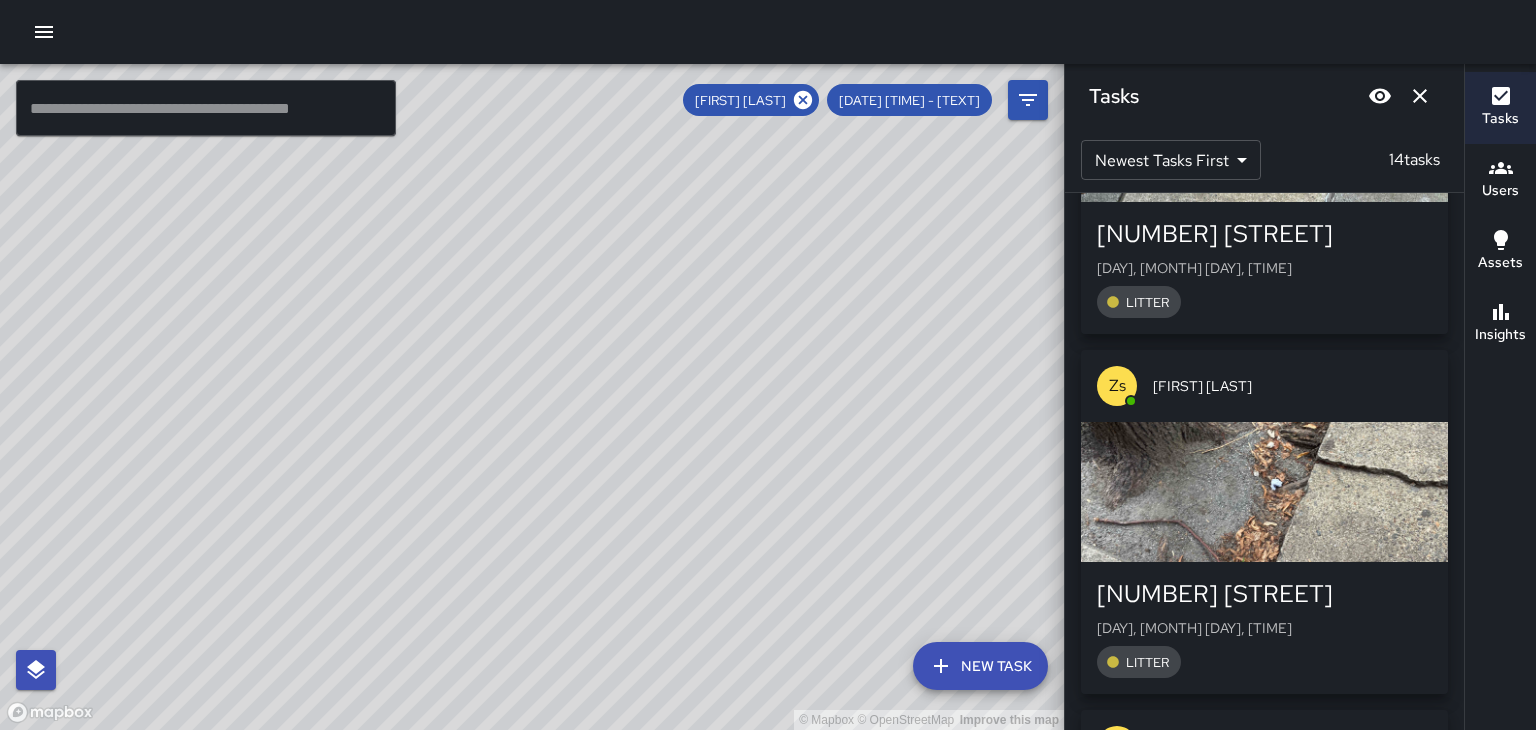 click at bounding box center (1264, 492) 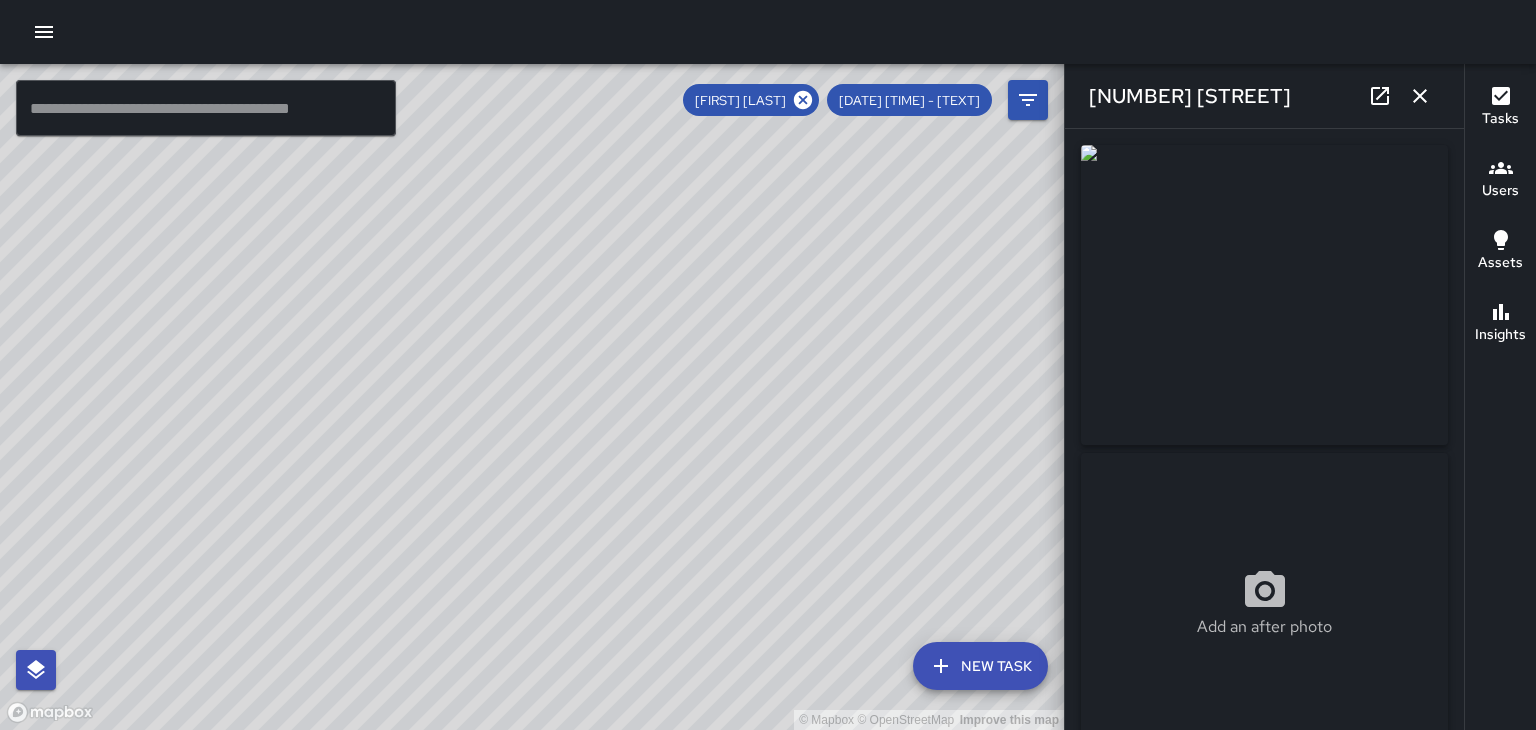 scroll, scrollTop: 4023, scrollLeft: 0, axis: vertical 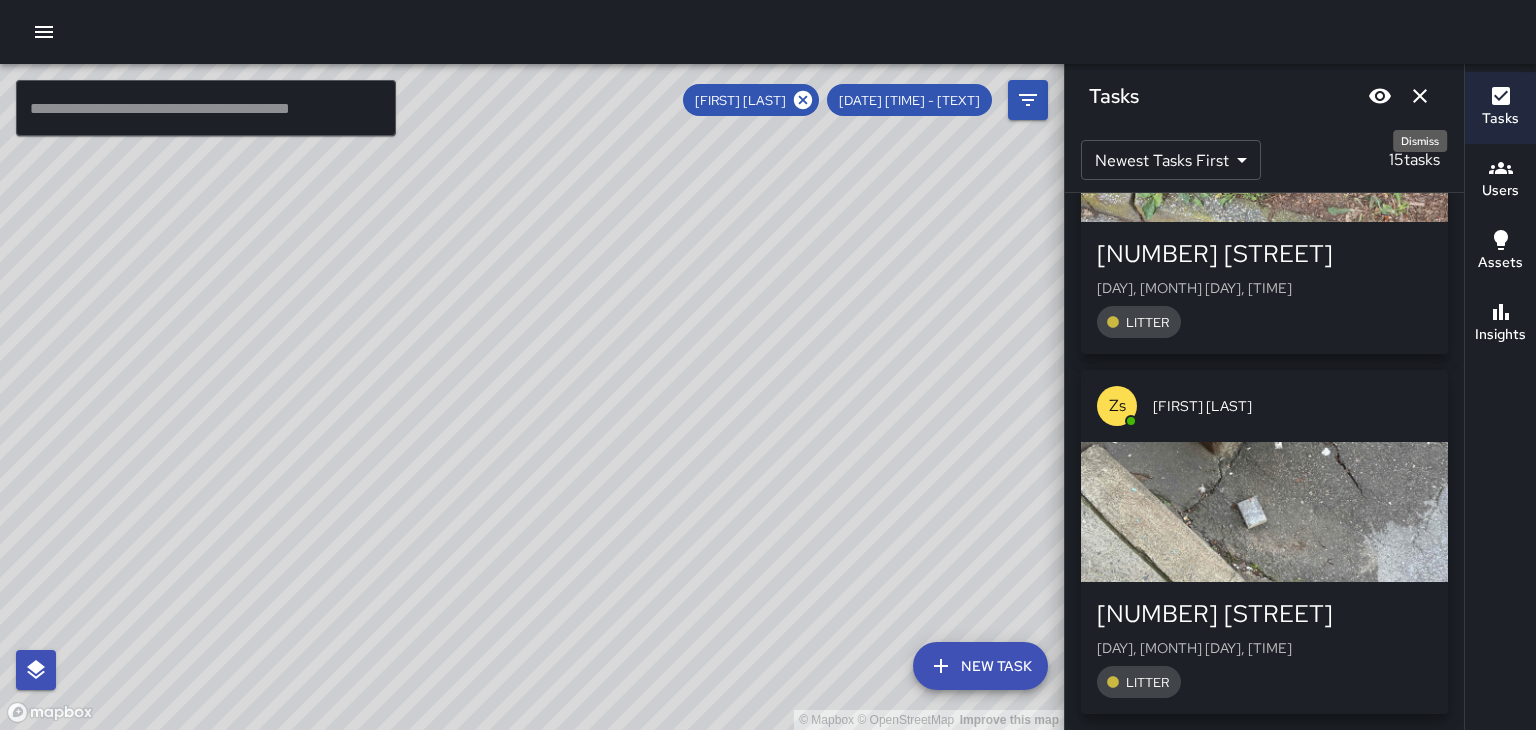 click 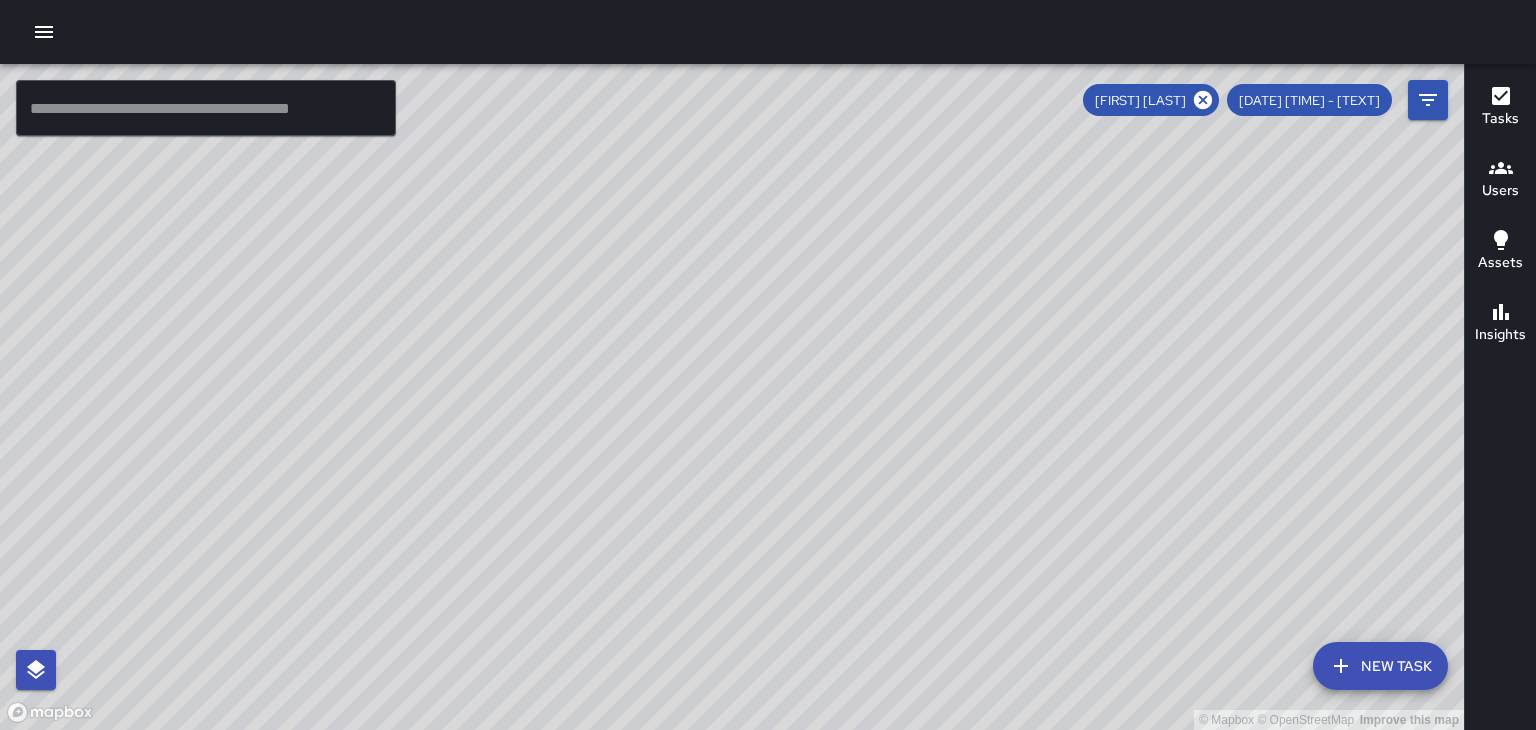 click on "[FIRST] [LAST]" at bounding box center [1151, 100] 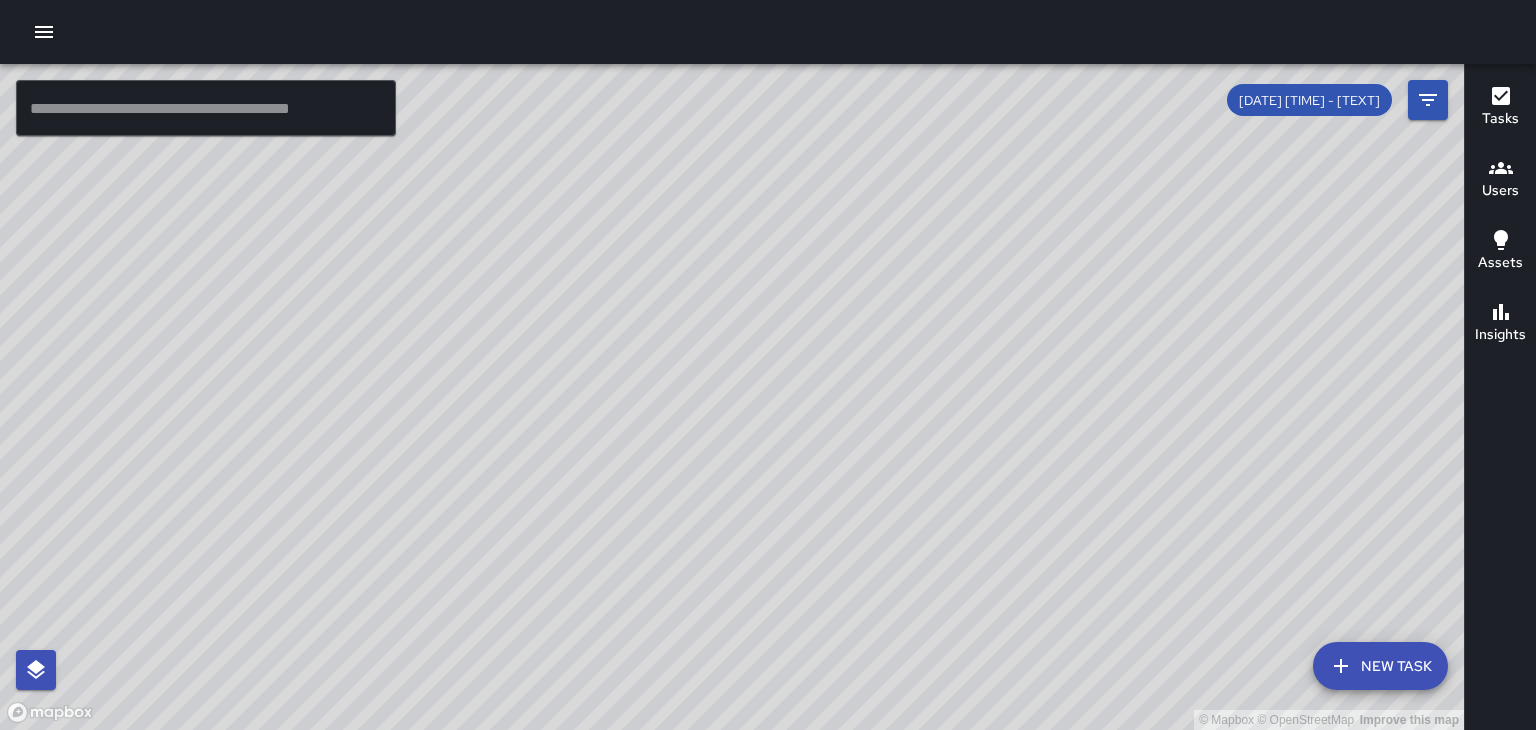 scroll, scrollTop: 13820, scrollLeft: 0, axis: vertical 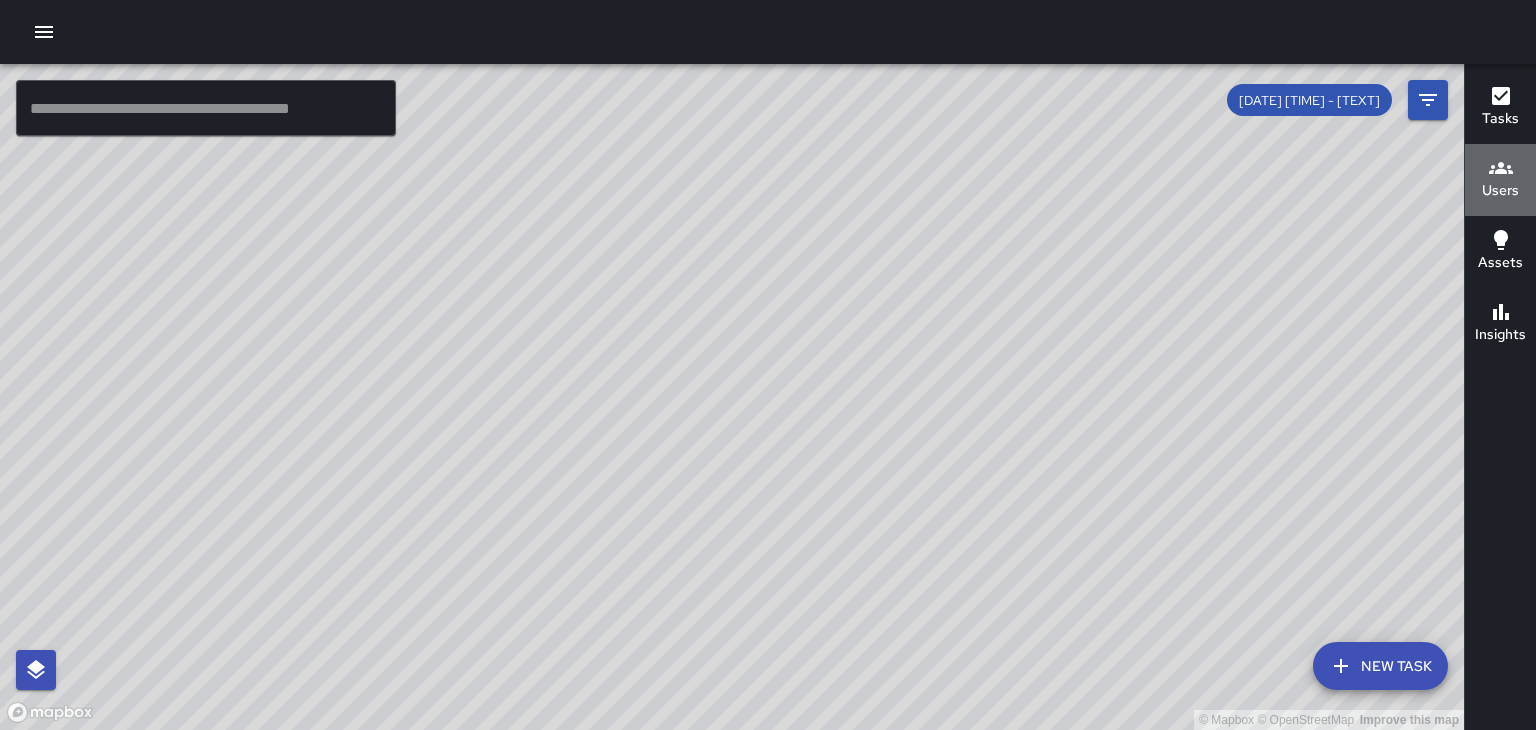click on "Users" at bounding box center (1500, 191) 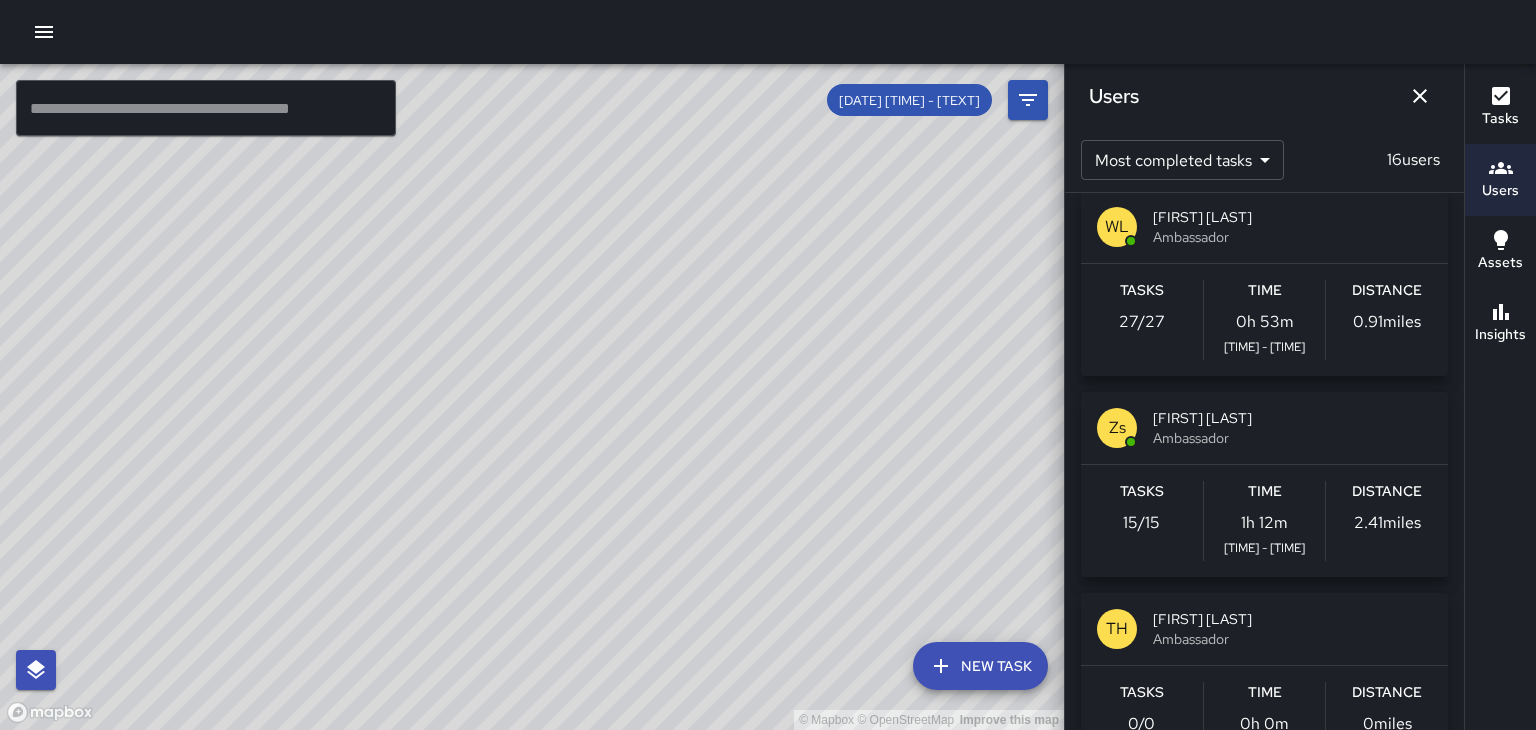 scroll, scrollTop: 0, scrollLeft: 0, axis: both 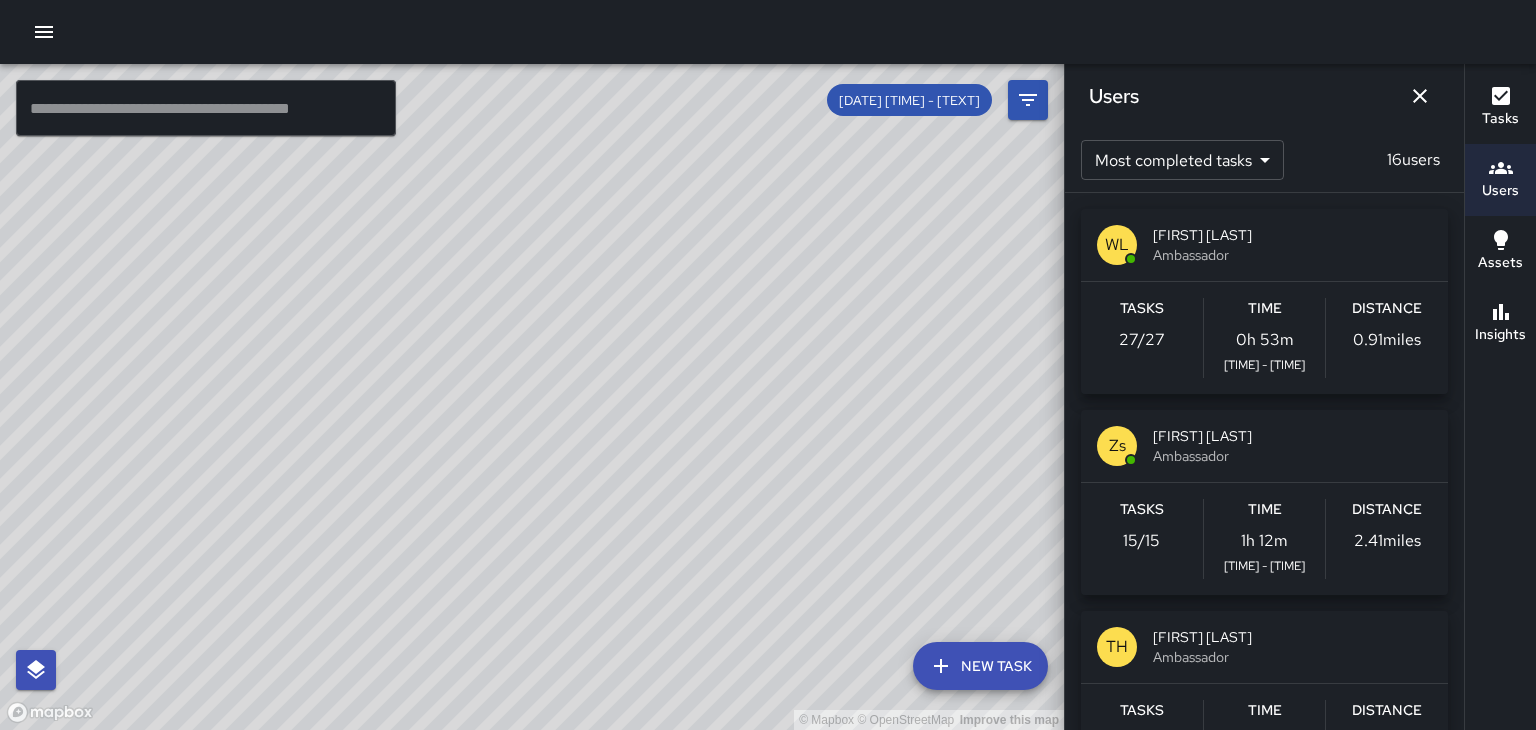 click on "Ambassador" at bounding box center [1292, 255] 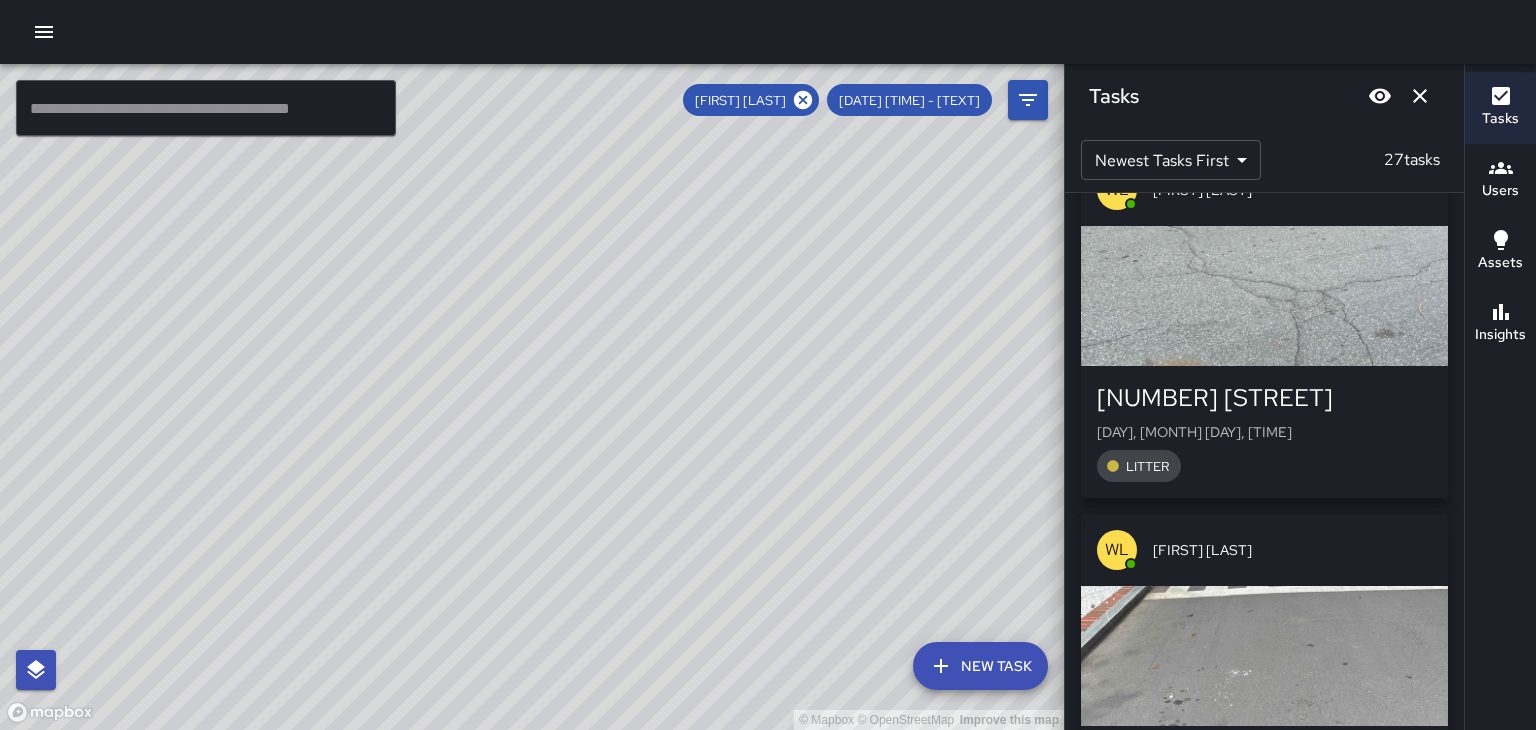 scroll, scrollTop: 0, scrollLeft: 0, axis: both 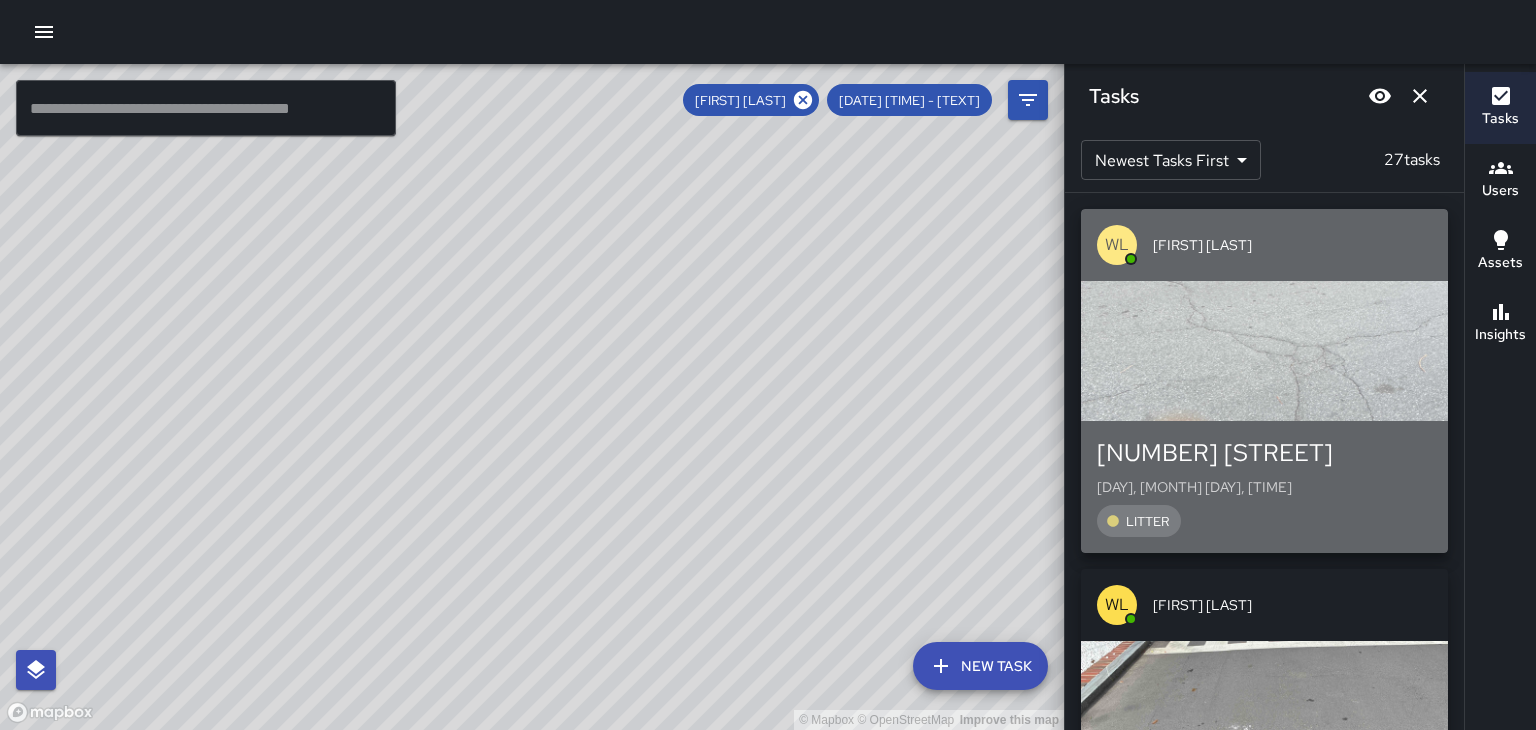click at bounding box center [1264, 351] 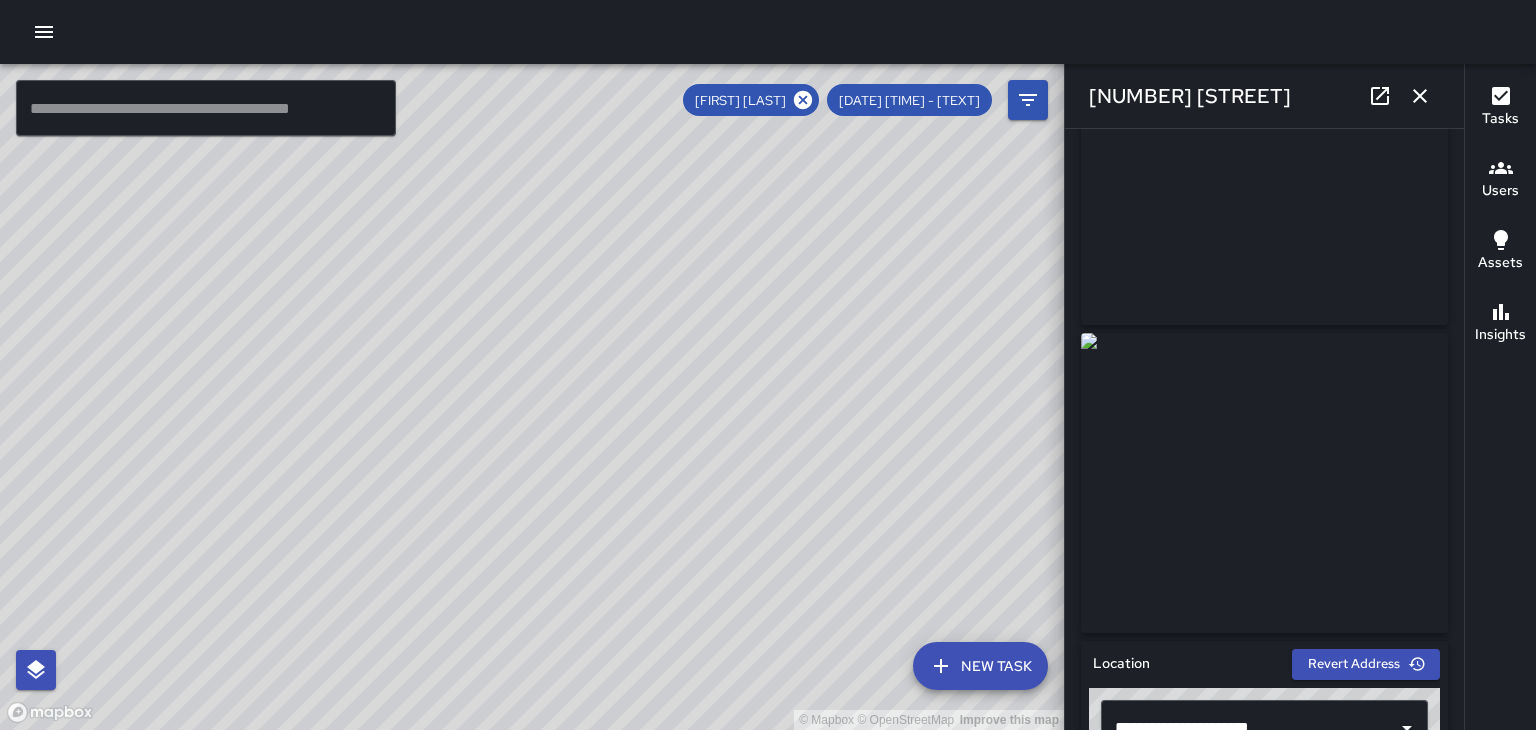 scroll, scrollTop: 124, scrollLeft: 0, axis: vertical 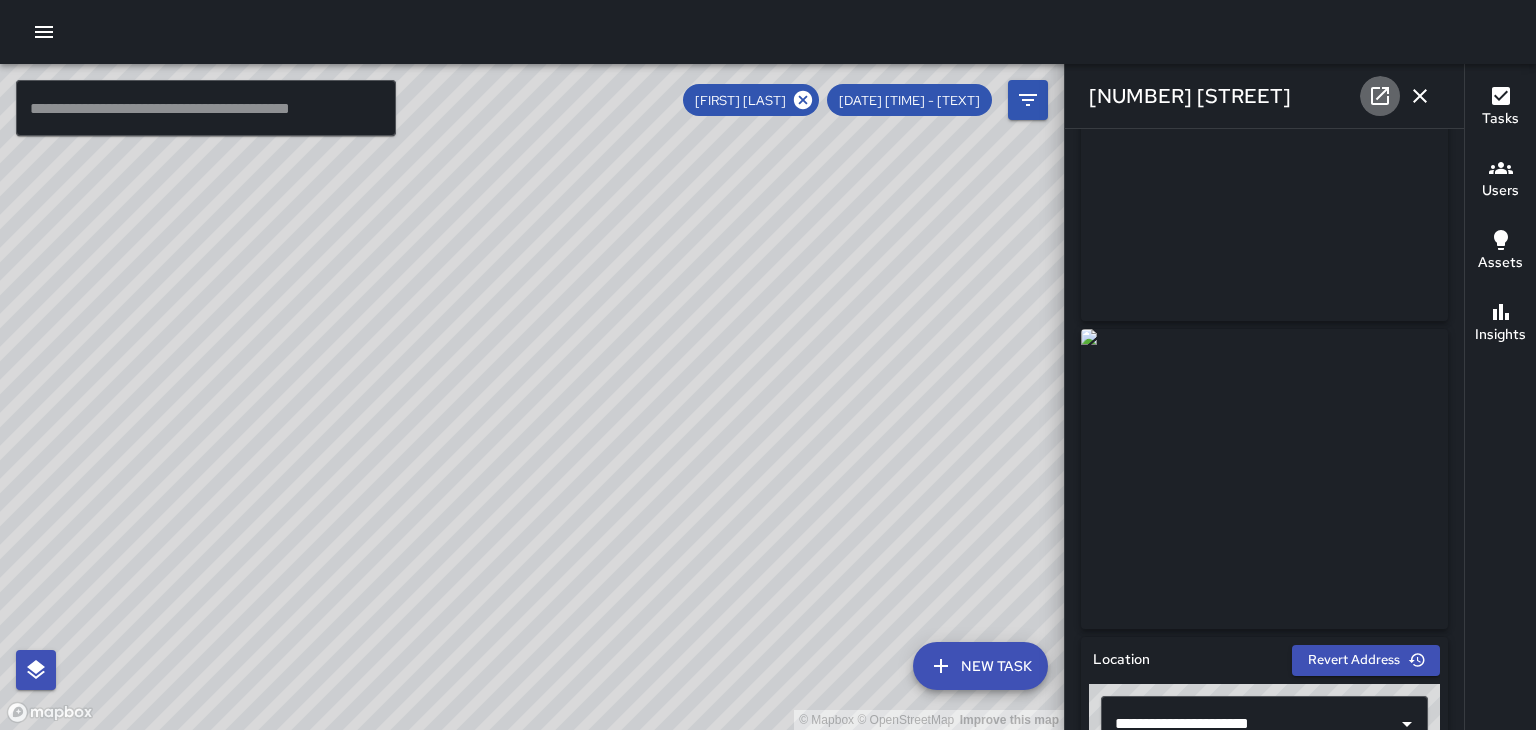 click 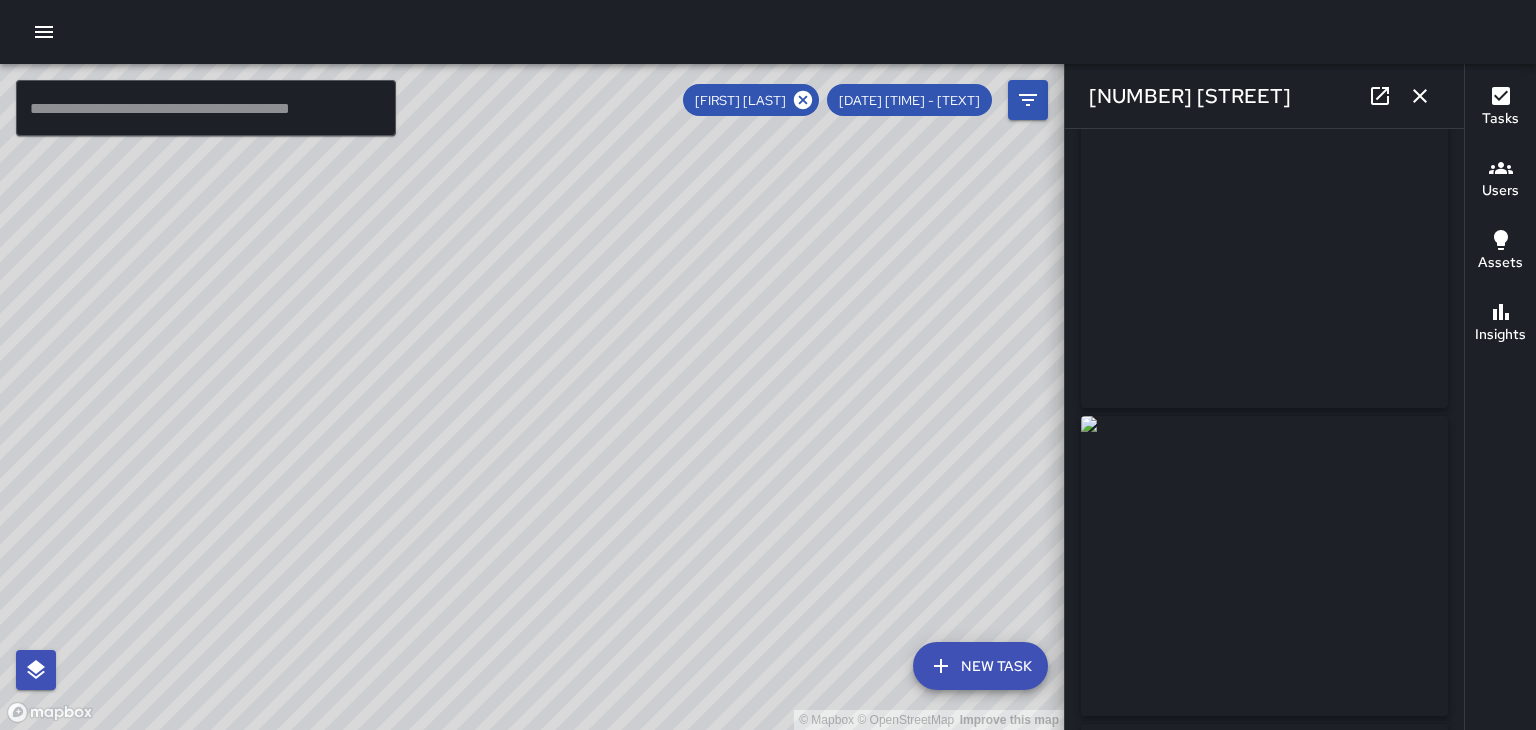 scroll, scrollTop: 60, scrollLeft: 0, axis: vertical 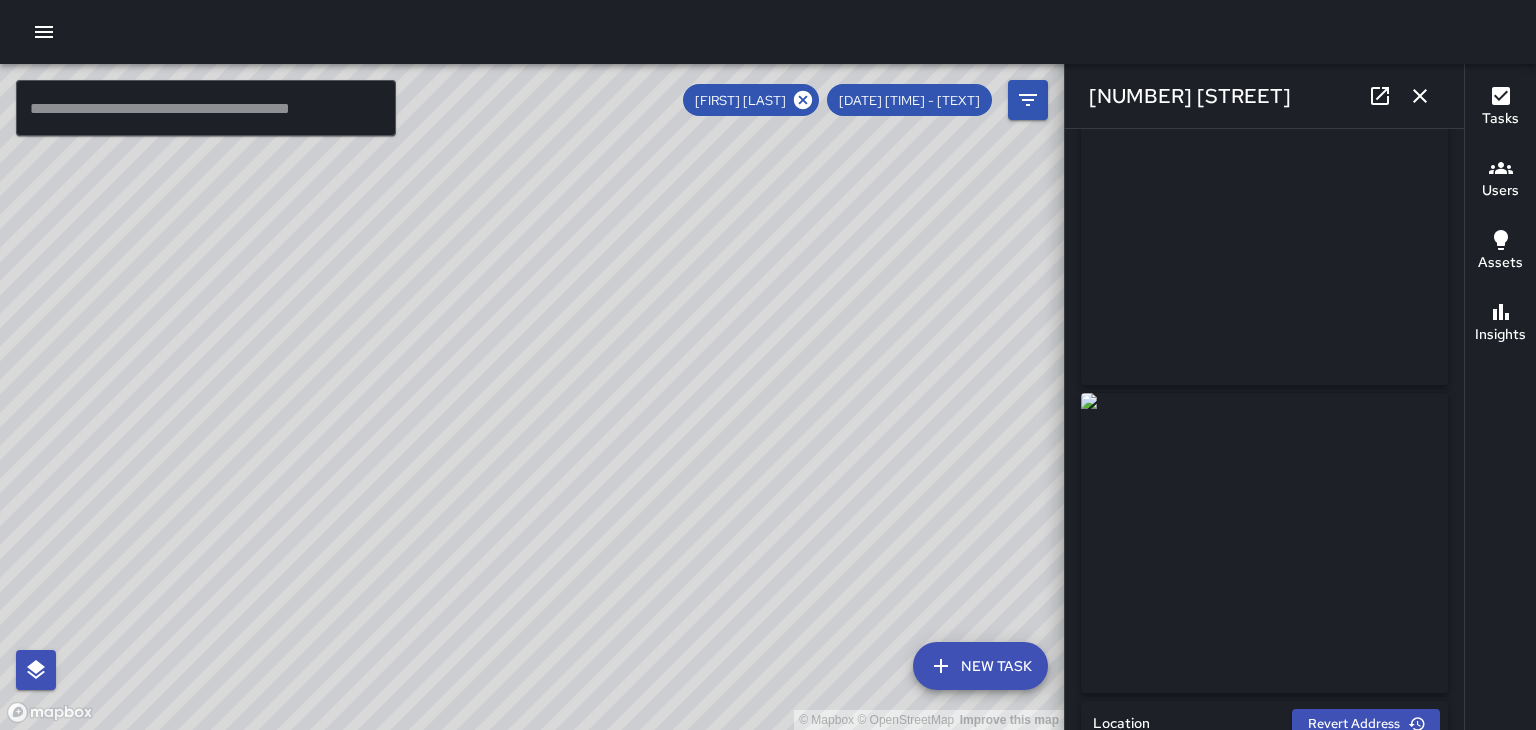 click at bounding box center (1420, 96) 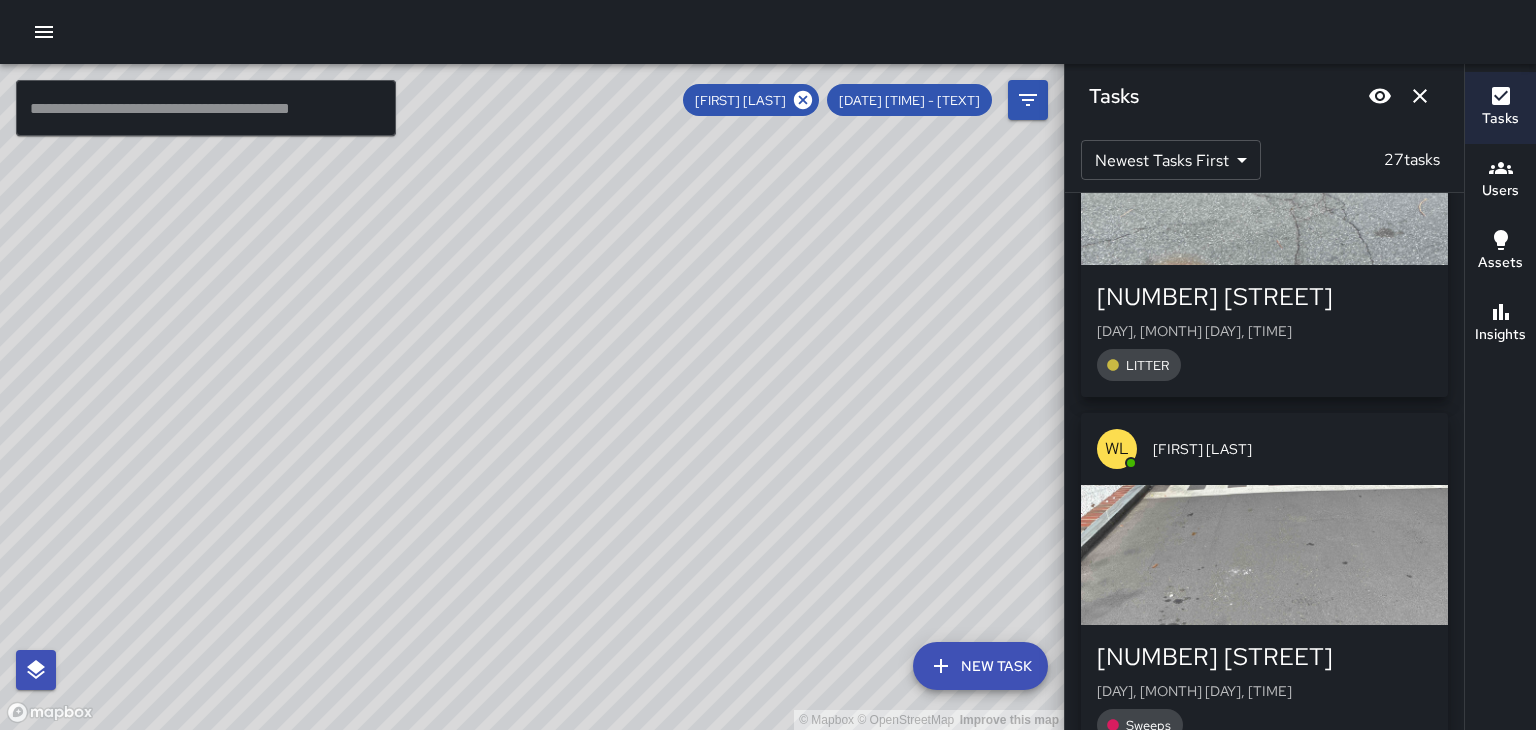 scroll, scrollTop: 242, scrollLeft: 0, axis: vertical 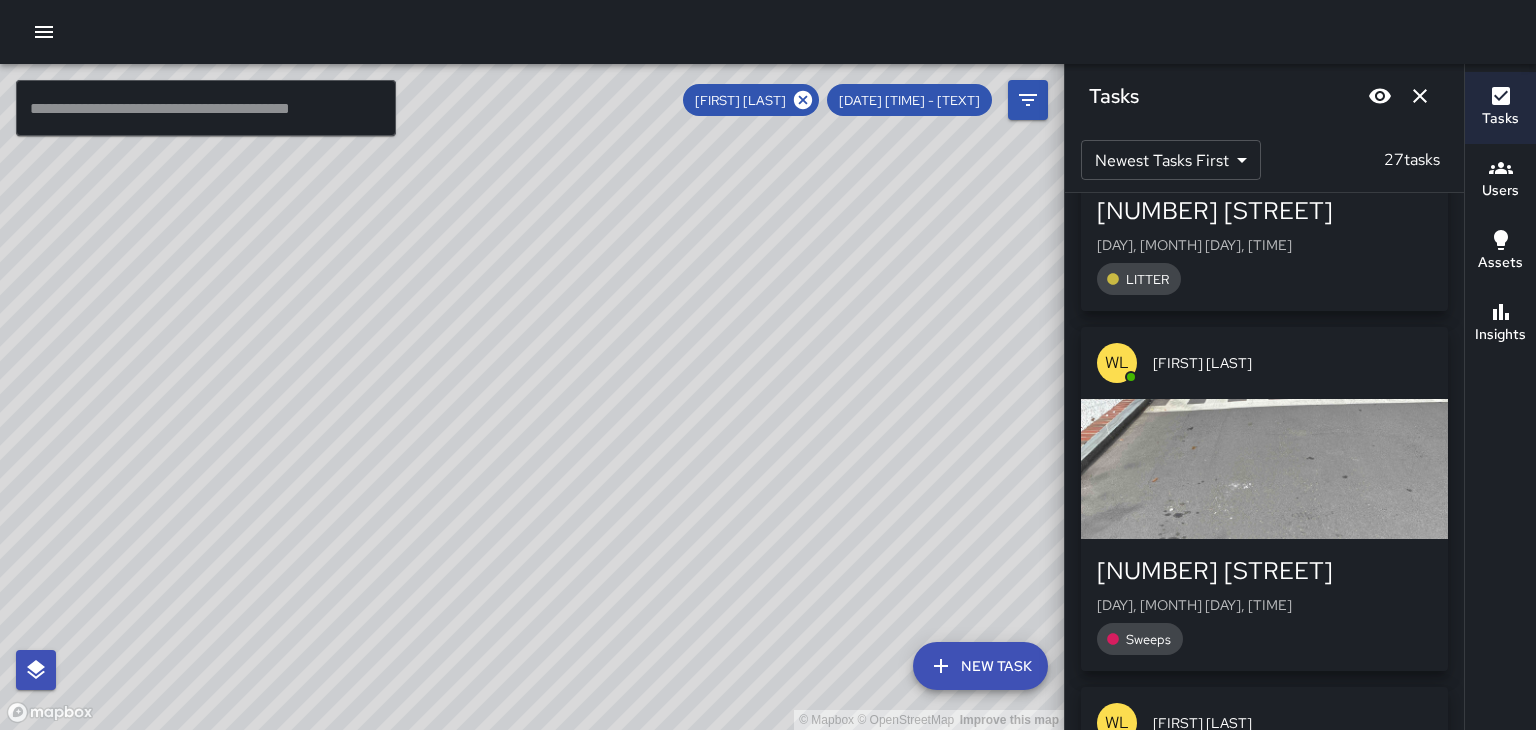 click at bounding box center [1264, 469] 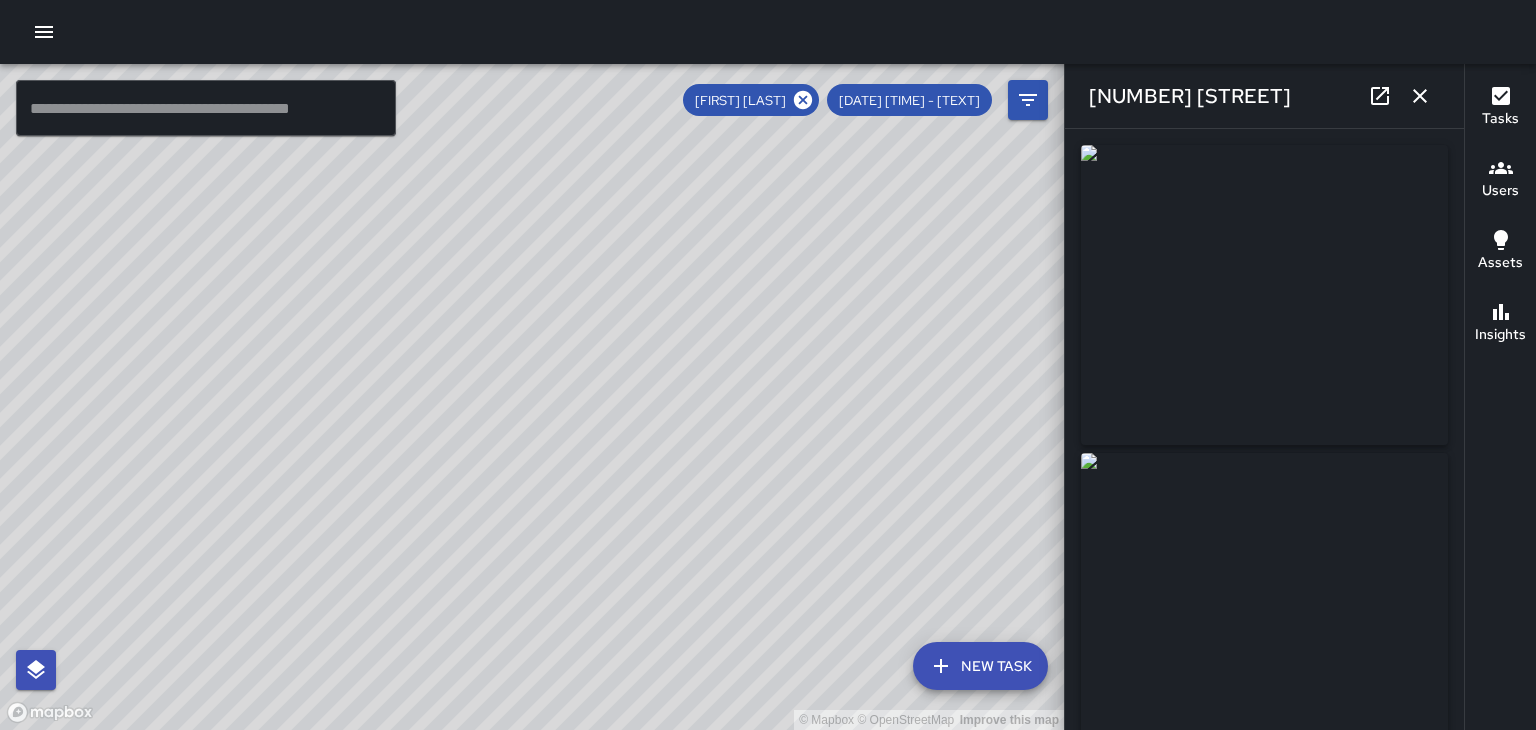 type on "**********" 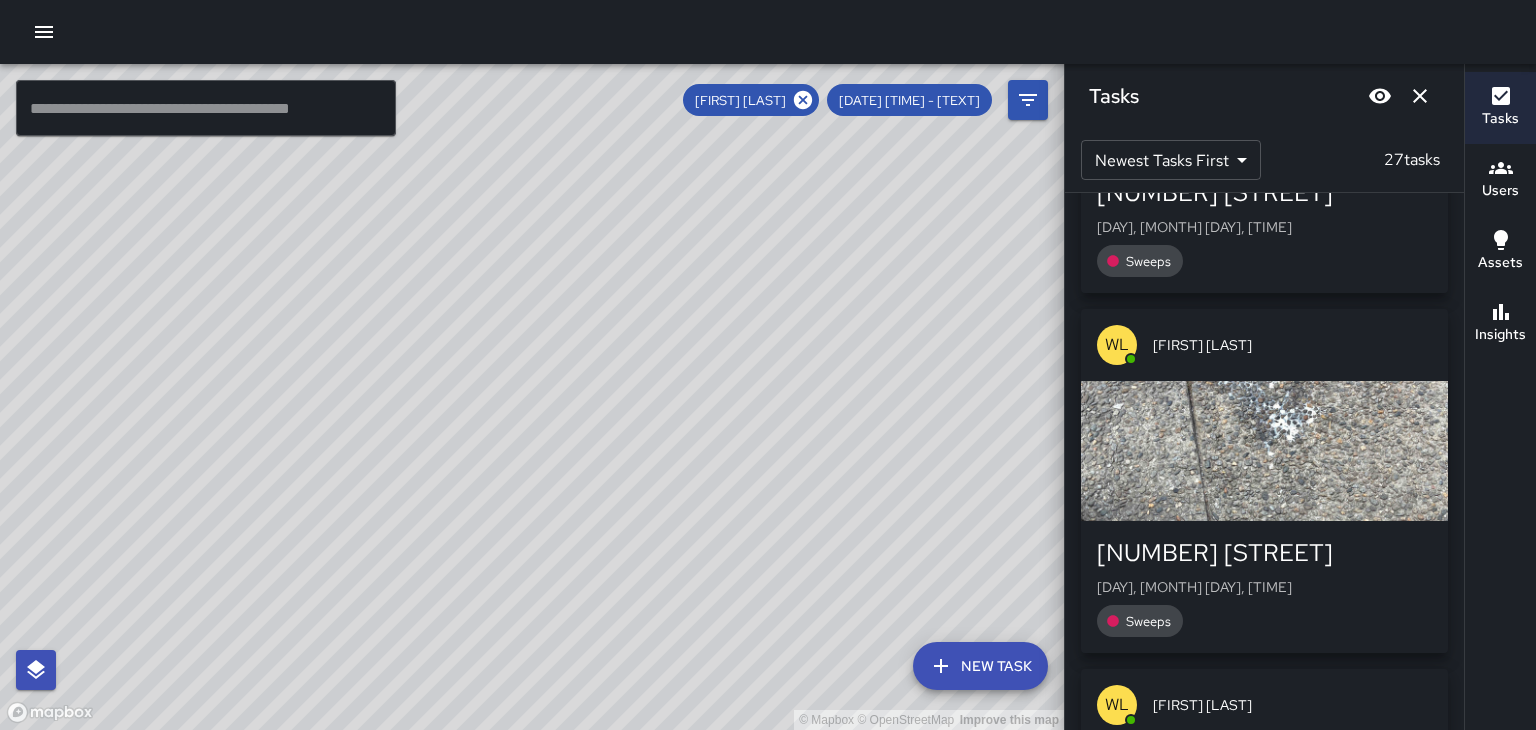 scroll, scrollTop: 648, scrollLeft: 0, axis: vertical 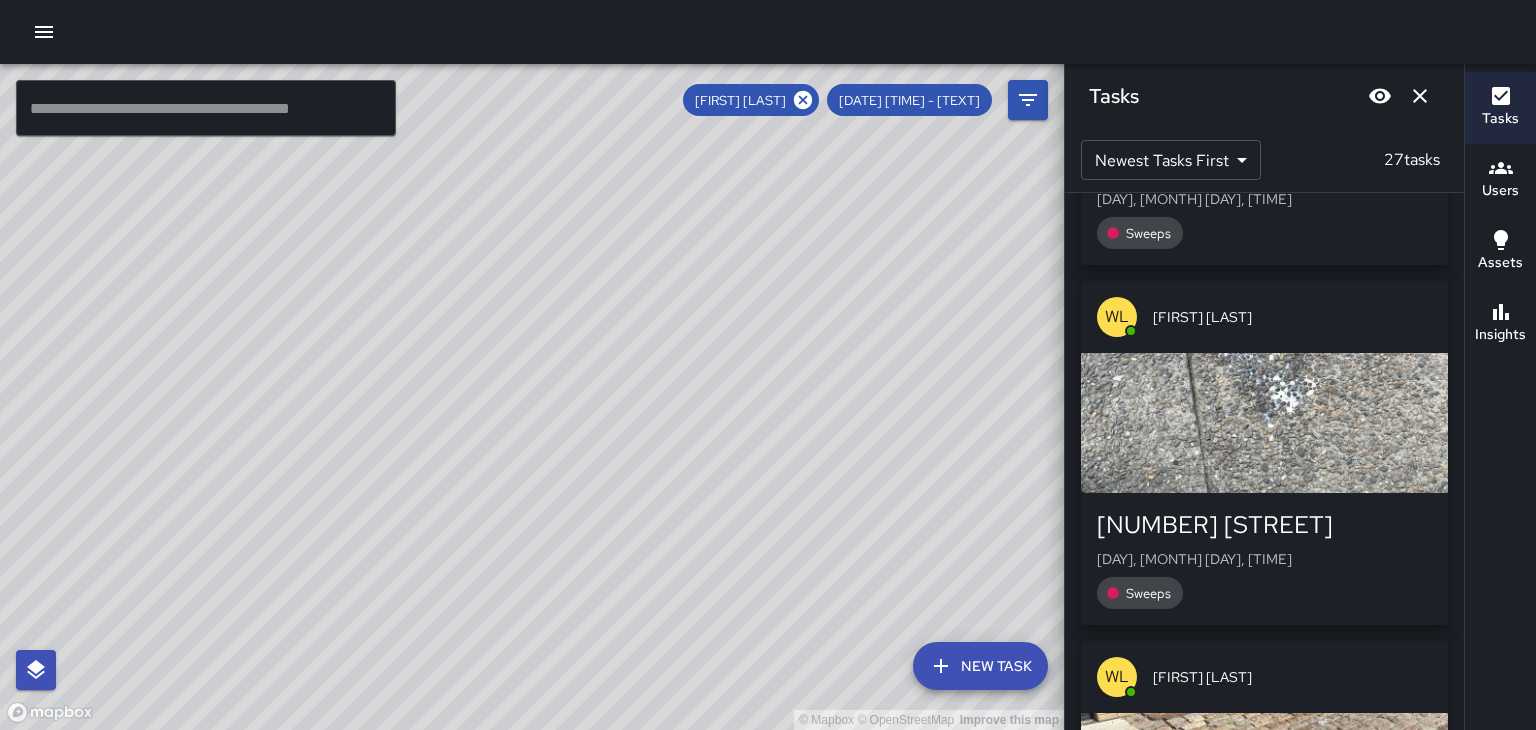 click at bounding box center (1264, 423) 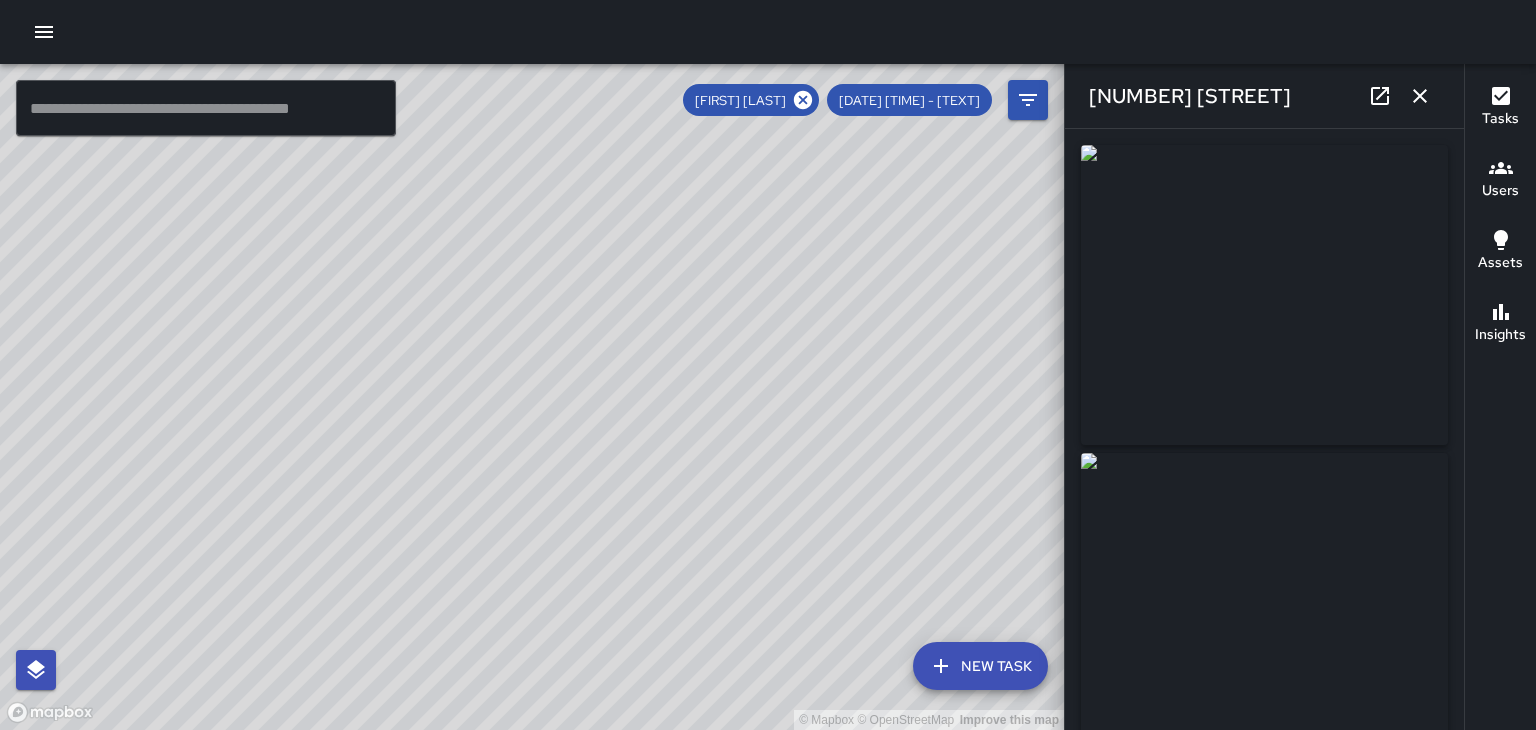 click 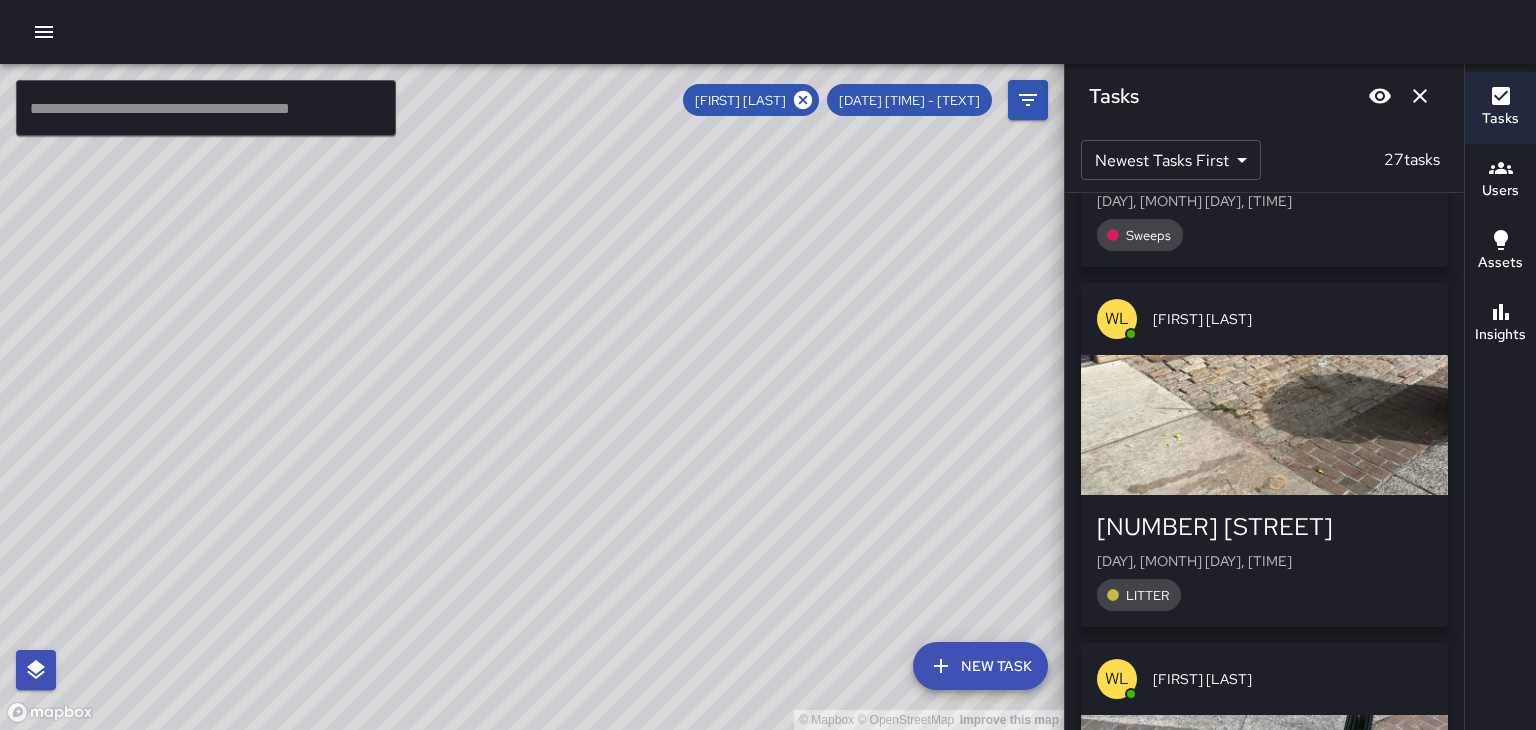 scroll, scrollTop: 1030, scrollLeft: 0, axis: vertical 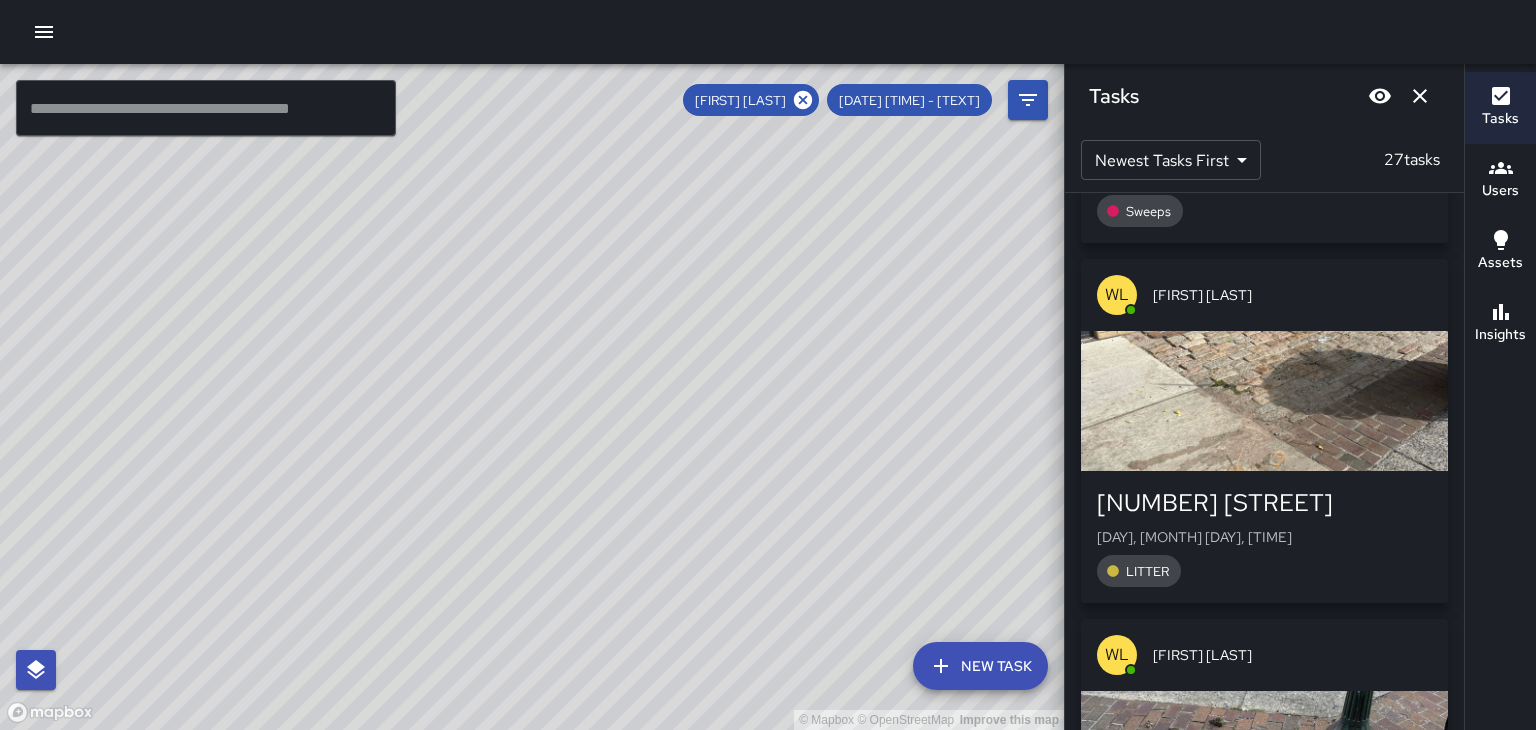 click at bounding box center (1264, 401) 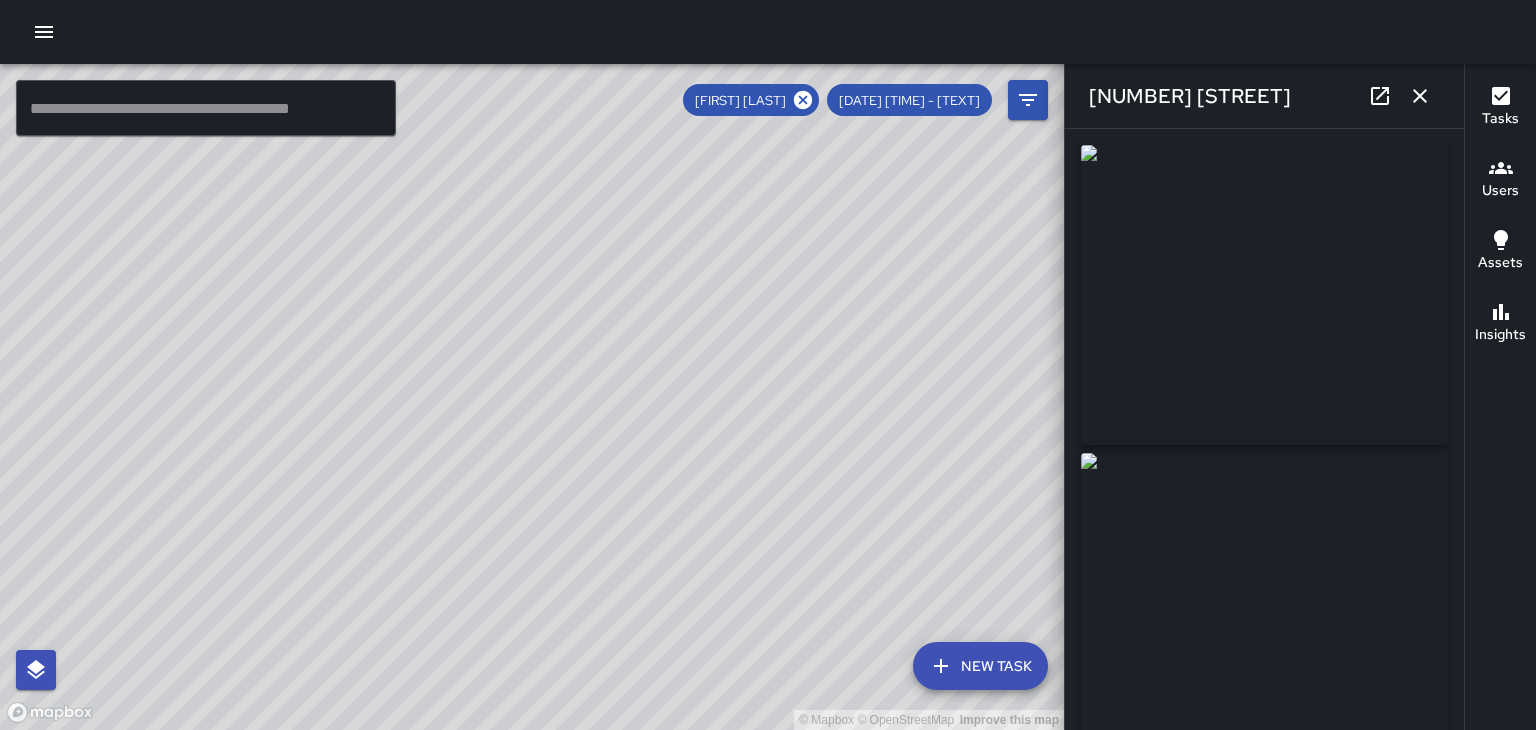 type on "**********" 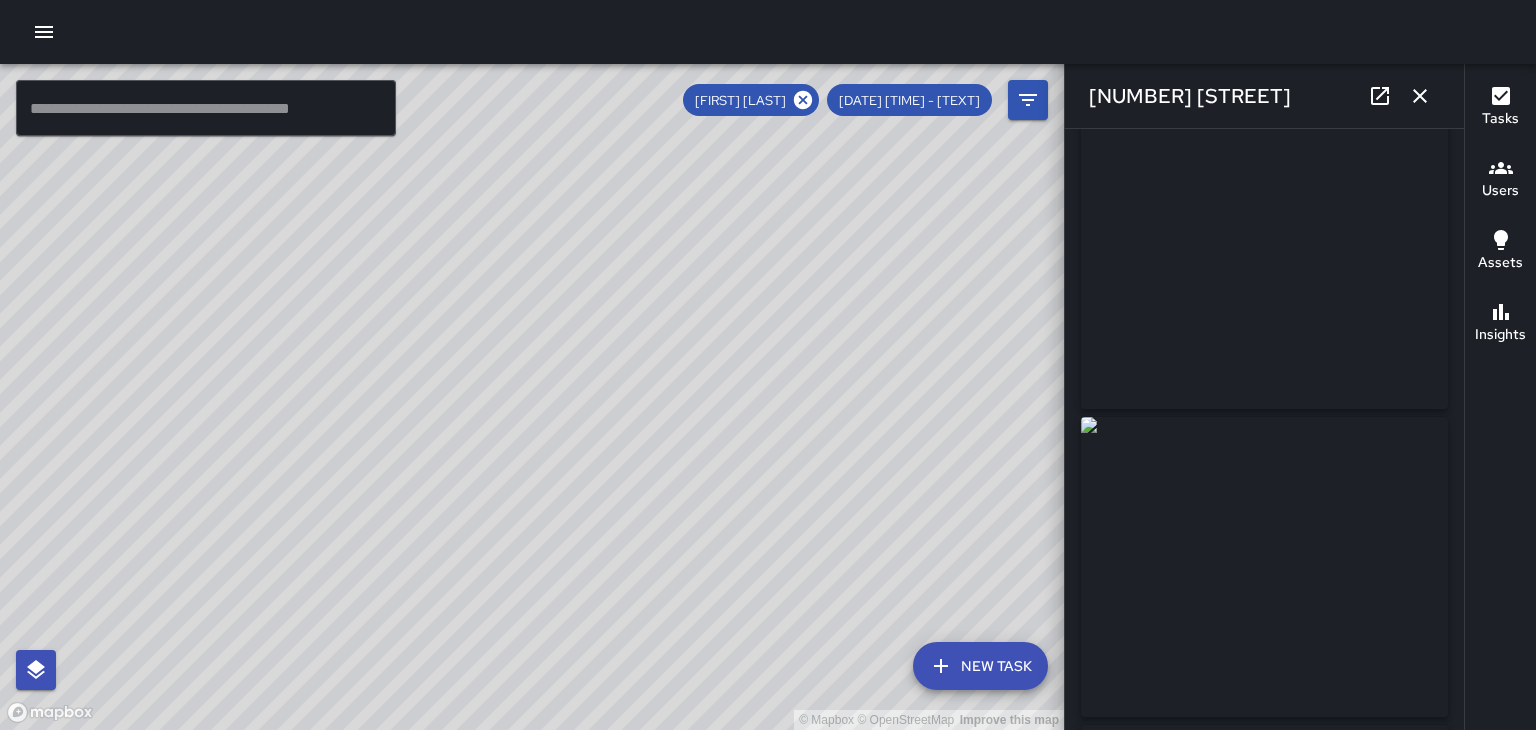 scroll, scrollTop: 50, scrollLeft: 0, axis: vertical 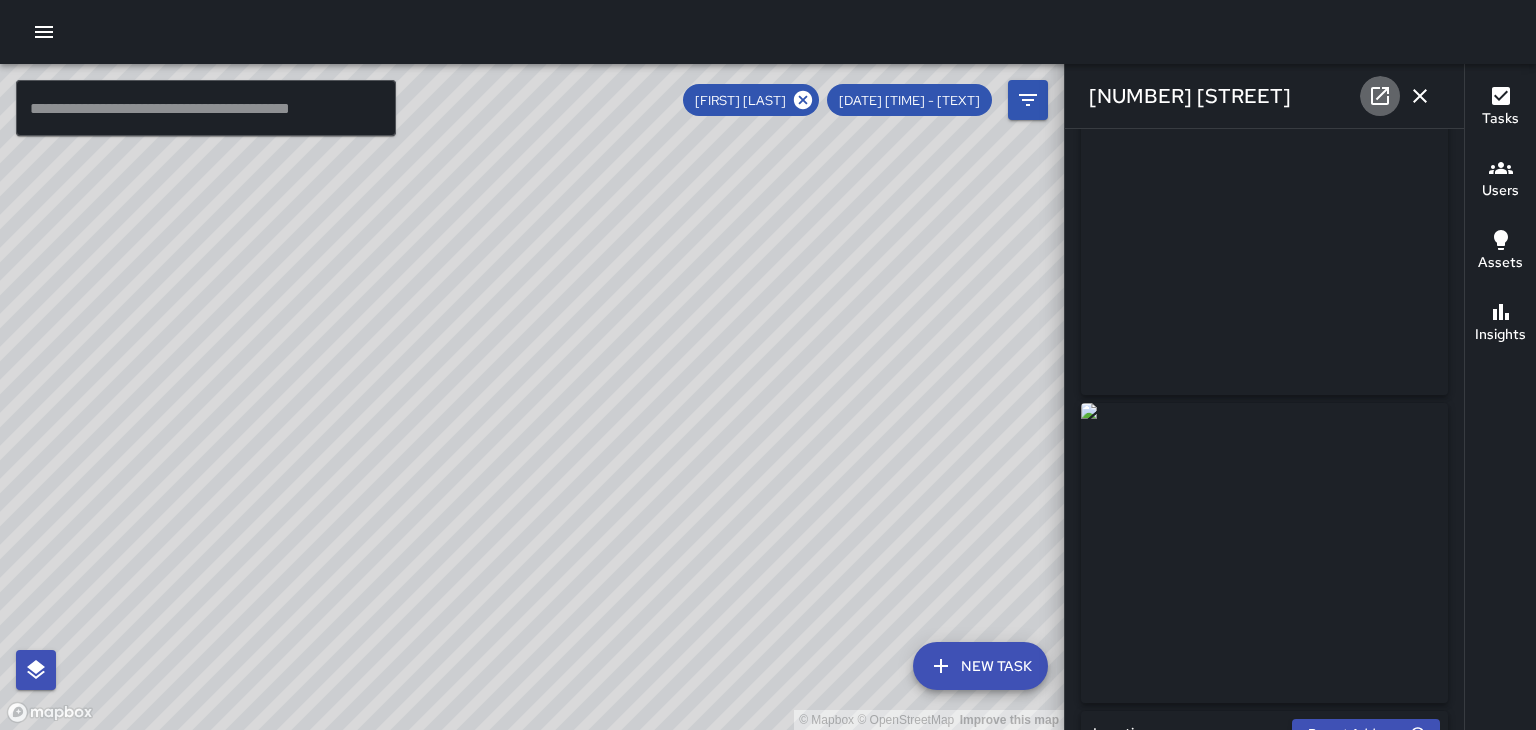 click 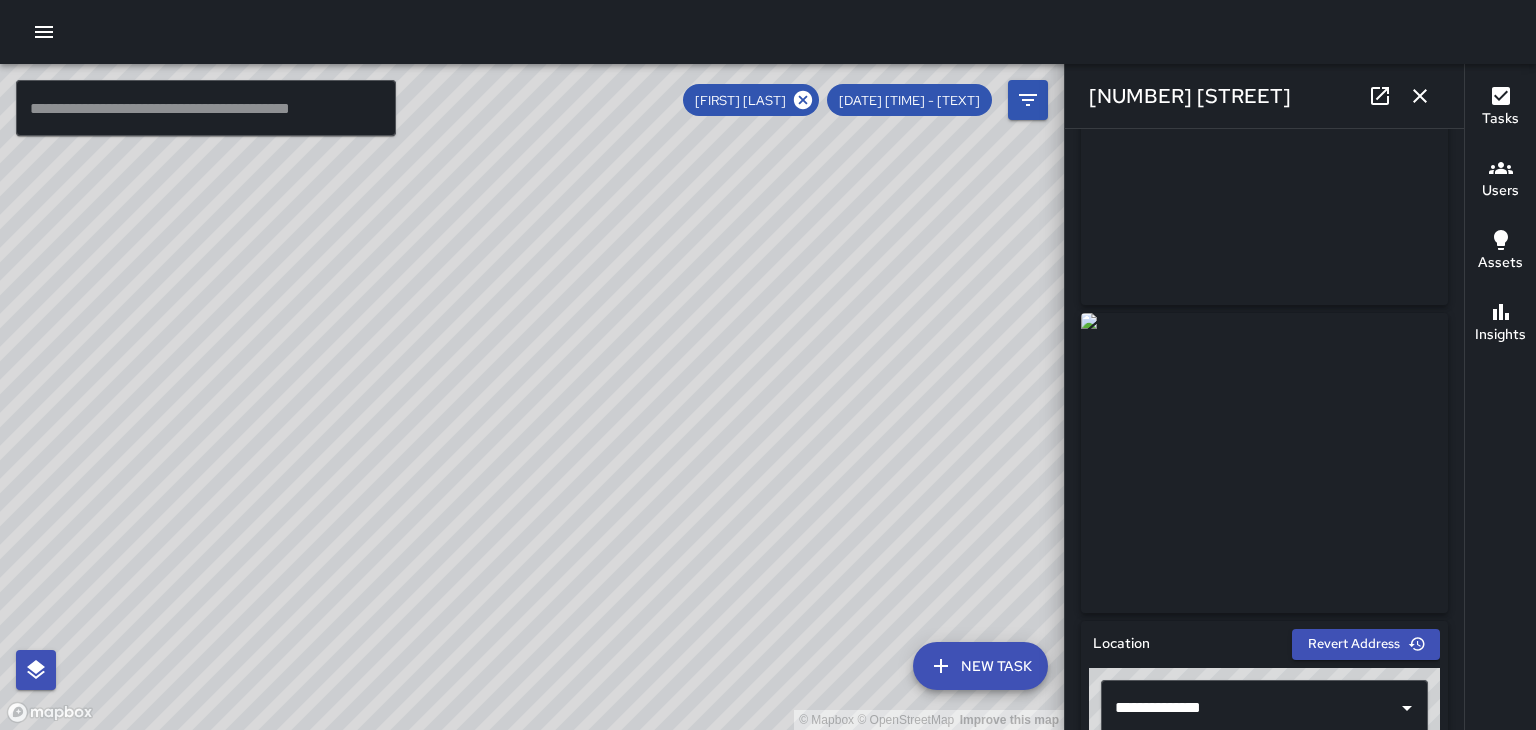 scroll, scrollTop: 179, scrollLeft: 0, axis: vertical 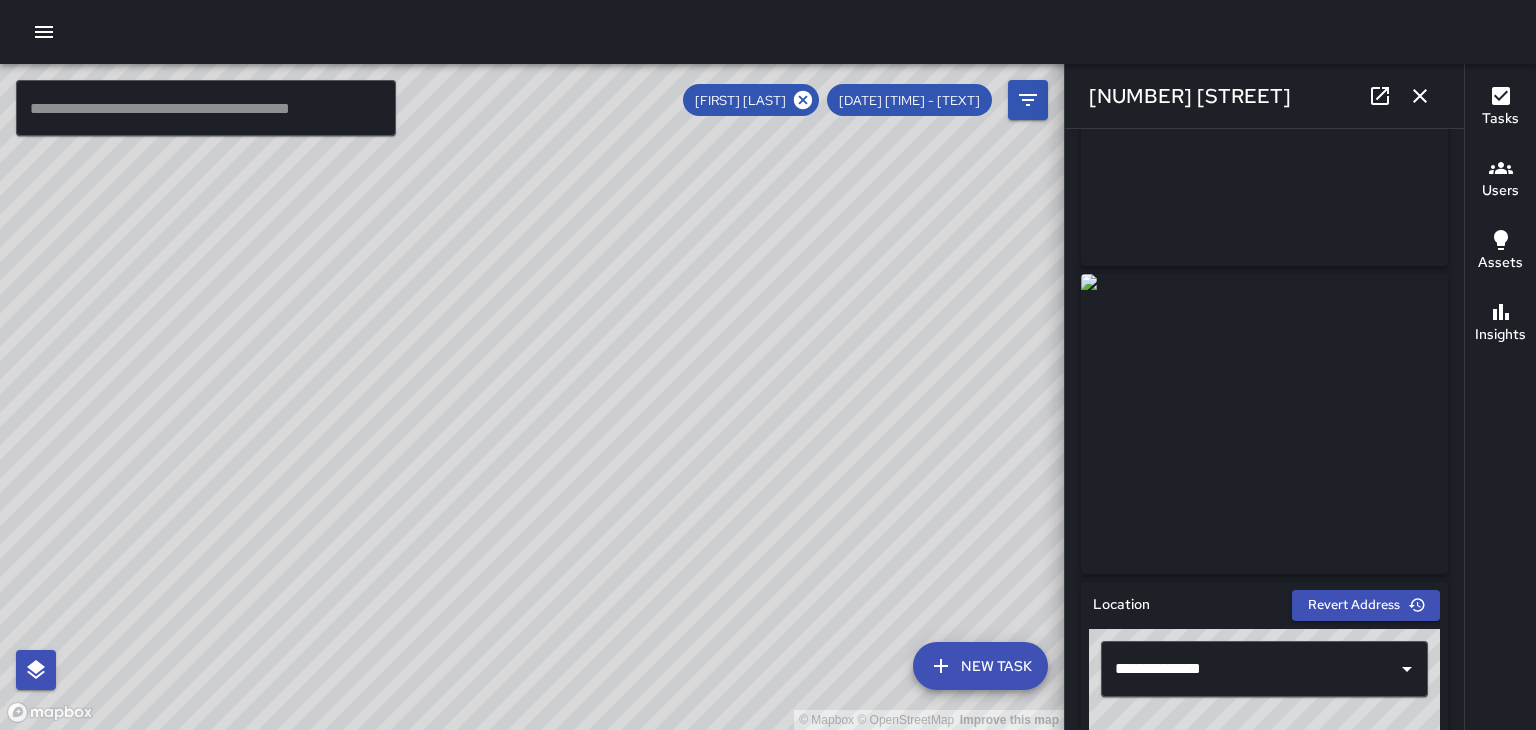 drag, startPoint x: 1426, startPoint y: 97, endPoint x: 1405, endPoint y: 104, distance: 22.135944 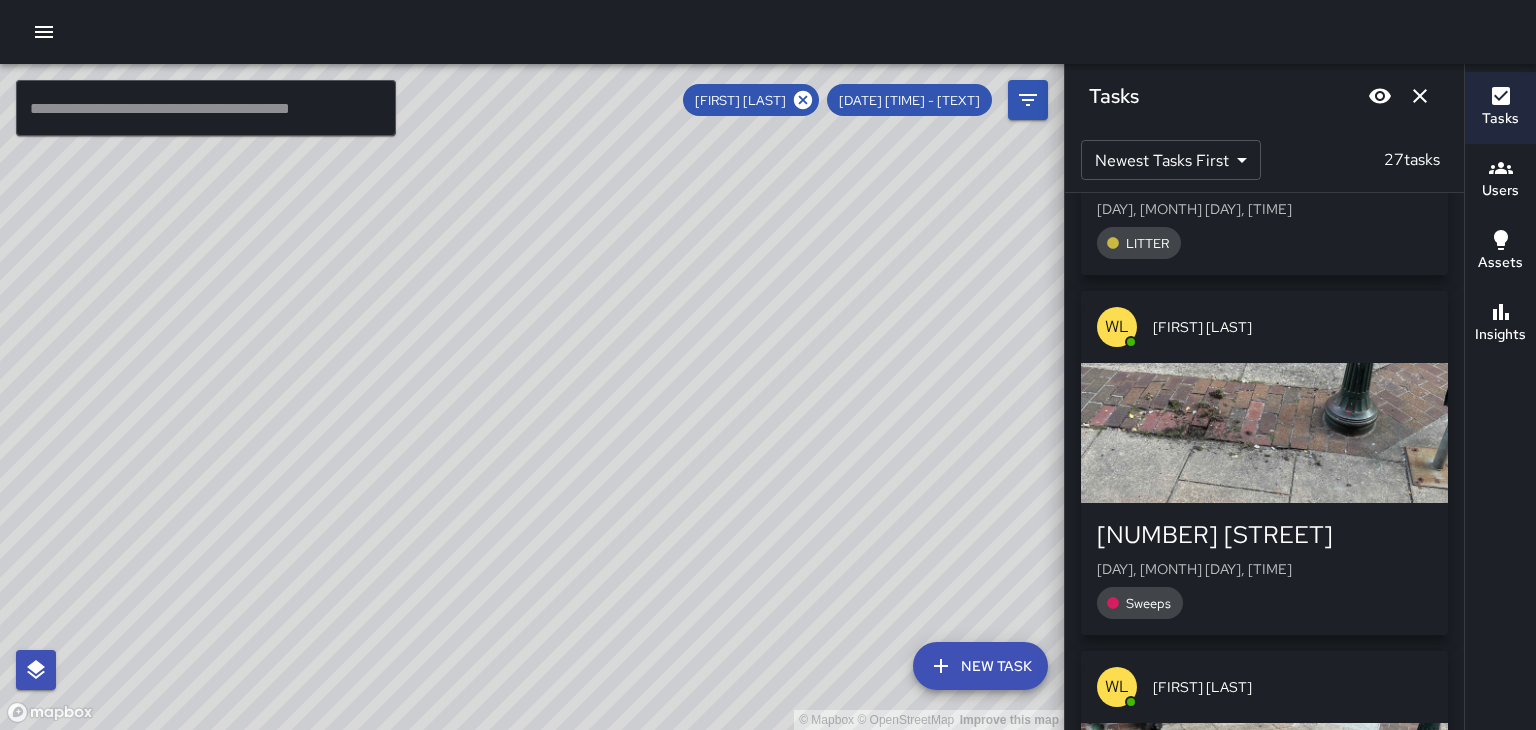 scroll, scrollTop: 1364, scrollLeft: 0, axis: vertical 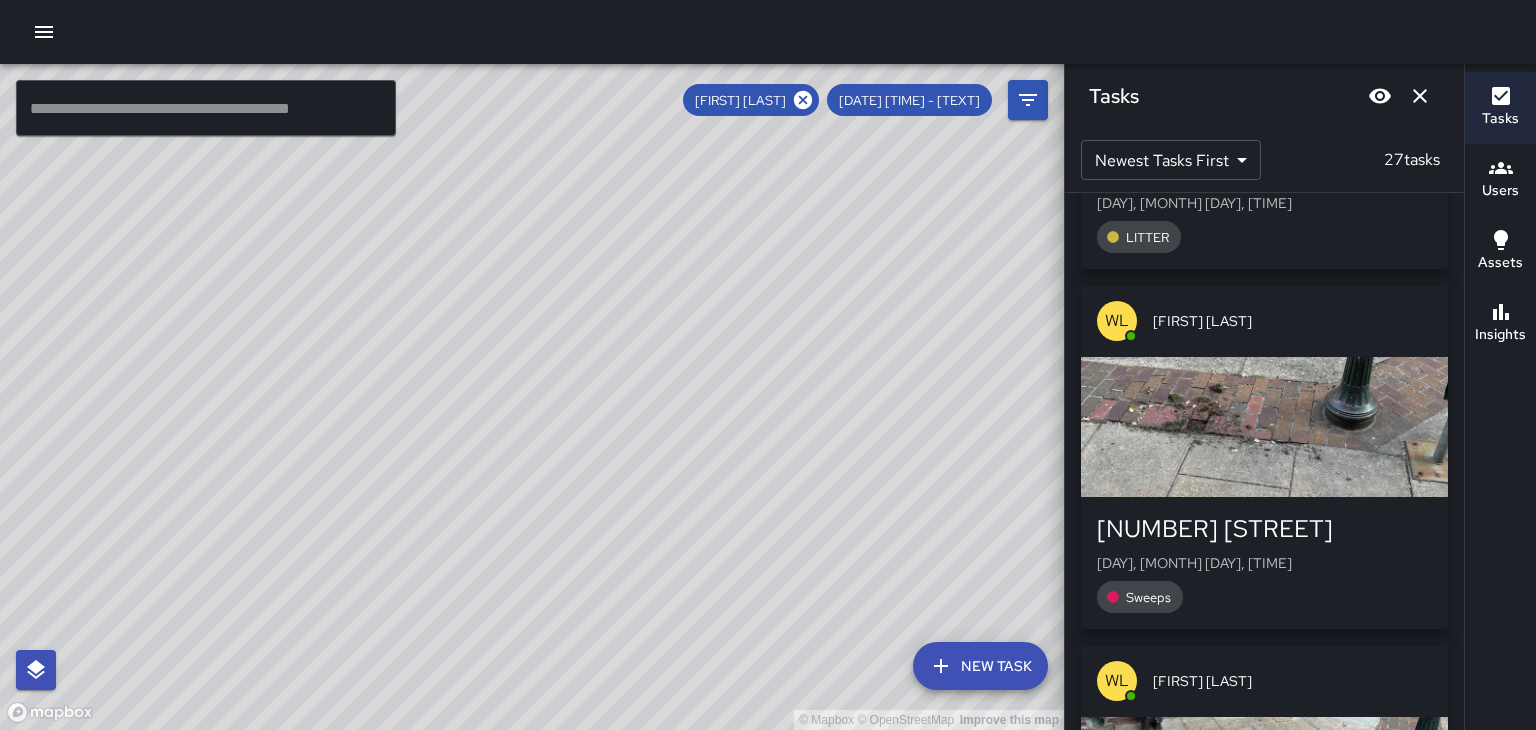 click at bounding box center (1264, 427) 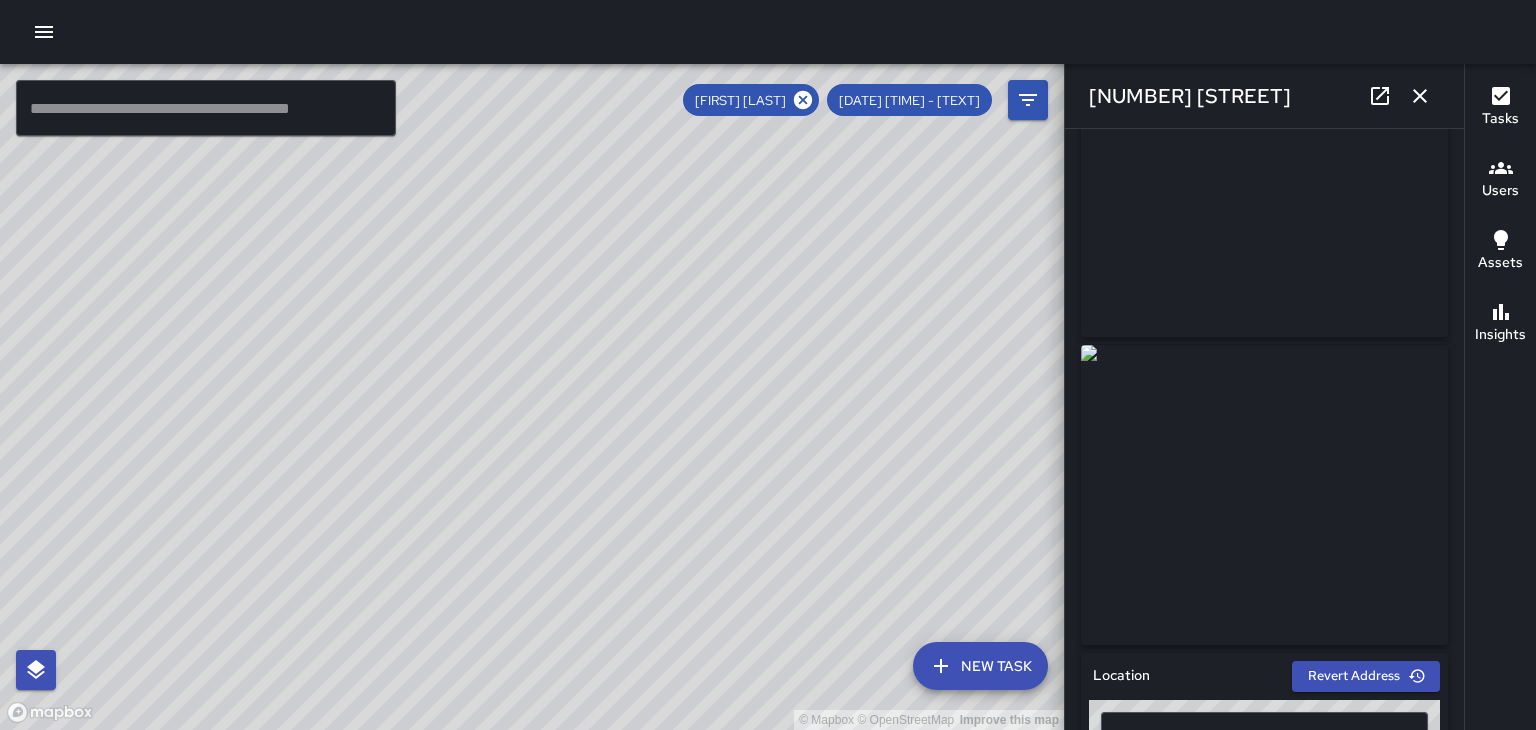 scroll, scrollTop: 120, scrollLeft: 0, axis: vertical 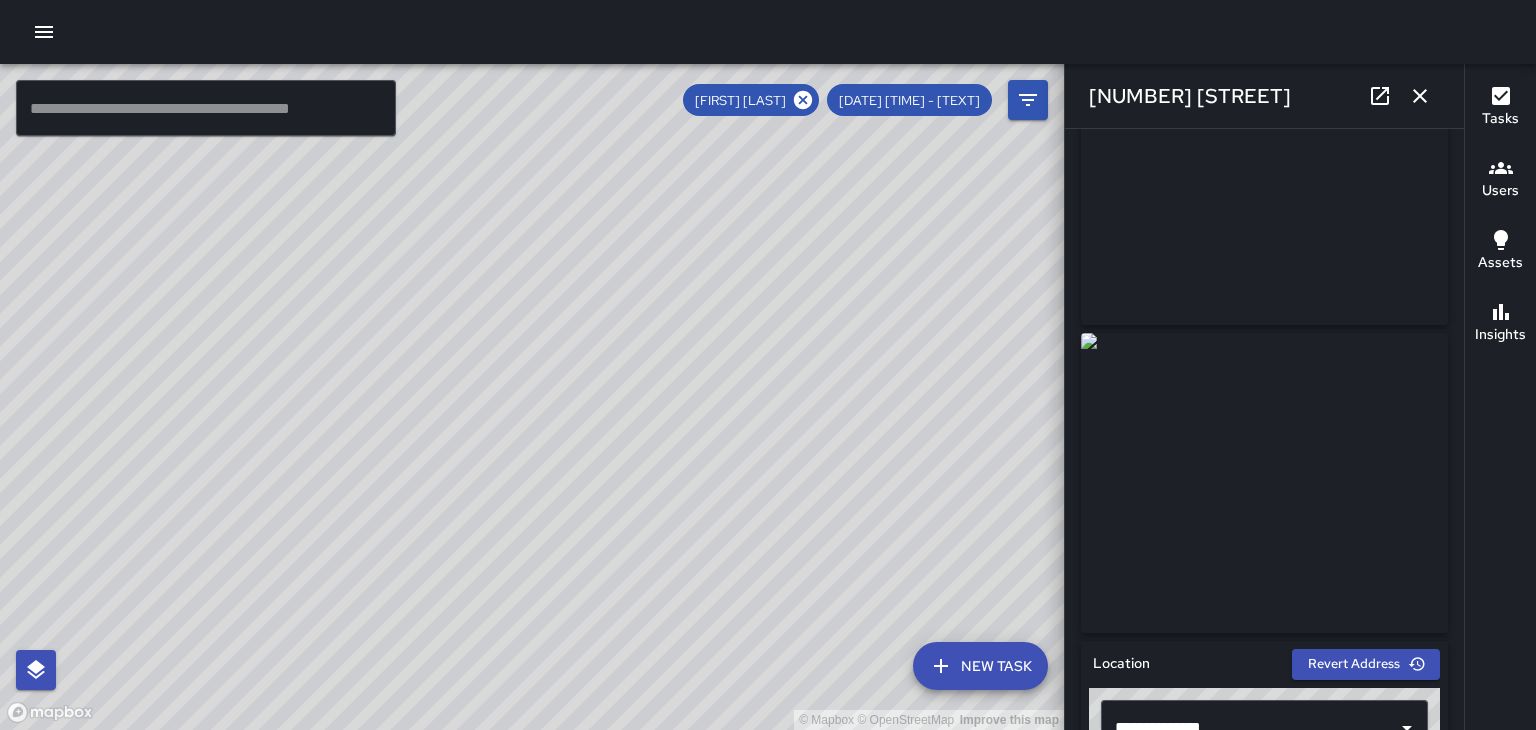 click 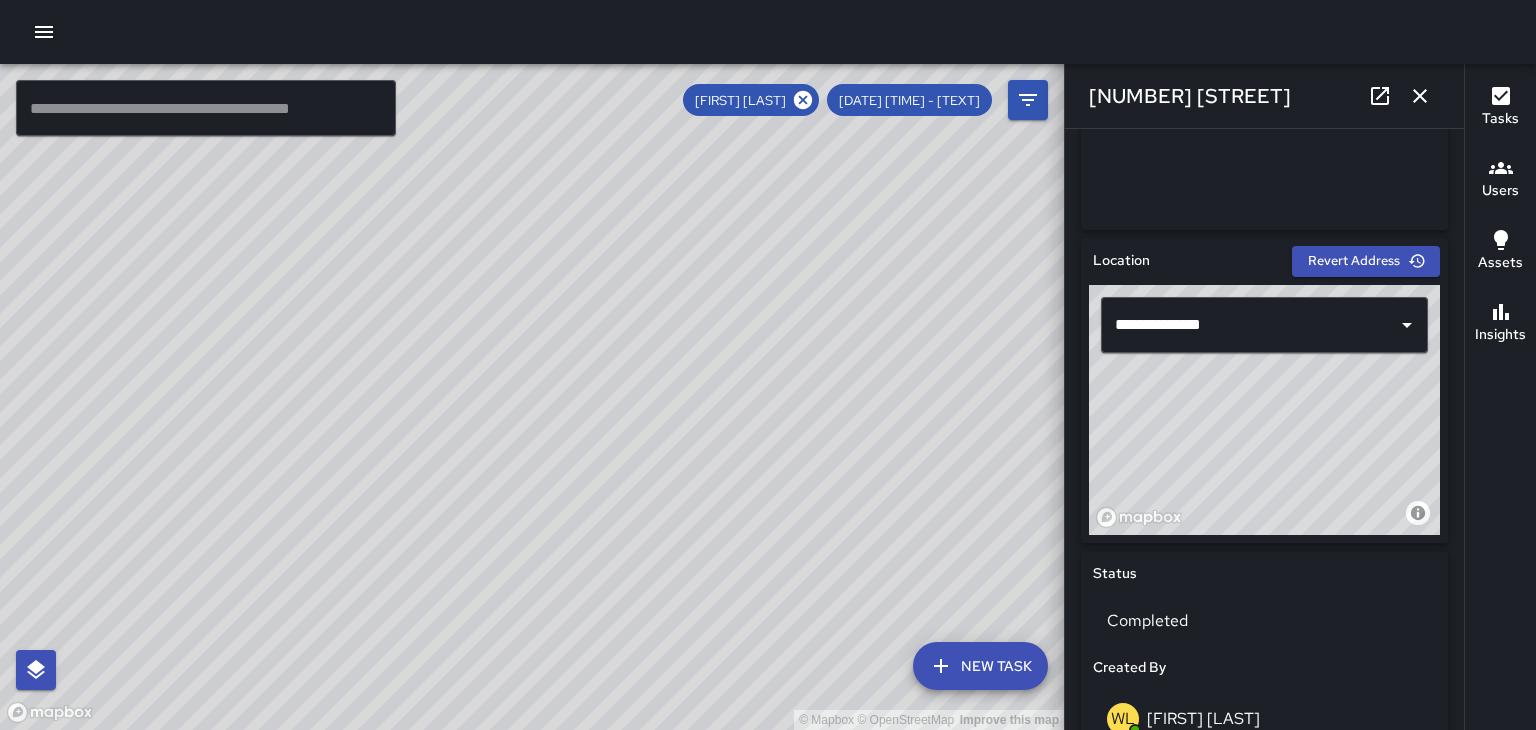 scroll, scrollTop: 526, scrollLeft: 0, axis: vertical 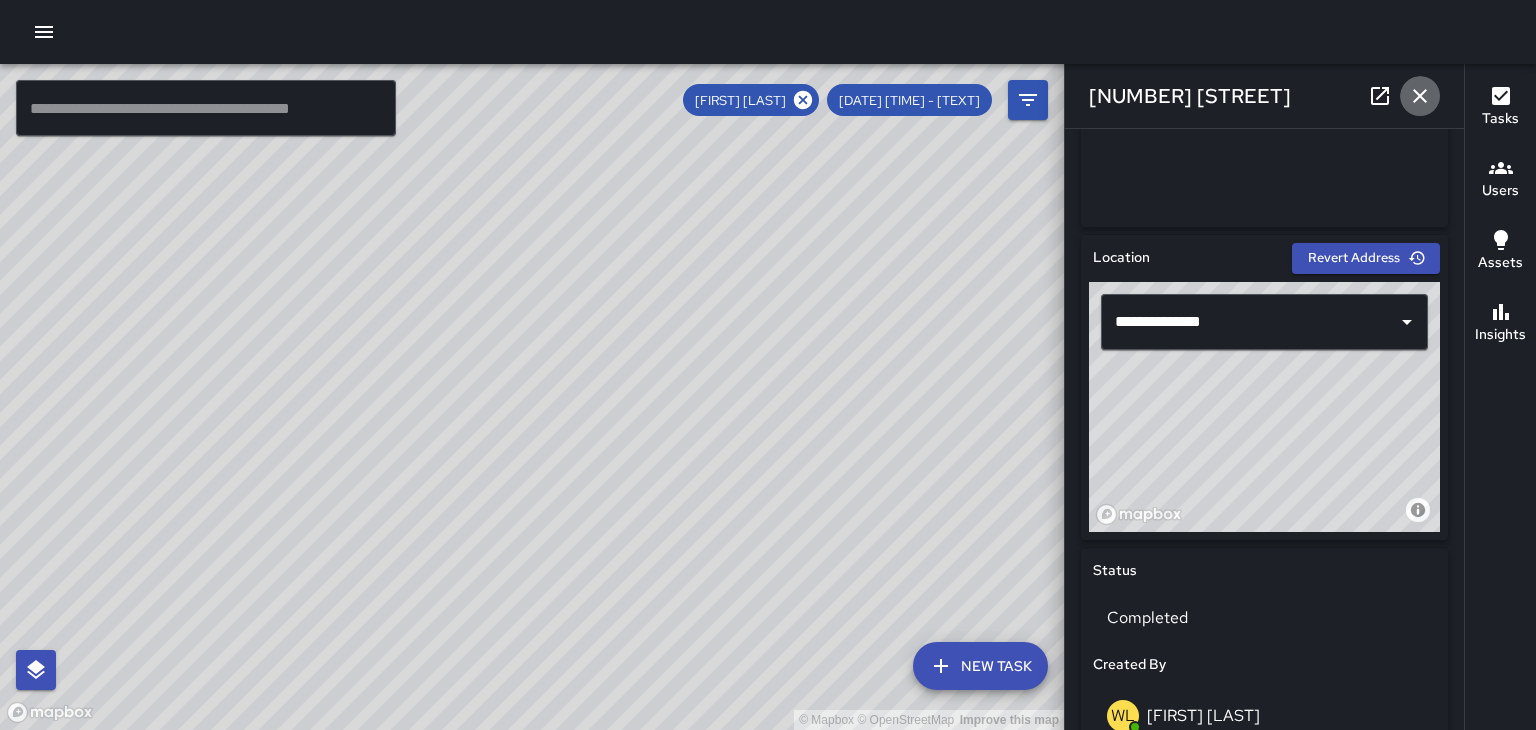 click 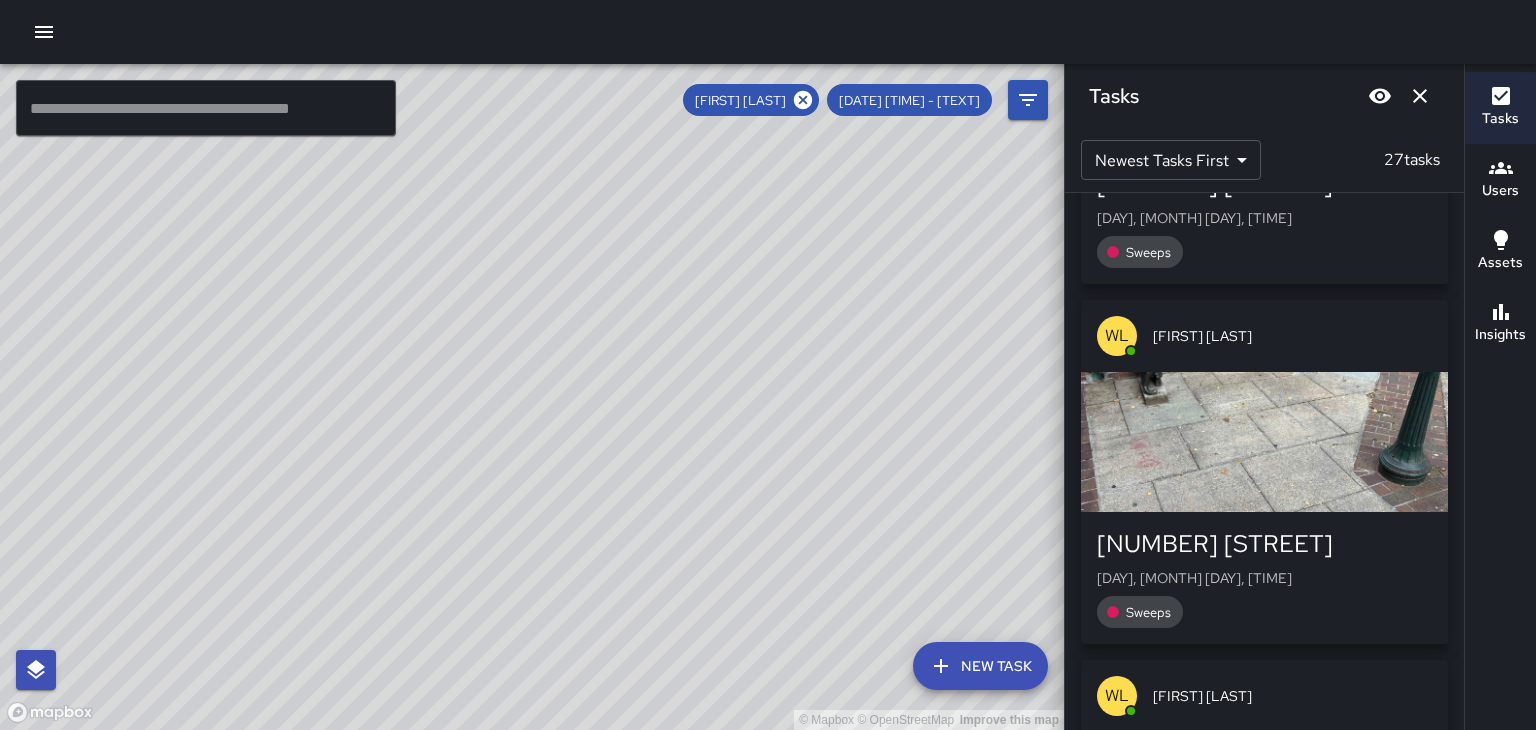 scroll, scrollTop: 1711, scrollLeft: 0, axis: vertical 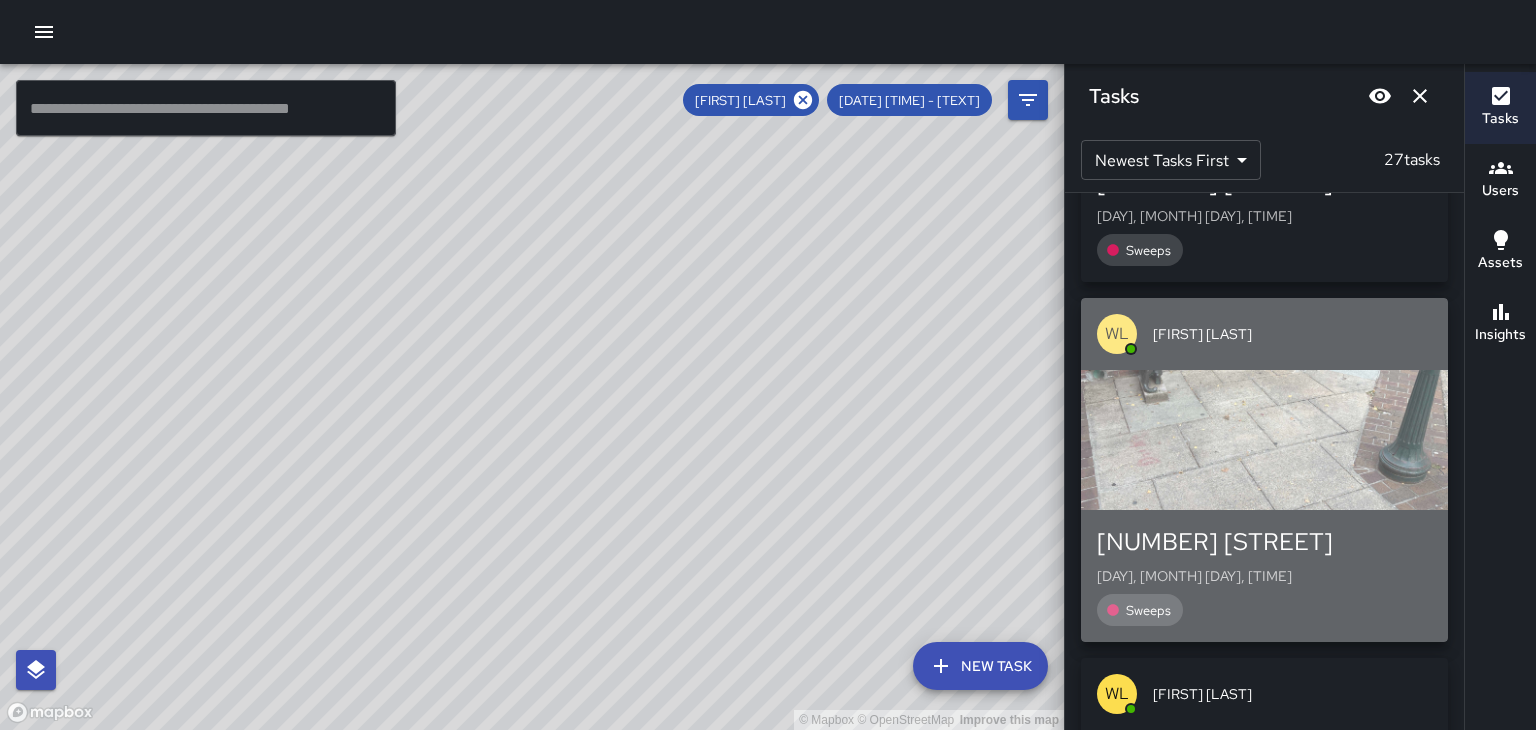 click at bounding box center (1264, 440) 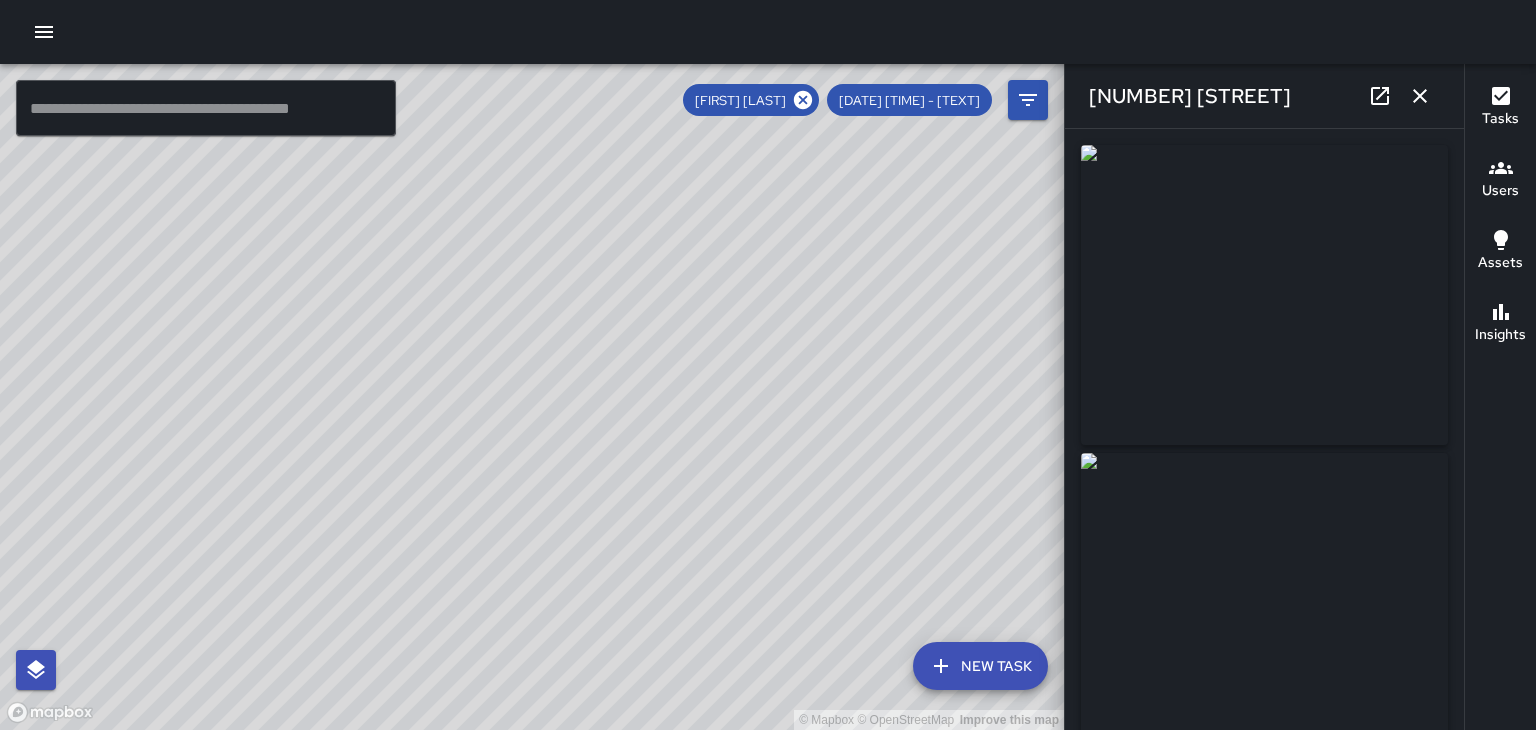 type on "**********" 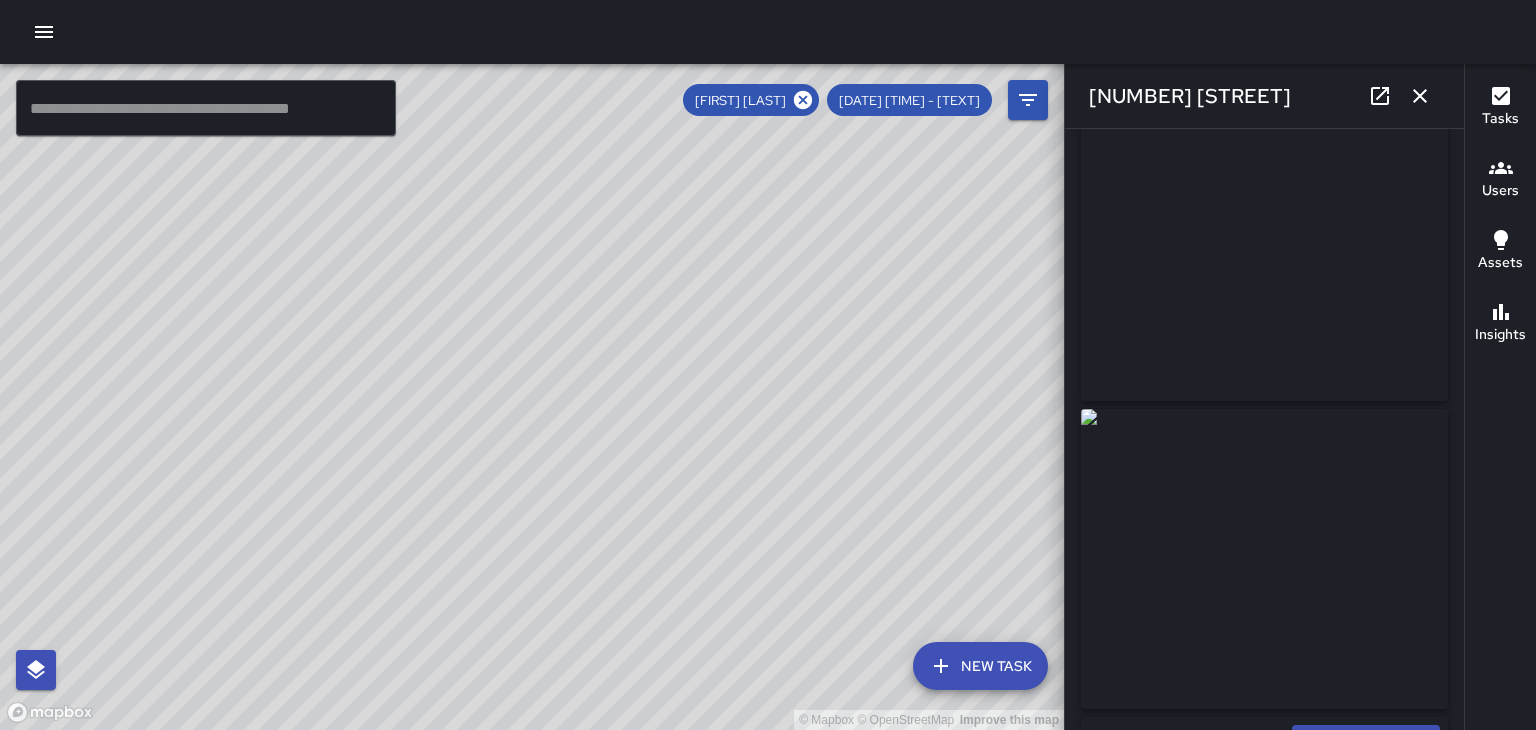 scroll, scrollTop: 63, scrollLeft: 0, axis: vertical 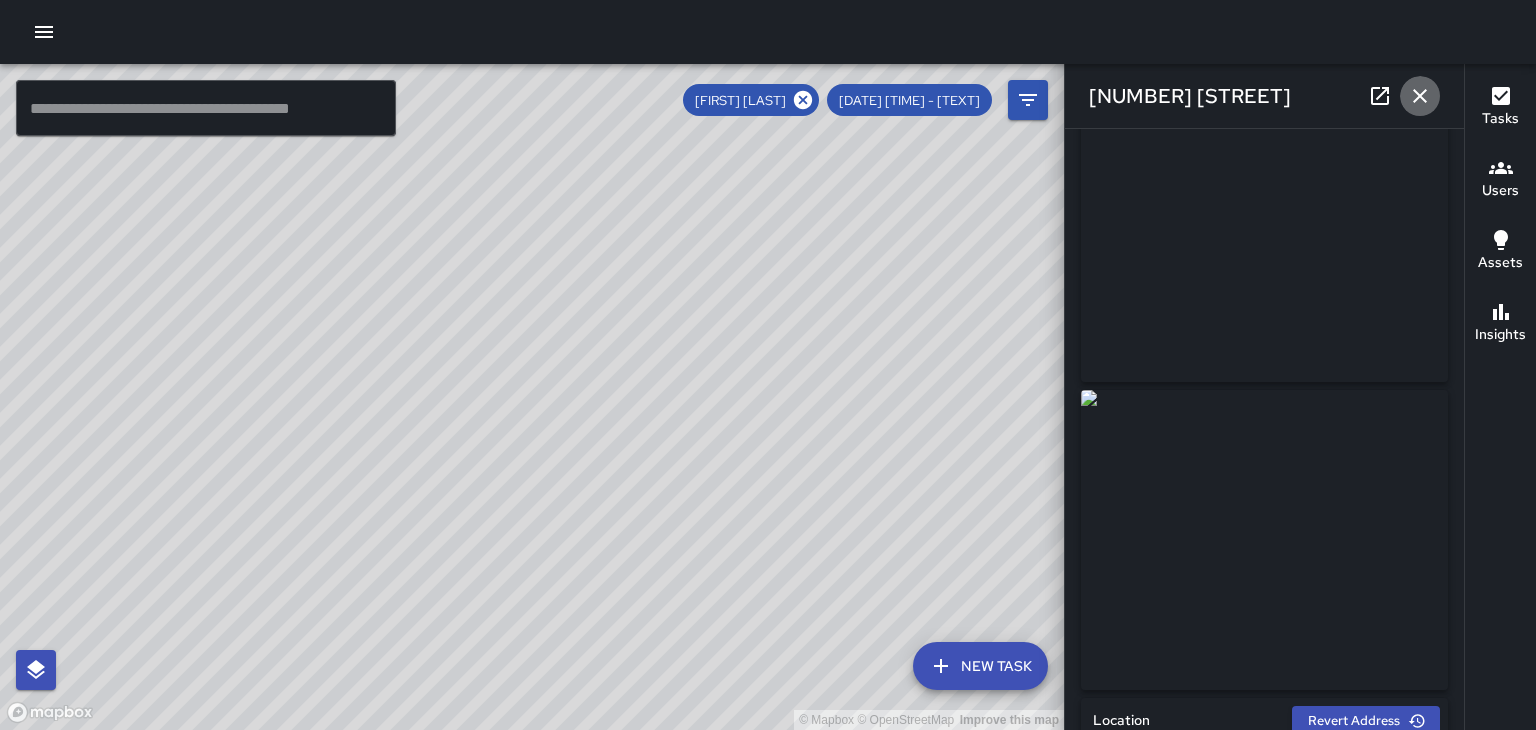 drag, startPoint x: 1418, startPoint y: 99, endPoint x: 1409, endPoint y: 106, distance: 11.401754 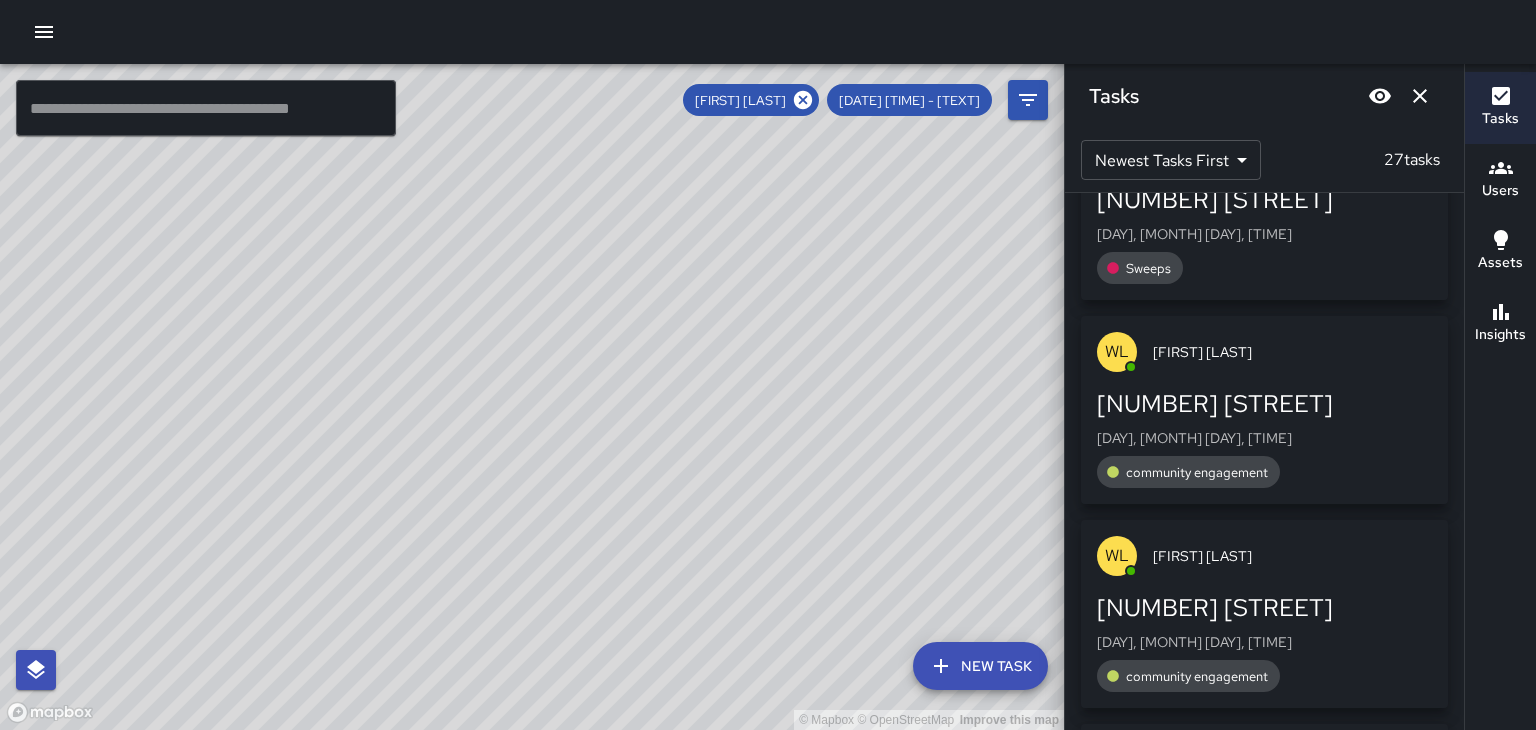 scroll, scrollTop: 2060, scrollLeft: 0, axis: vertical 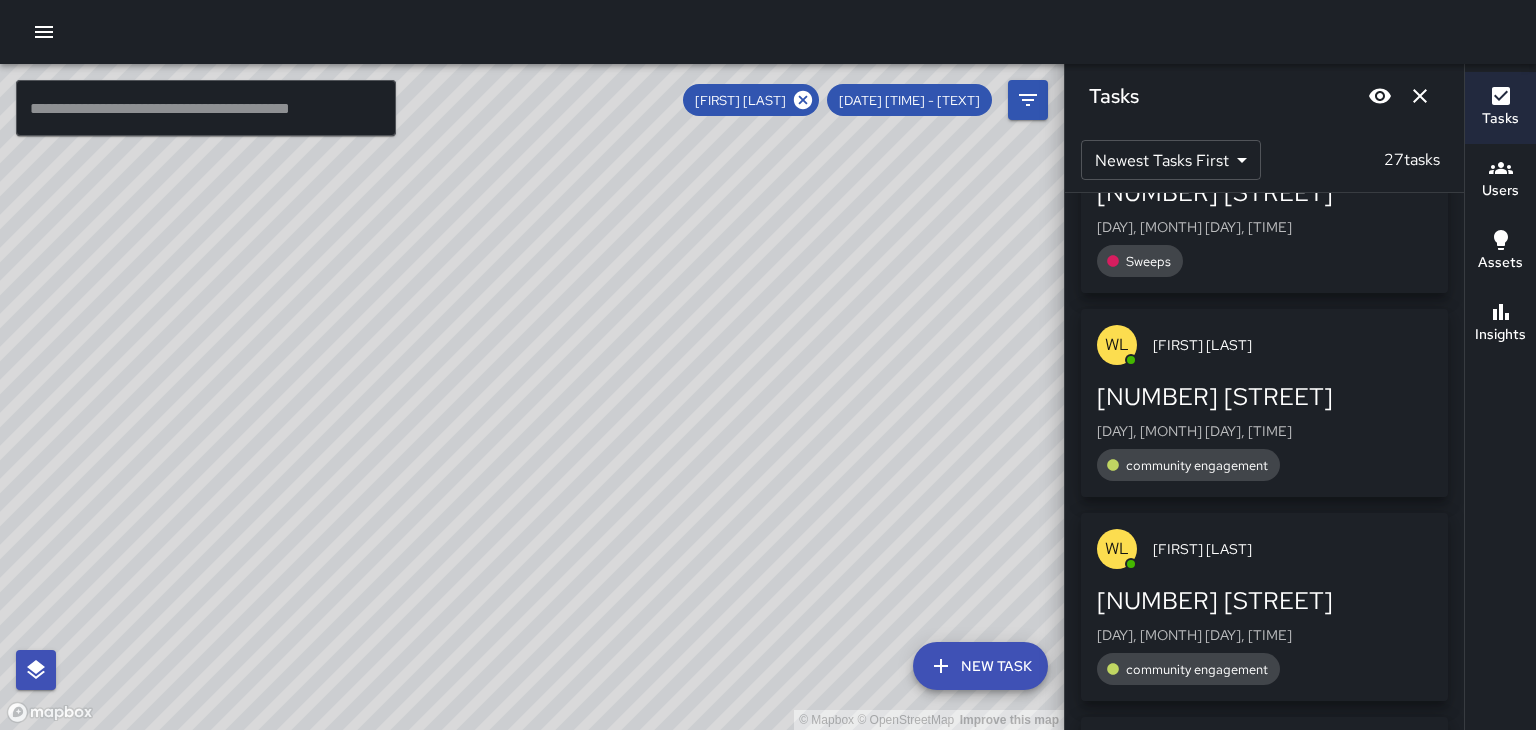 click on "WL William Littlejohn" at bounding box center (1264, 345) 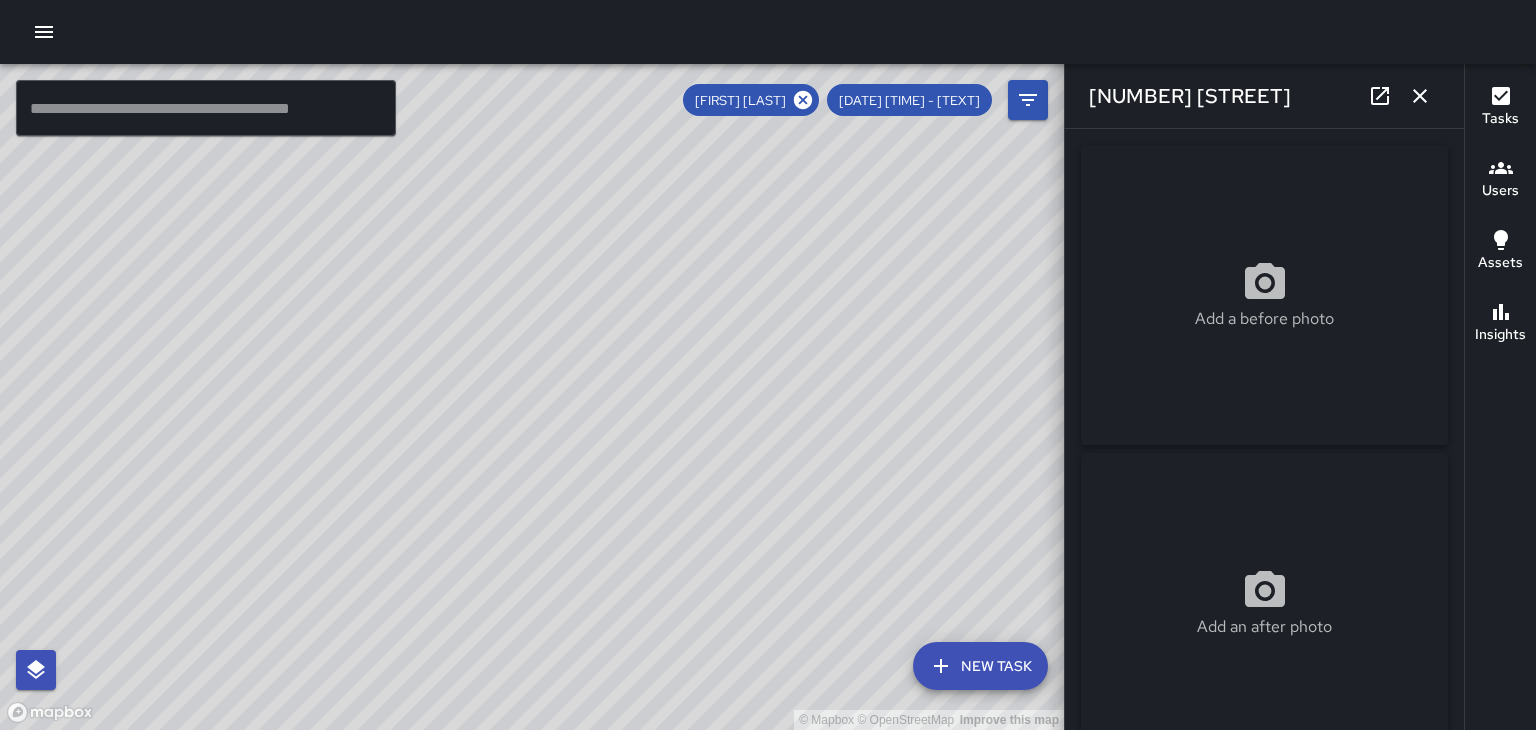 drag, startPoint x: 1432, startPoint y: 95, endPoint x: 1420, endPoint y: 96, distance: 12.0415945 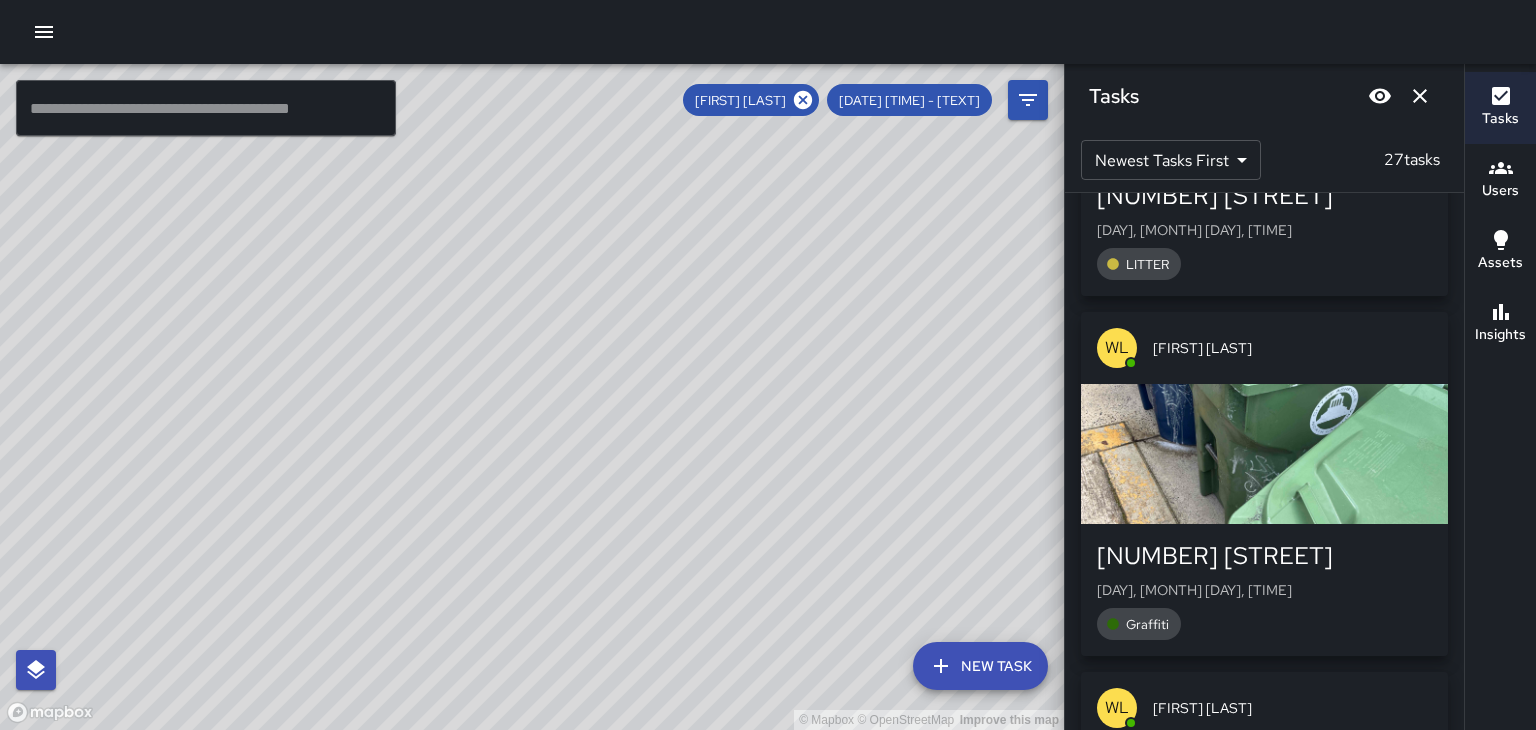 scroll, scrollTop: 3406, scrollLeft: 0, axis: vertical 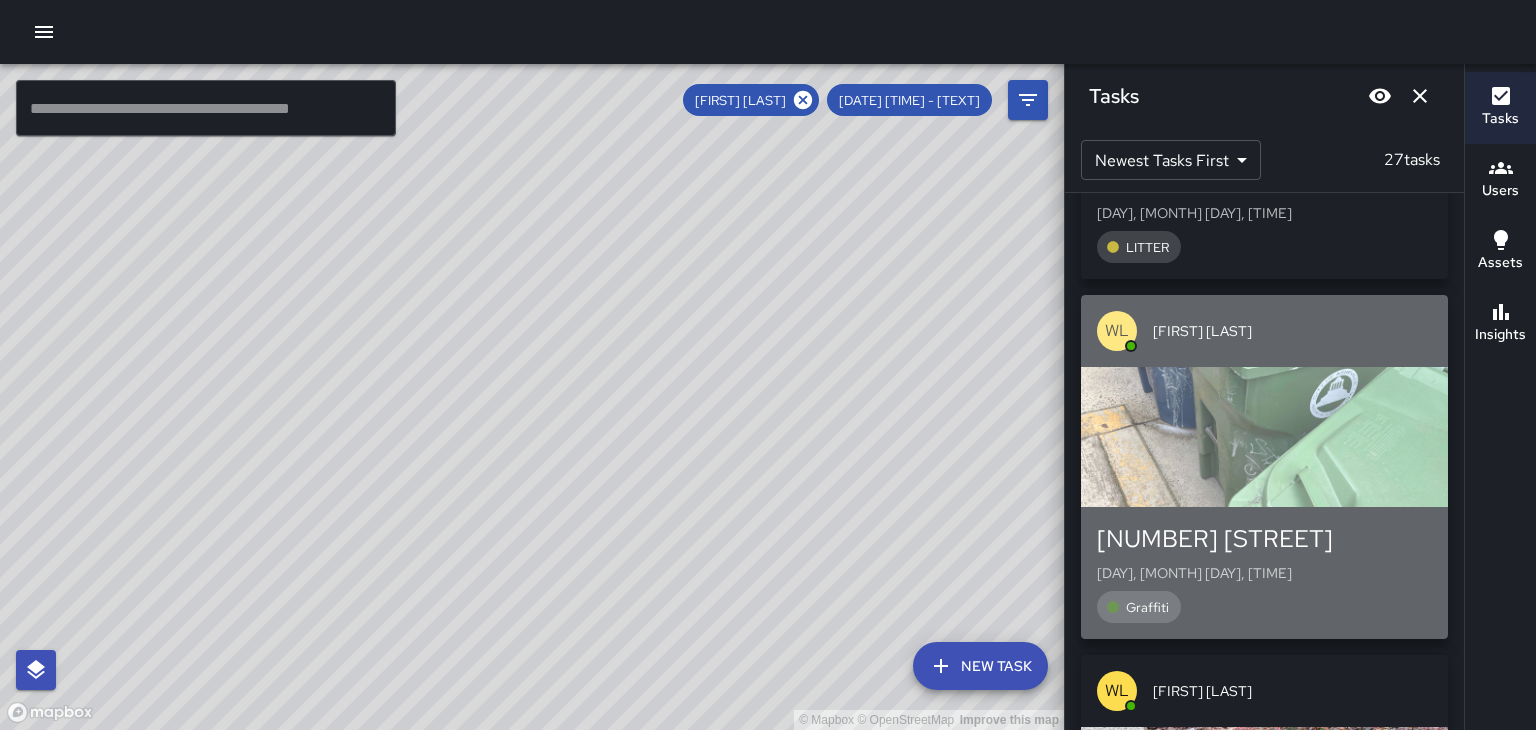 click at bounding box center (1264, 437) 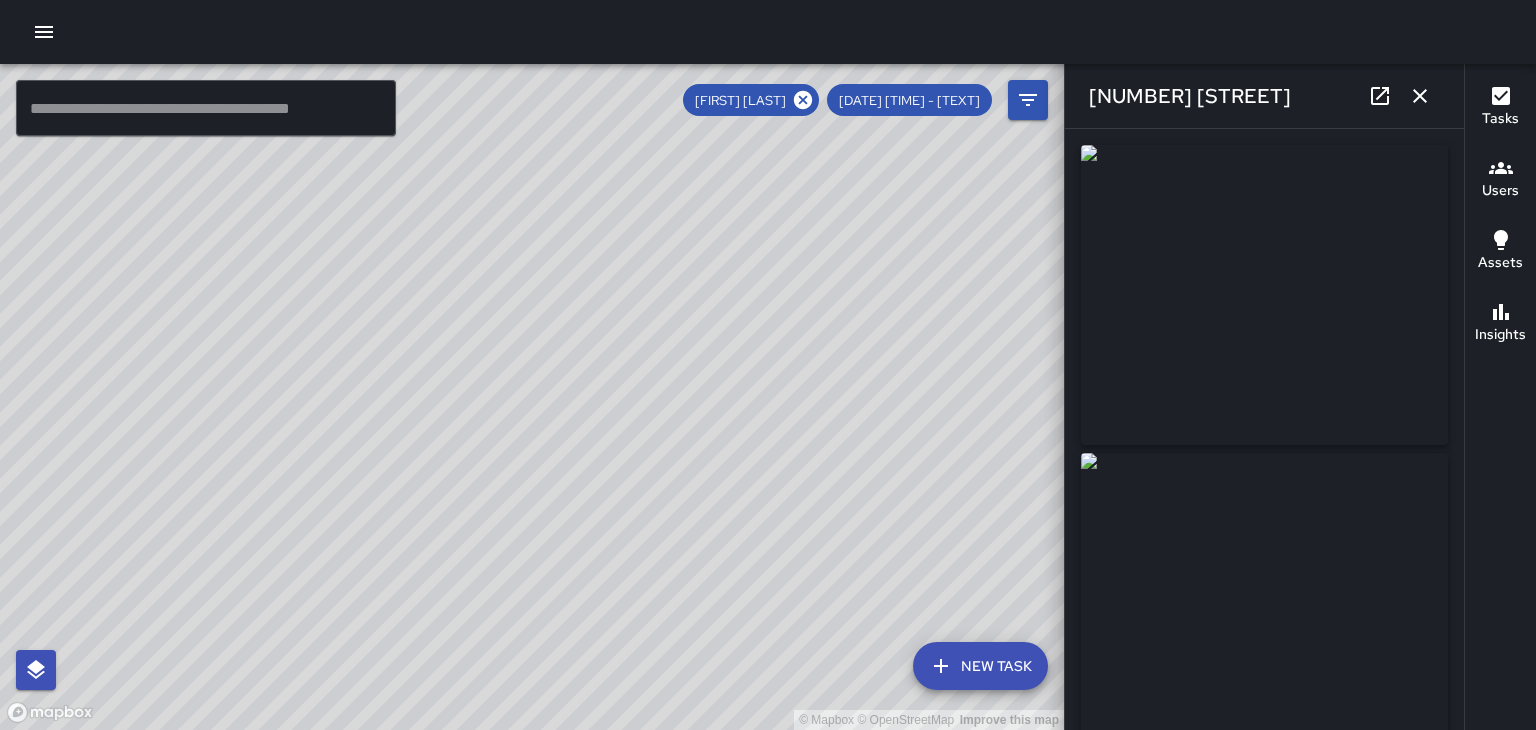 click 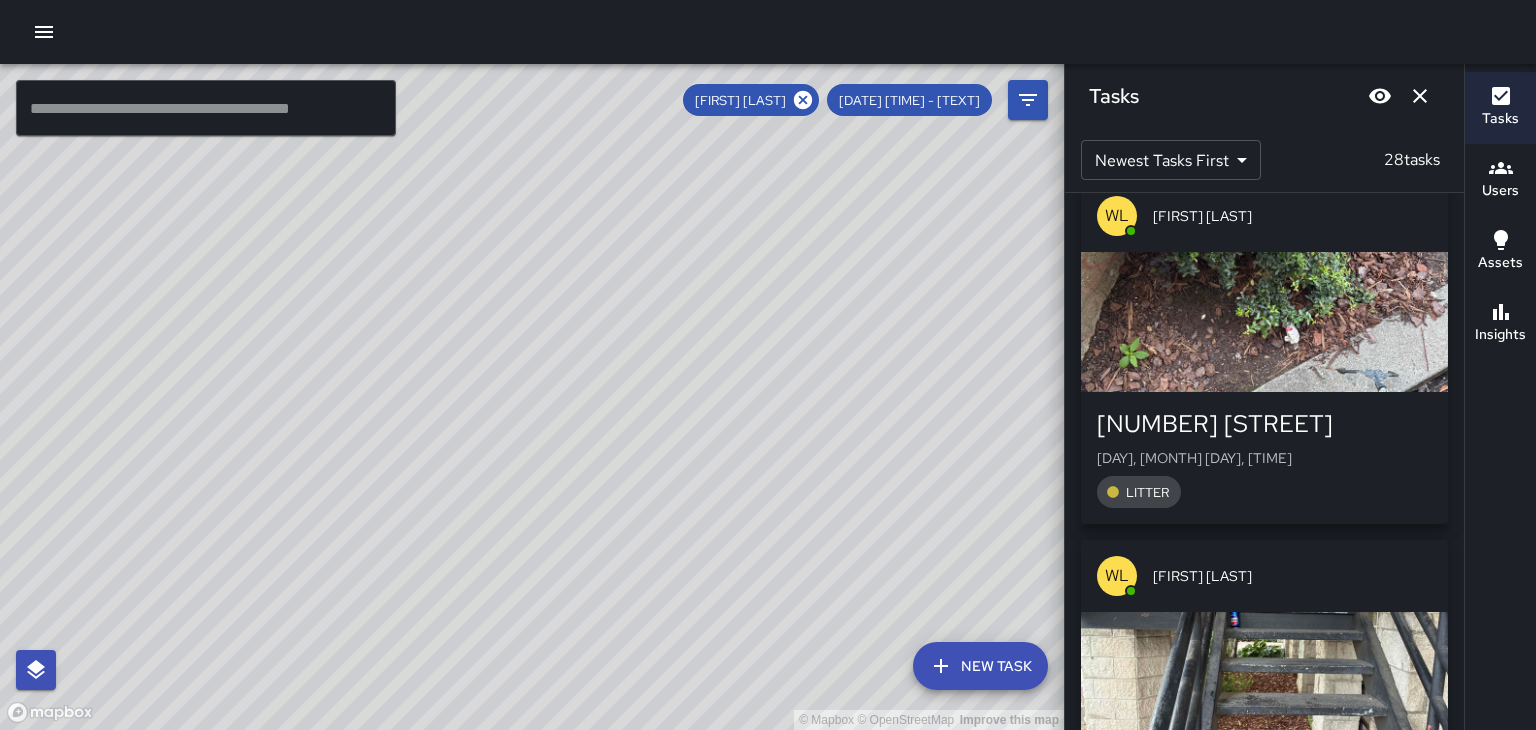 scroll, scrollTop: 4603, scrollLeft: 0, axis: vertical 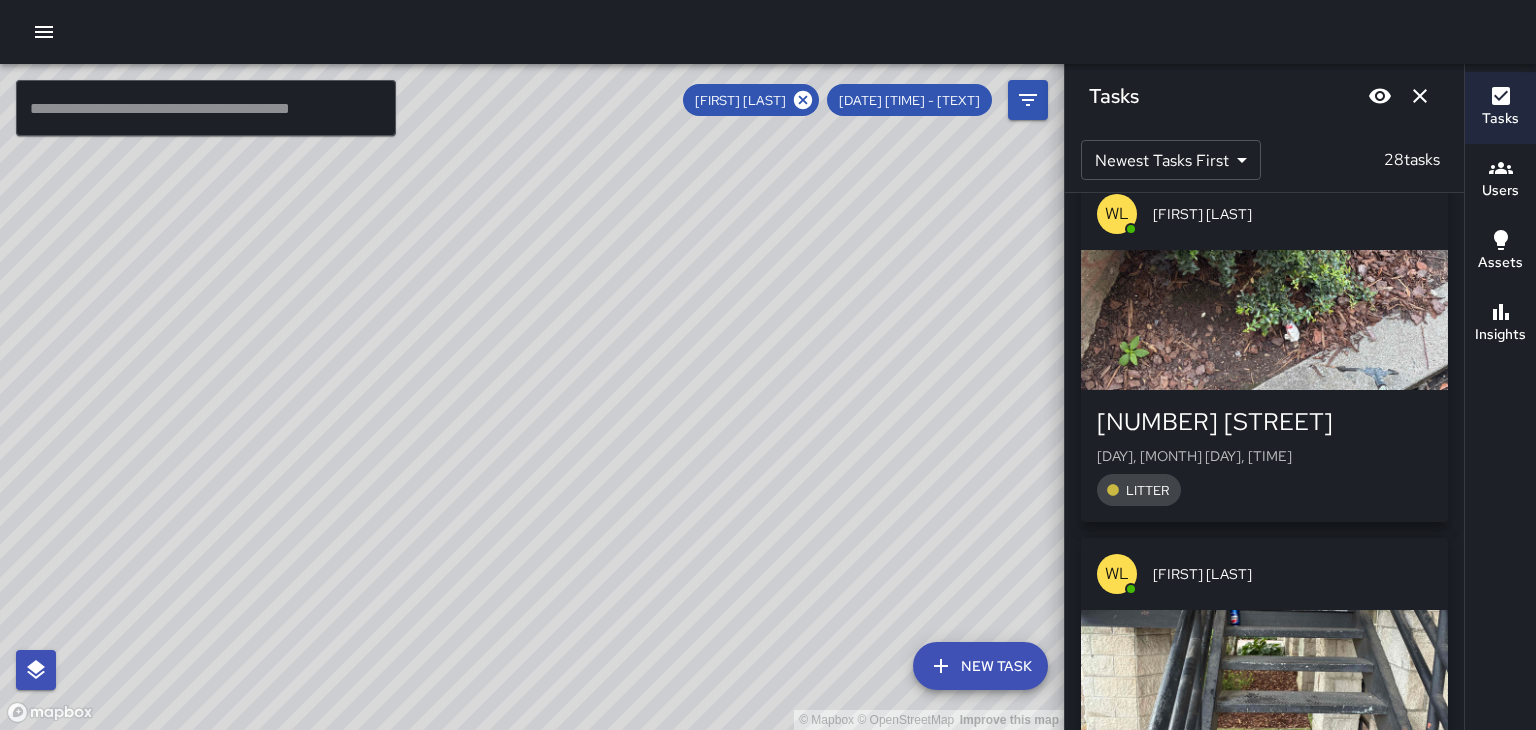 click at bounding box center [1264, 320] 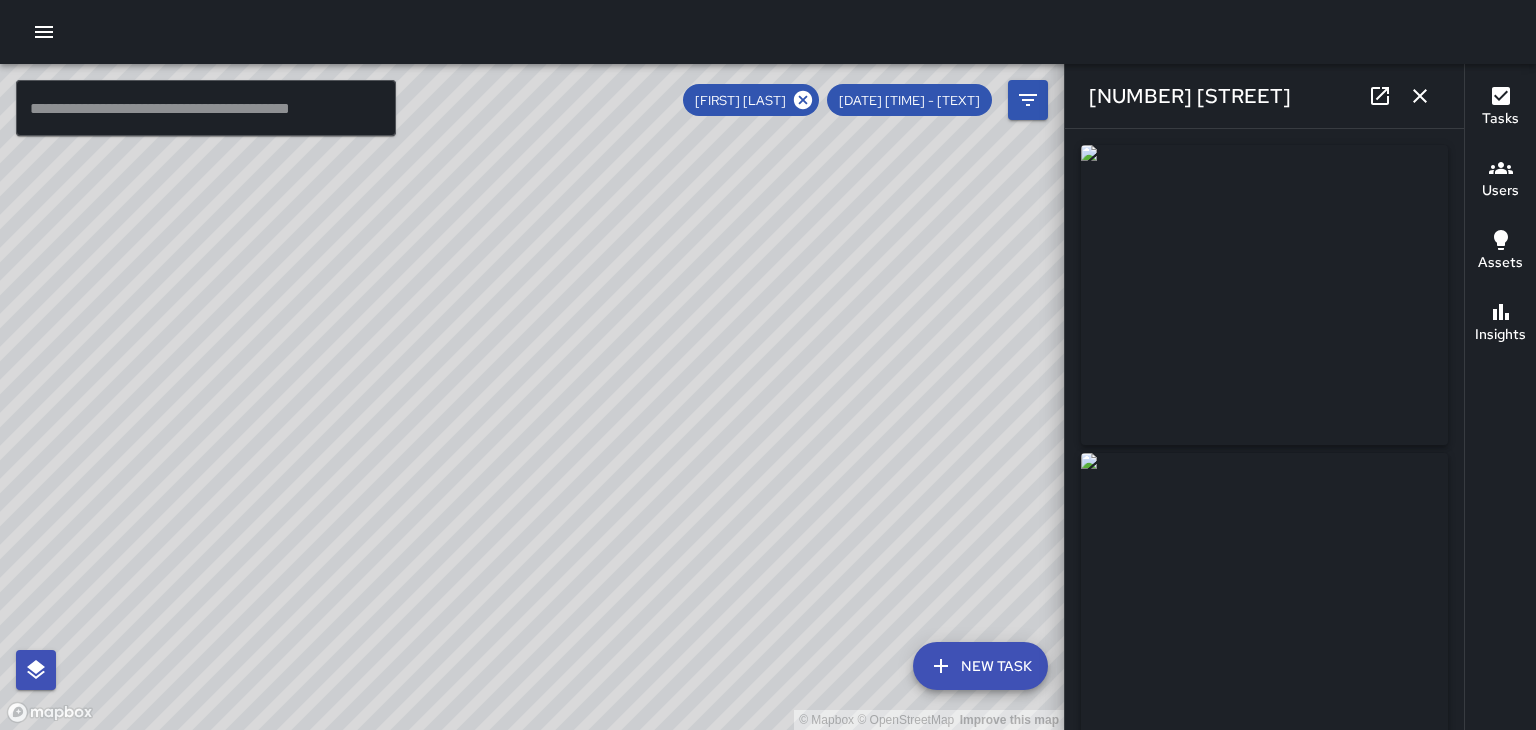 type on "**********" 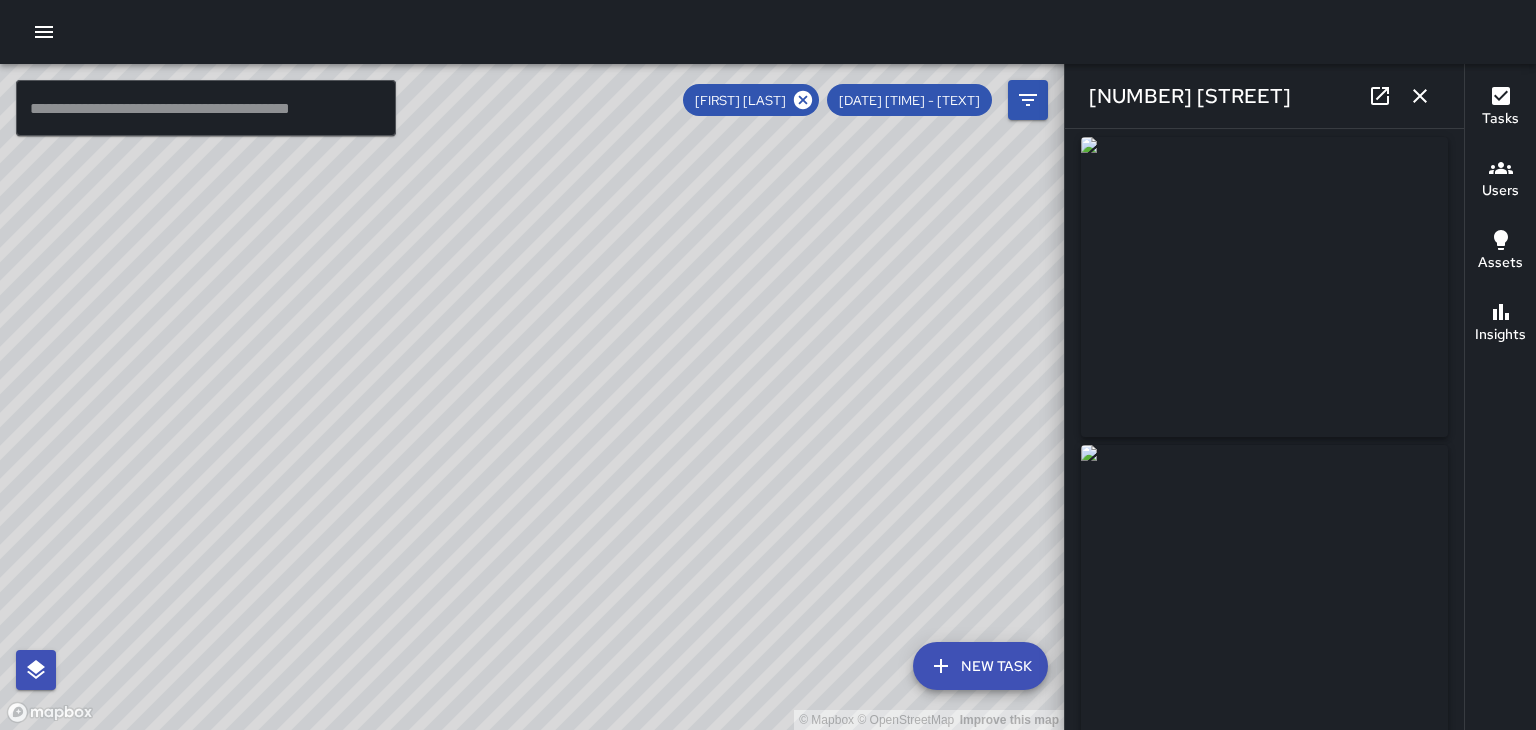scroll, scrollTop: 32, scrollLeft: 0, axis: vertical 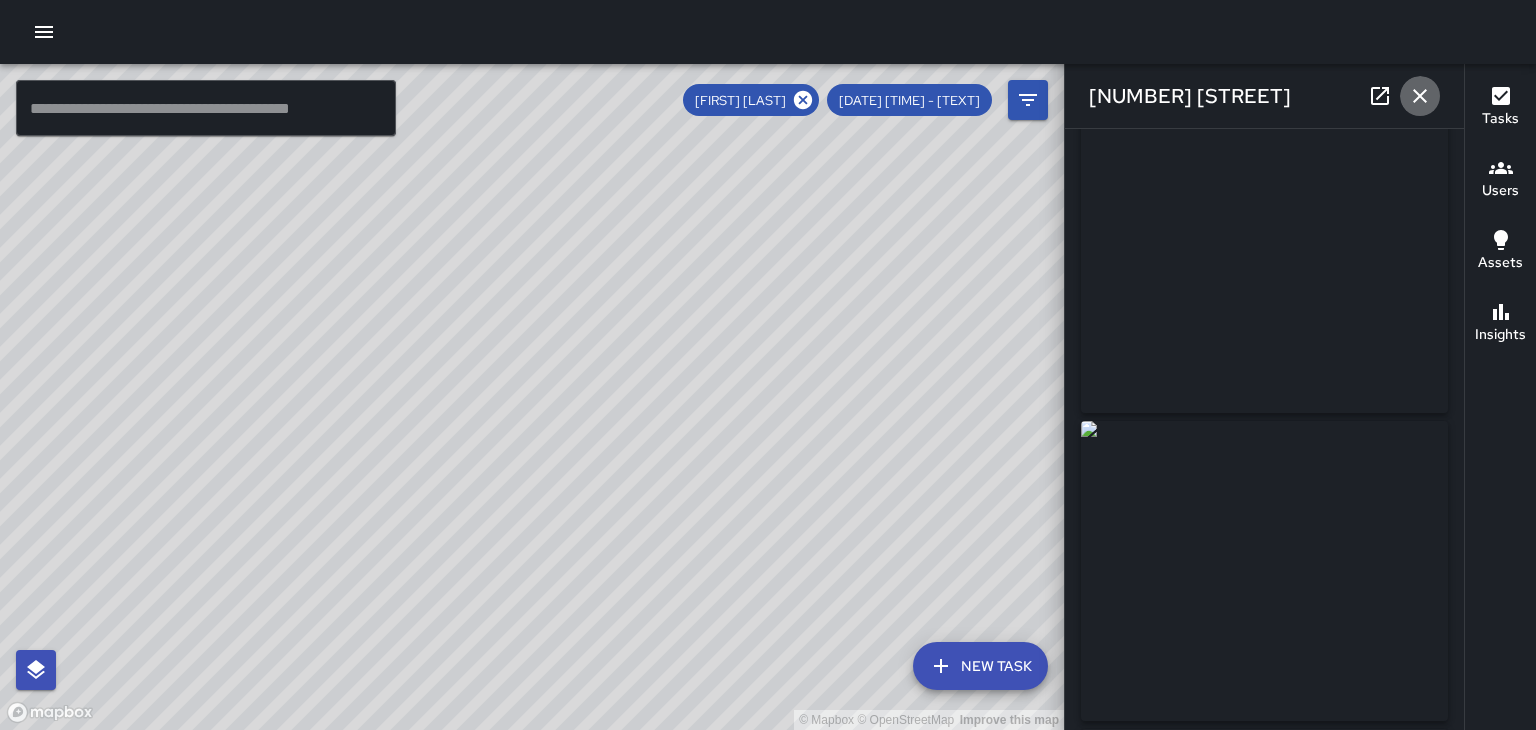 click 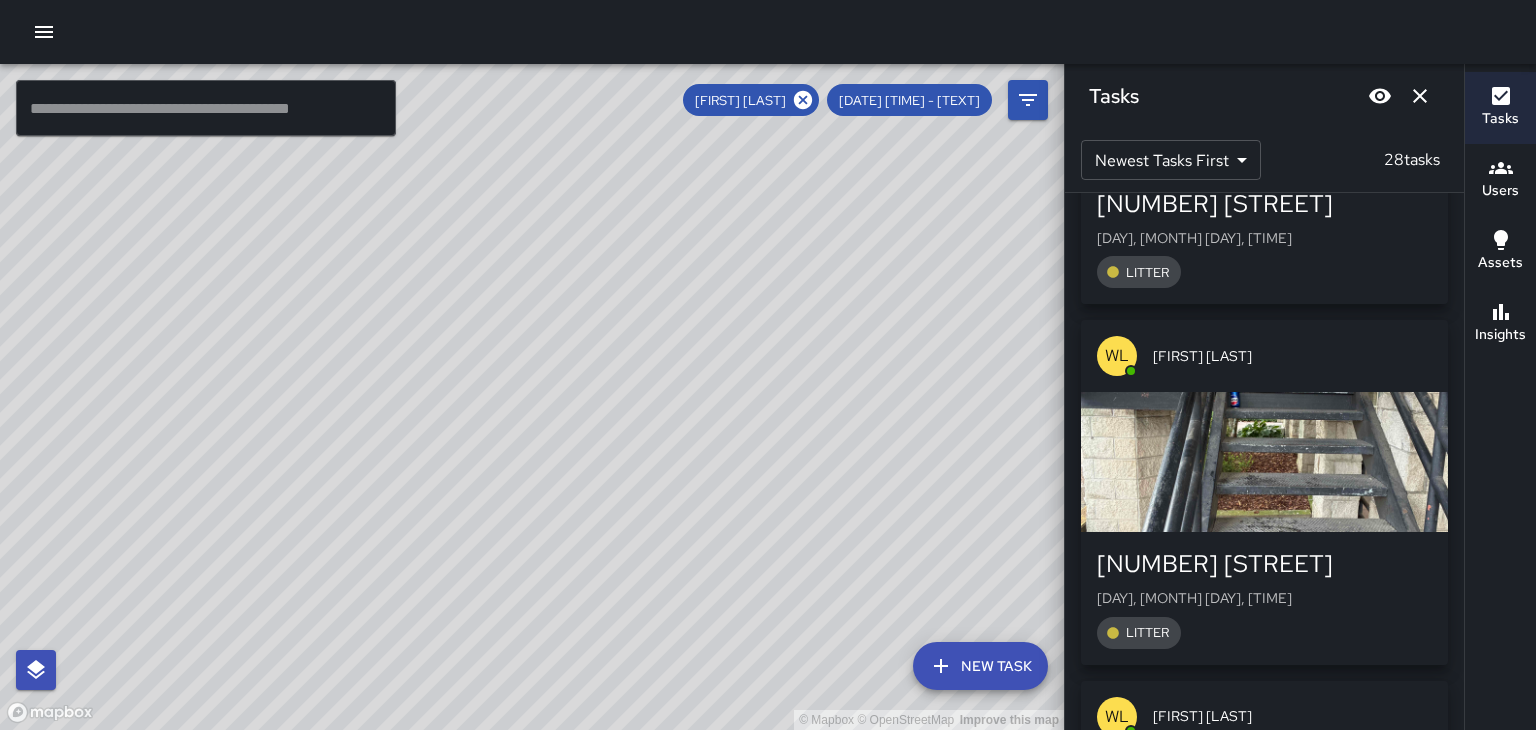 scroll, scrollTop: 4856, scrollLeft: 0, axis: vertical 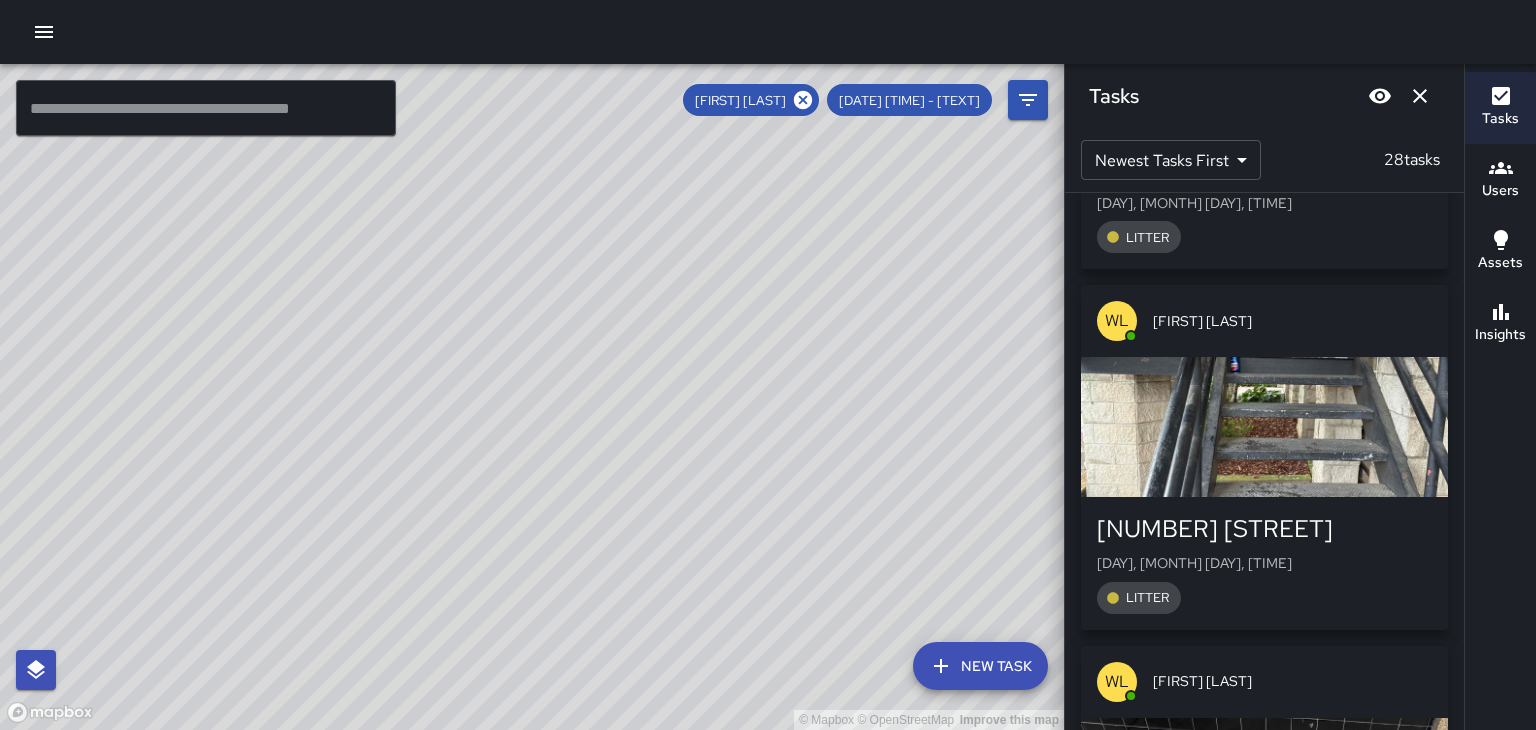 click at bounding box center [1264, 427] 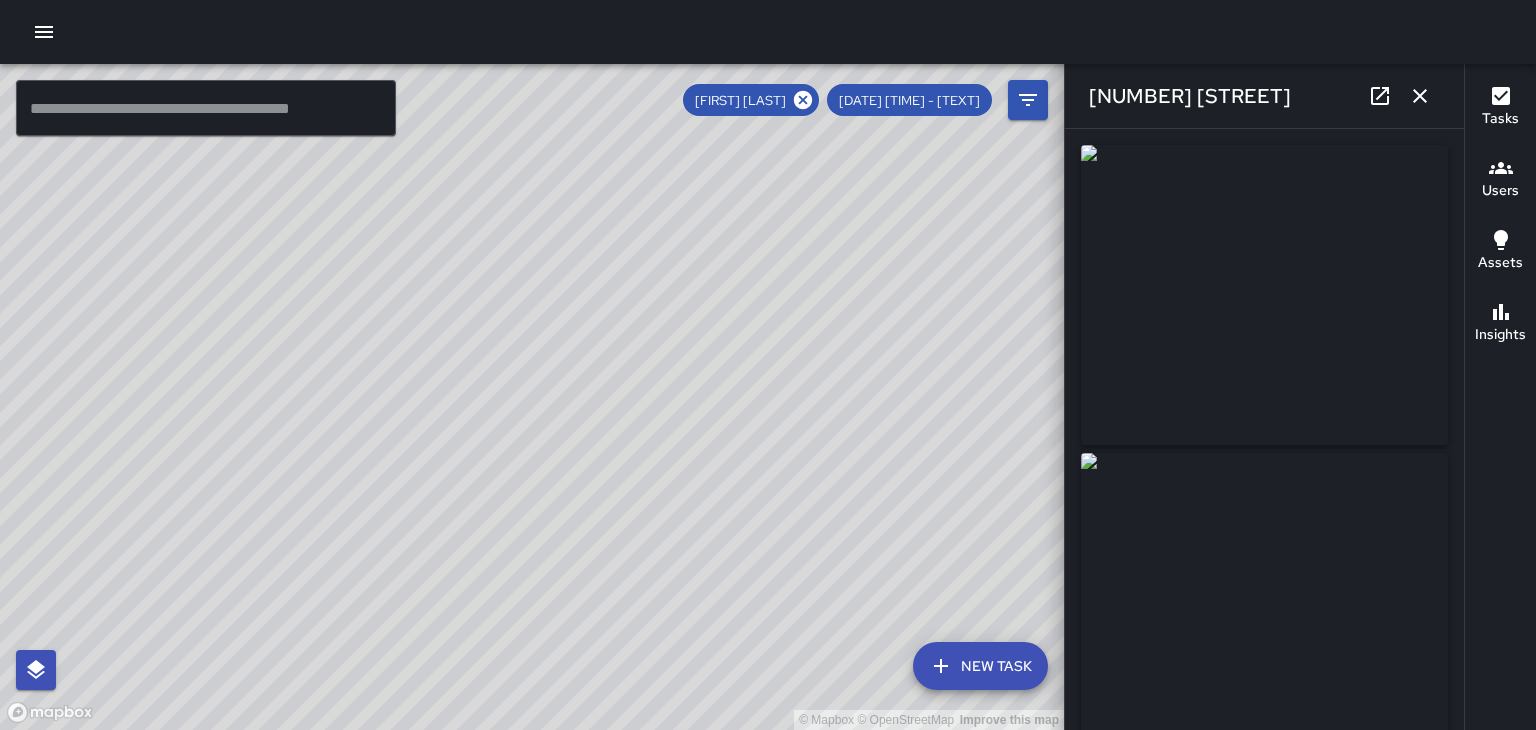 click 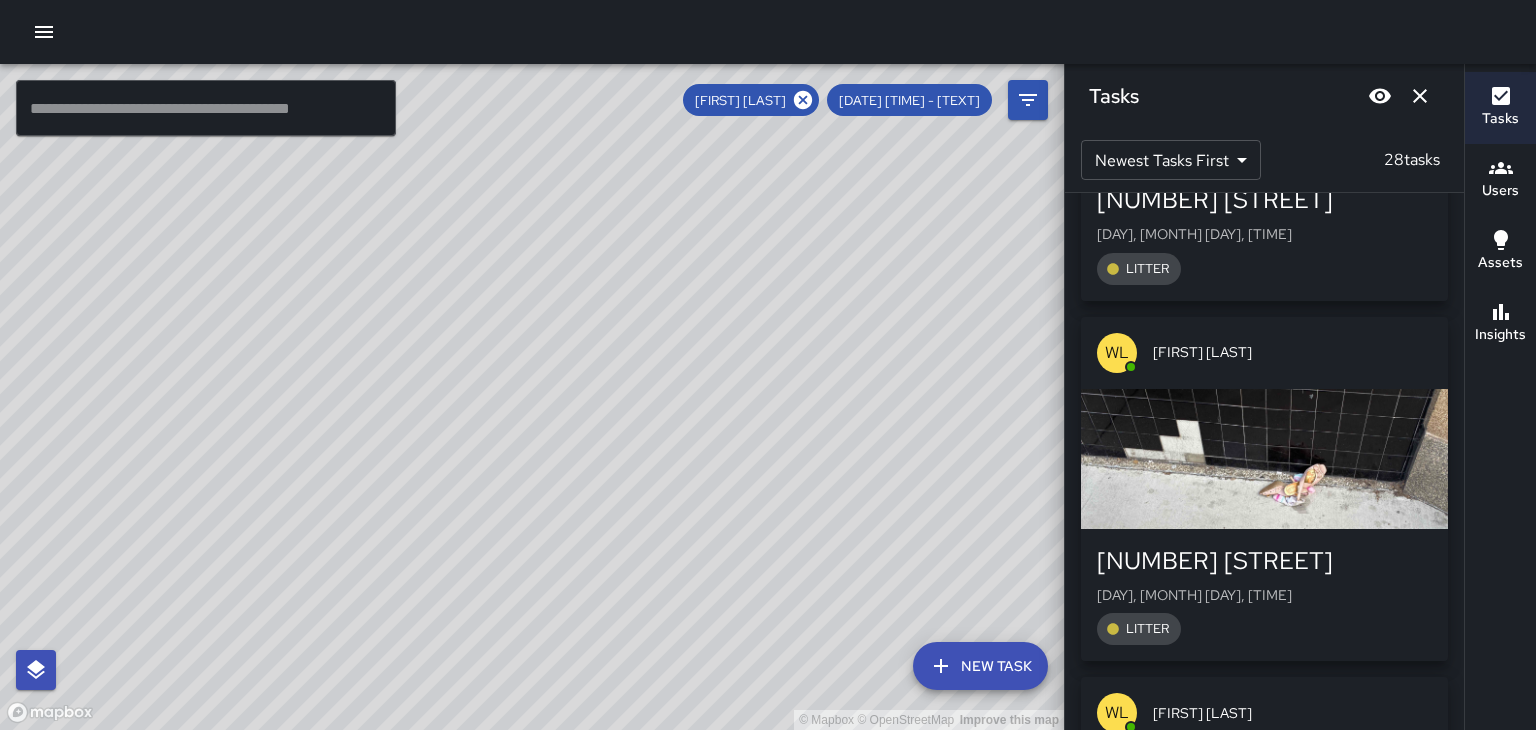 scroll, scrollTop: 5188, scrollLeft: 0, axis: vertical 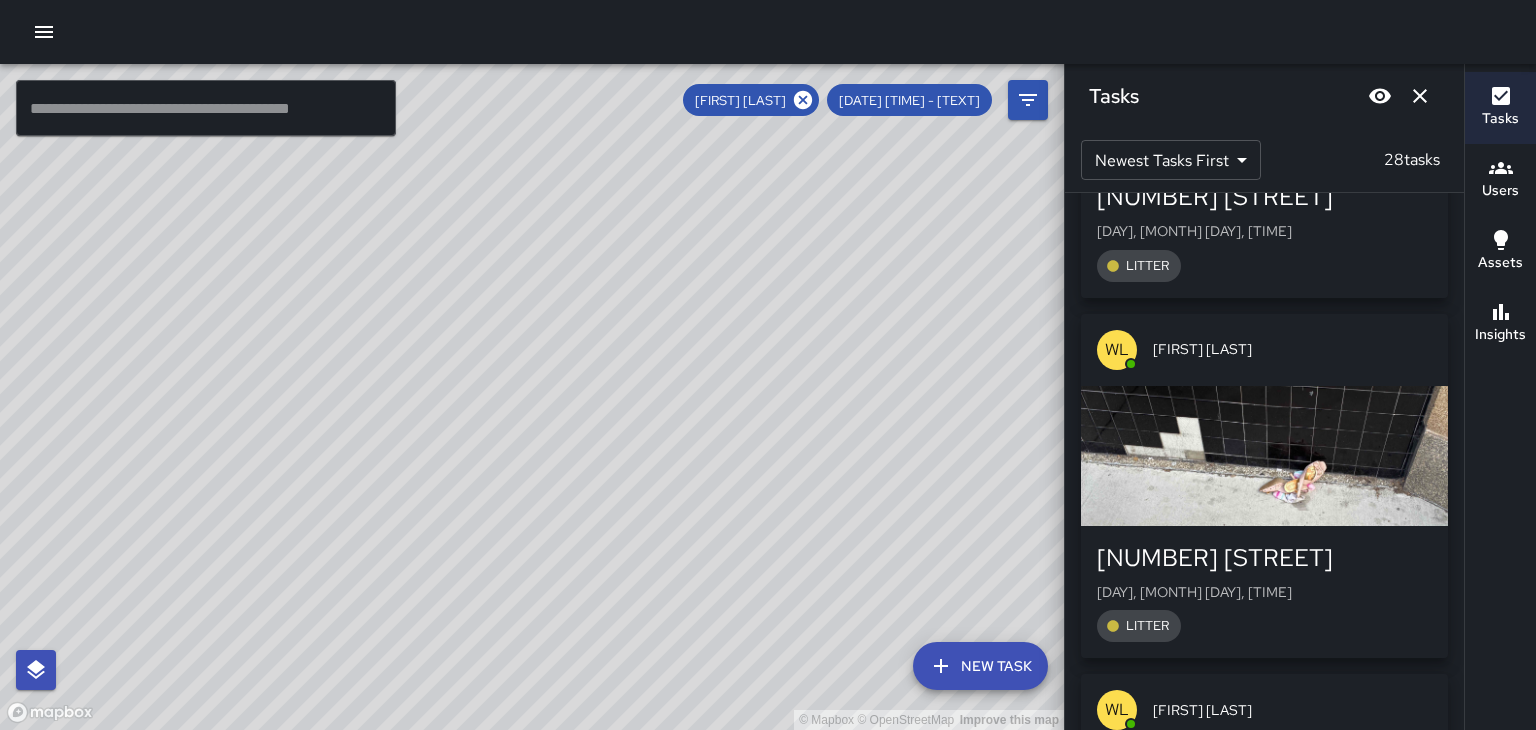 click at bounding box center [1264, 456] 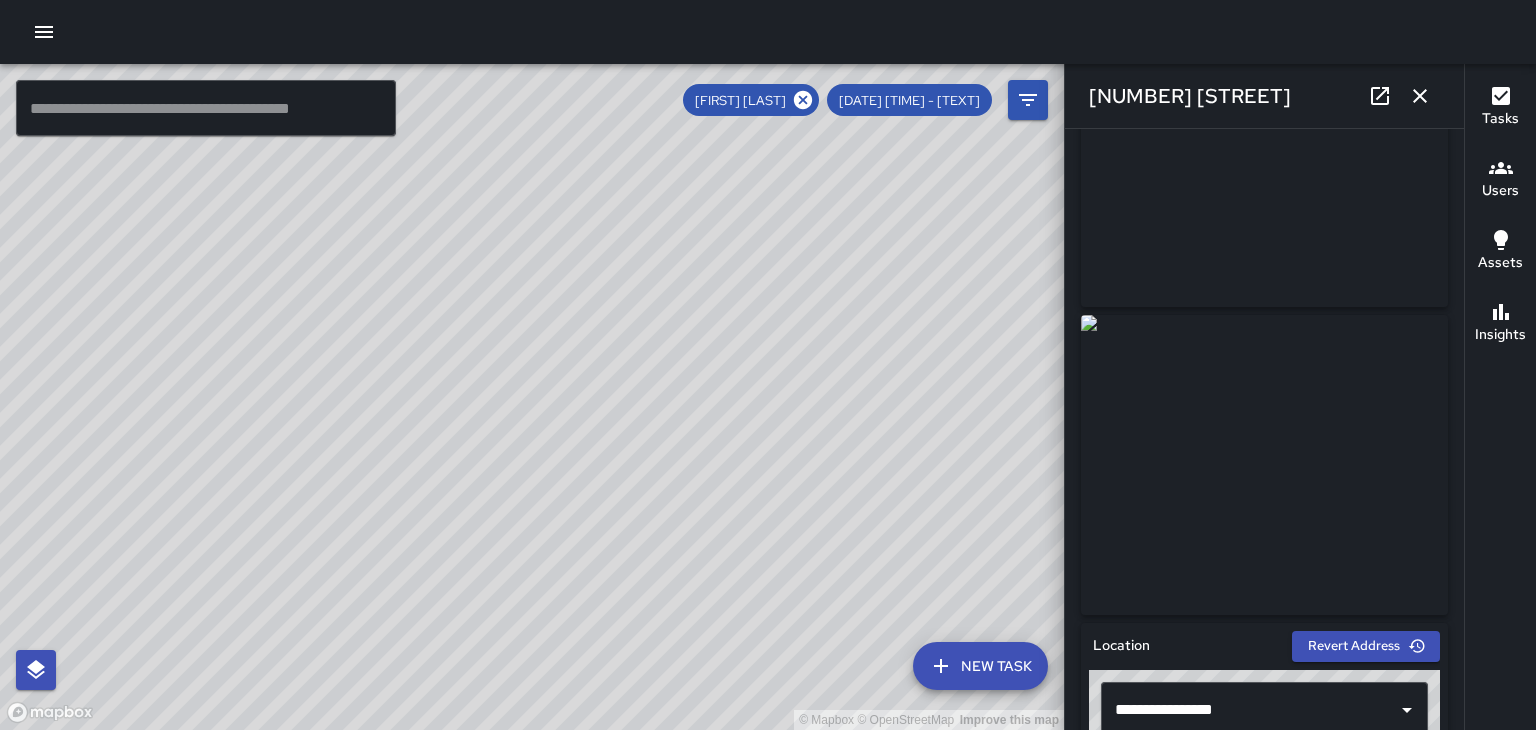 scroll, scrollTop: 168, scrollLeft: 0, axis: vertical 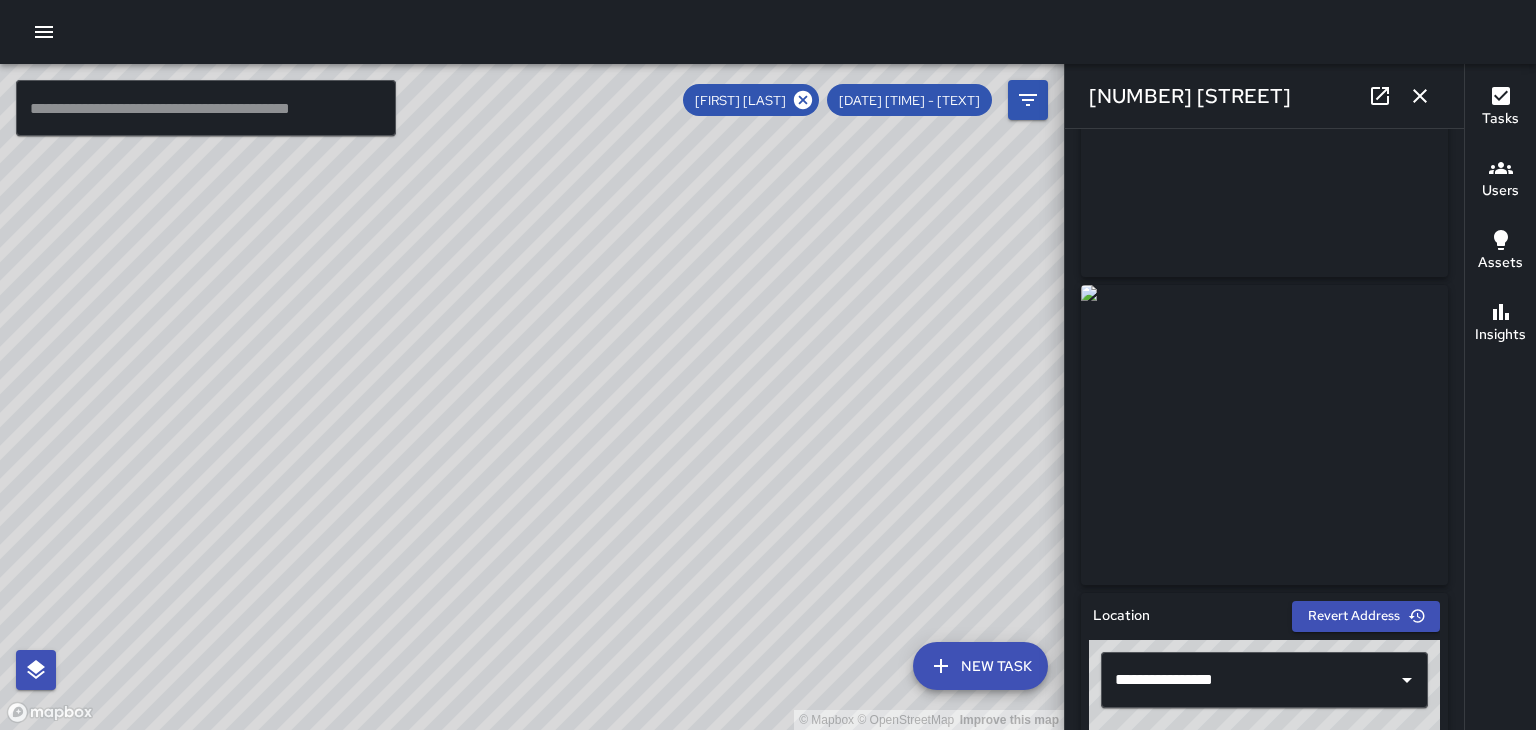 click 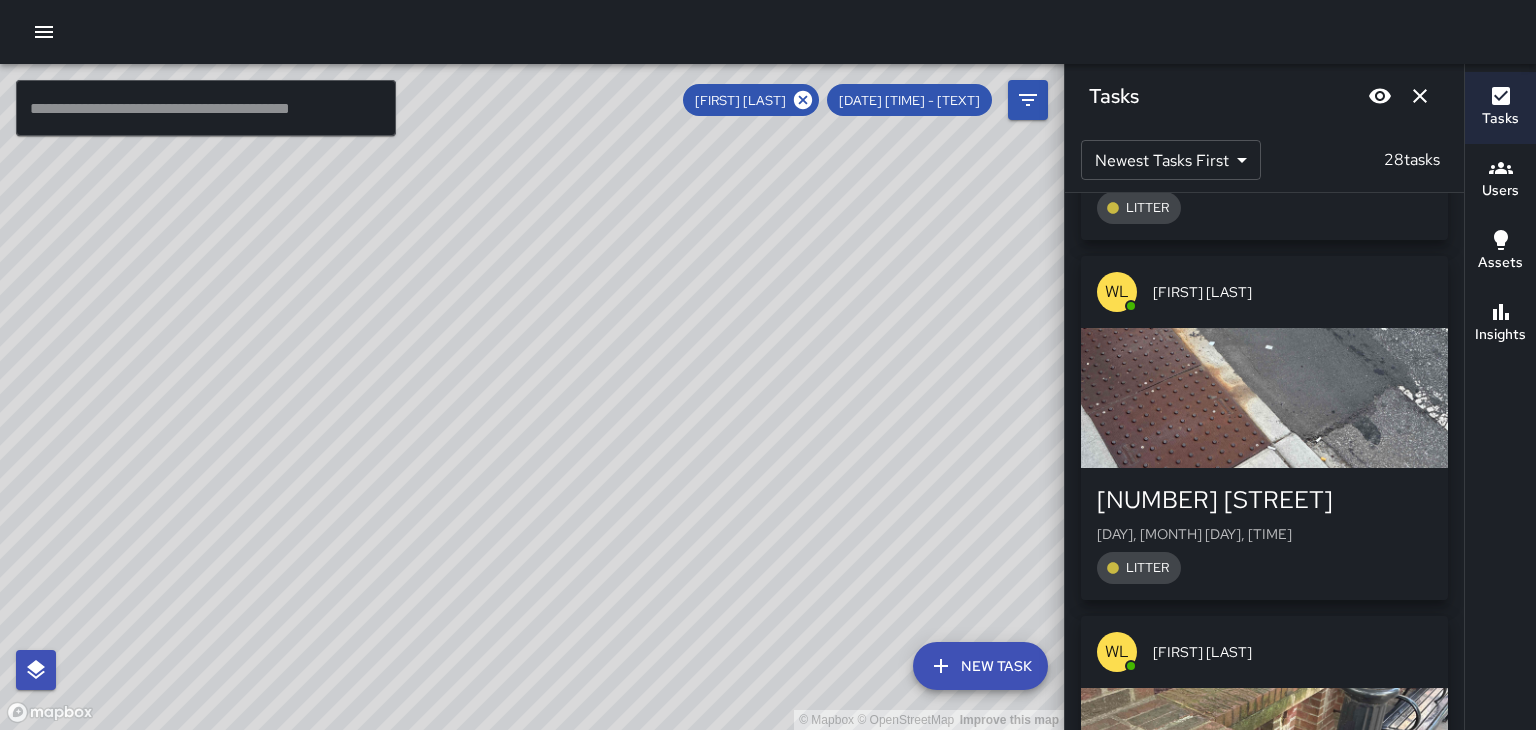 scroll, scrollTop: 5614, scrollLeft: 0, axis: vertical 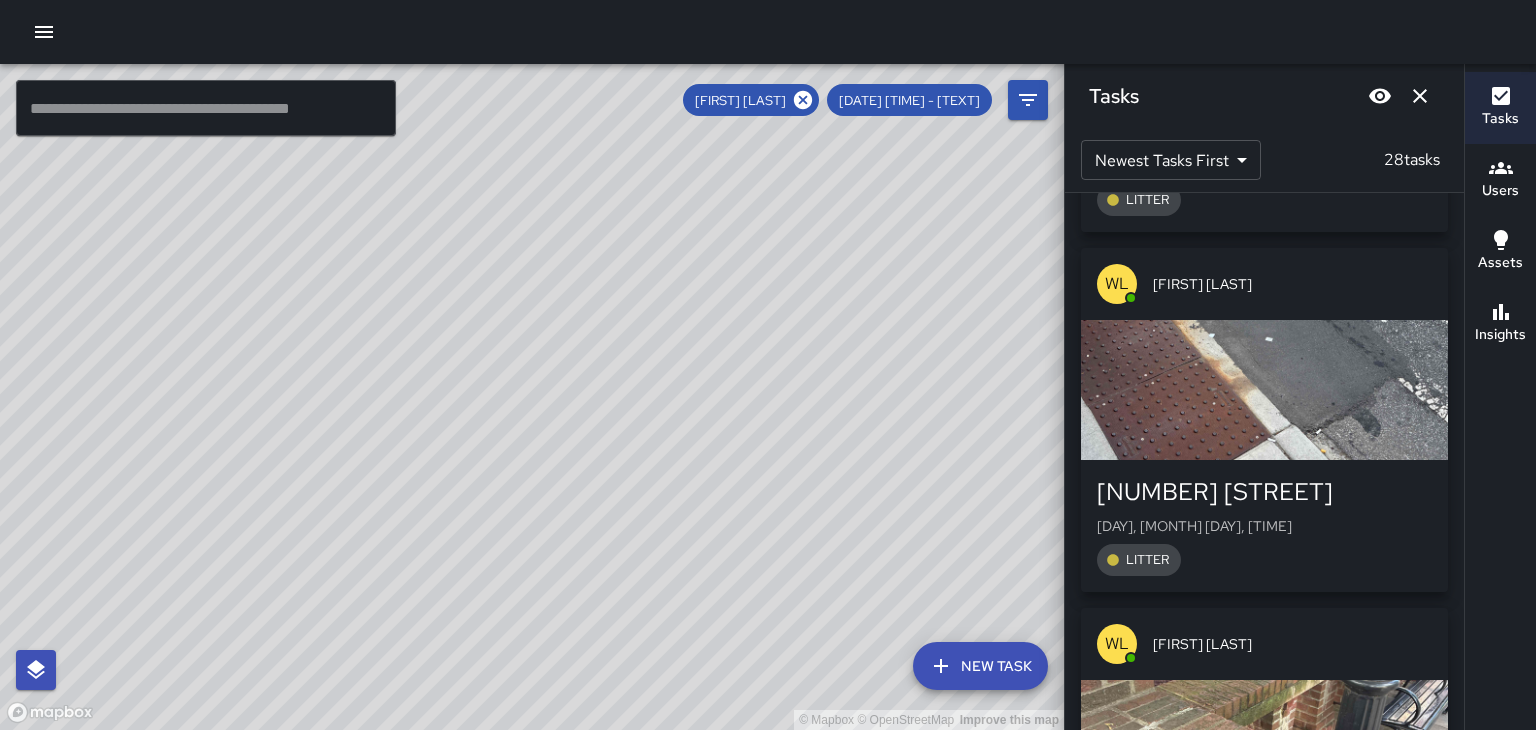 click at bounding box center (1264, 390) 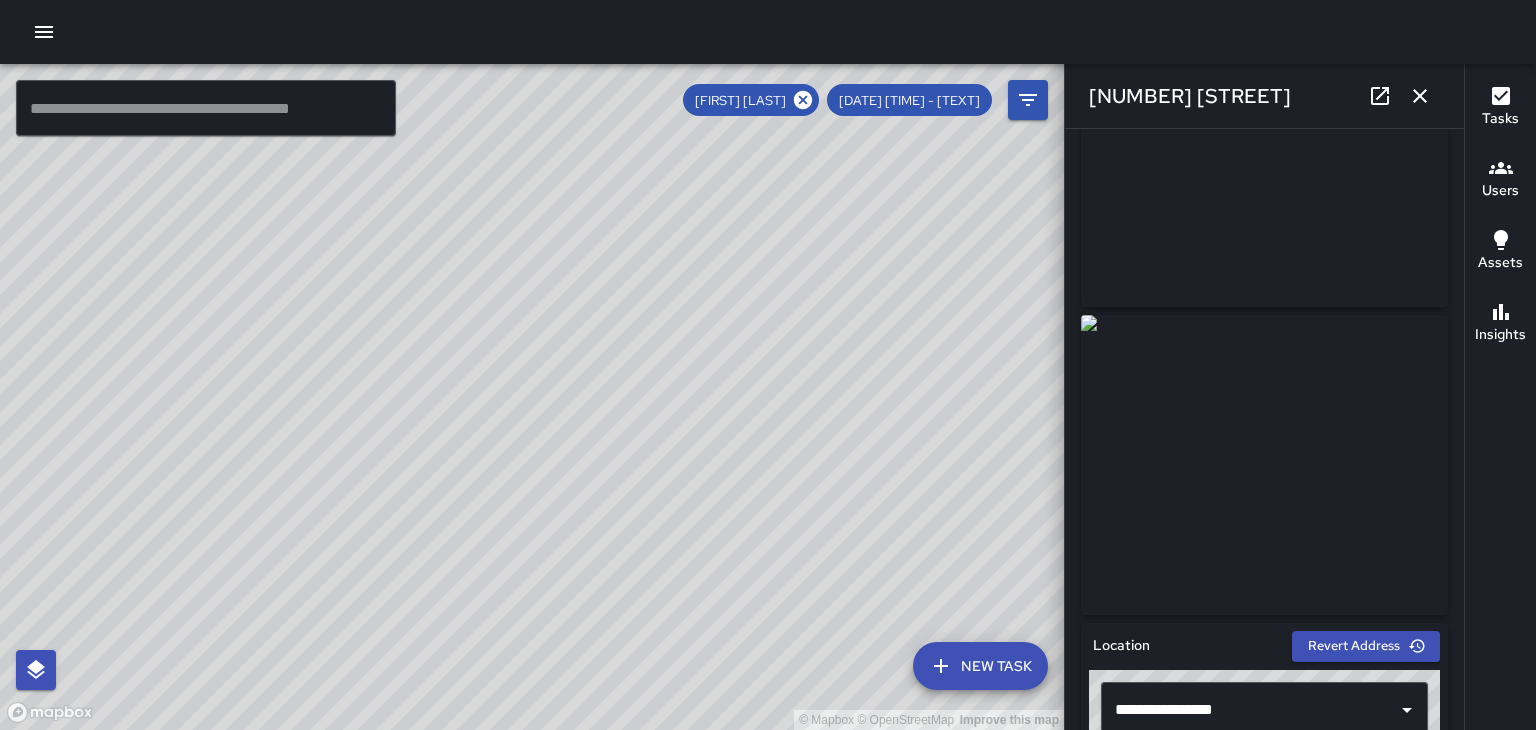 scroll, scrollTop: 139, scrollLeft: 0, axis: vertical 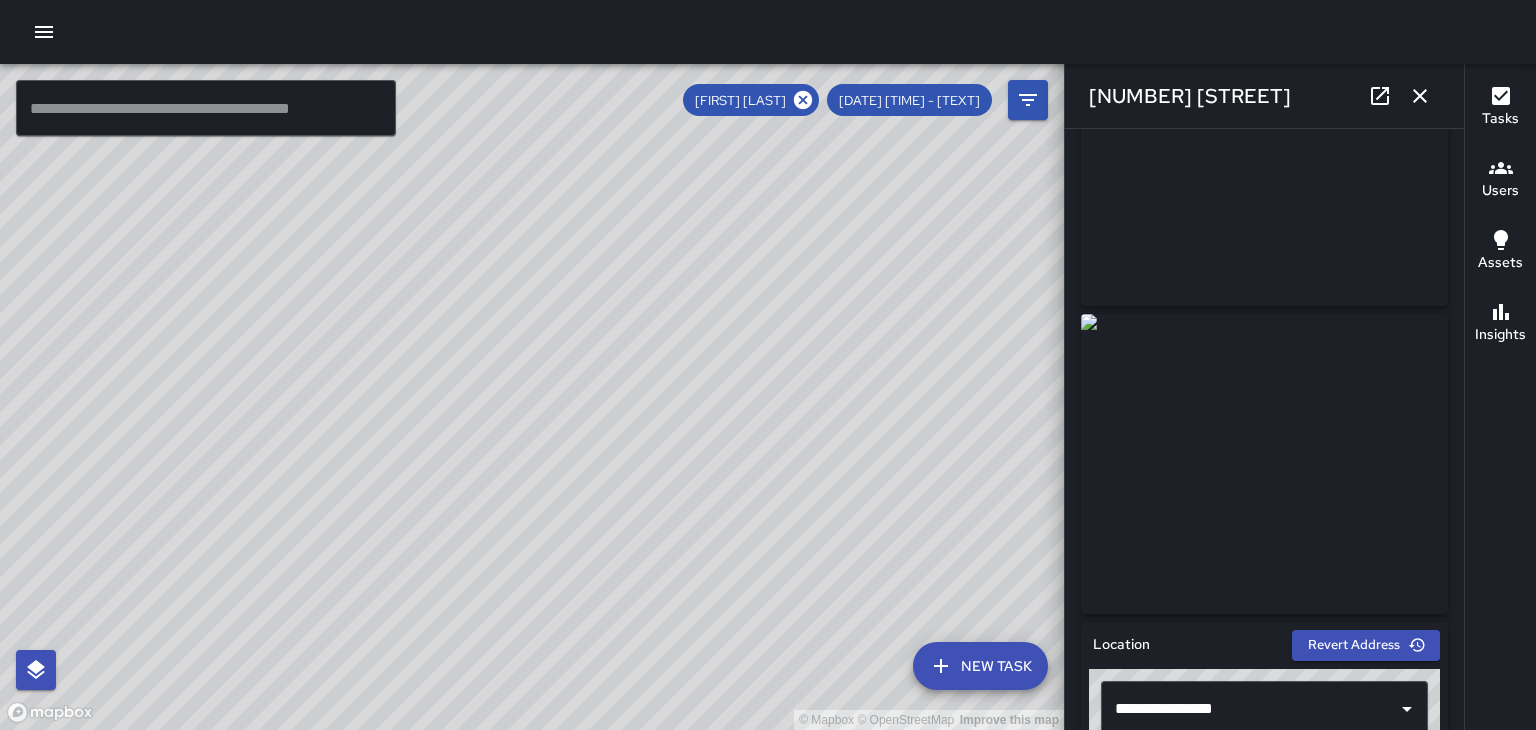 drag, startPoint x: 1411, startPoint y: 94, endPoint x: 1391, endPoint y: 121, distance: 33.600594 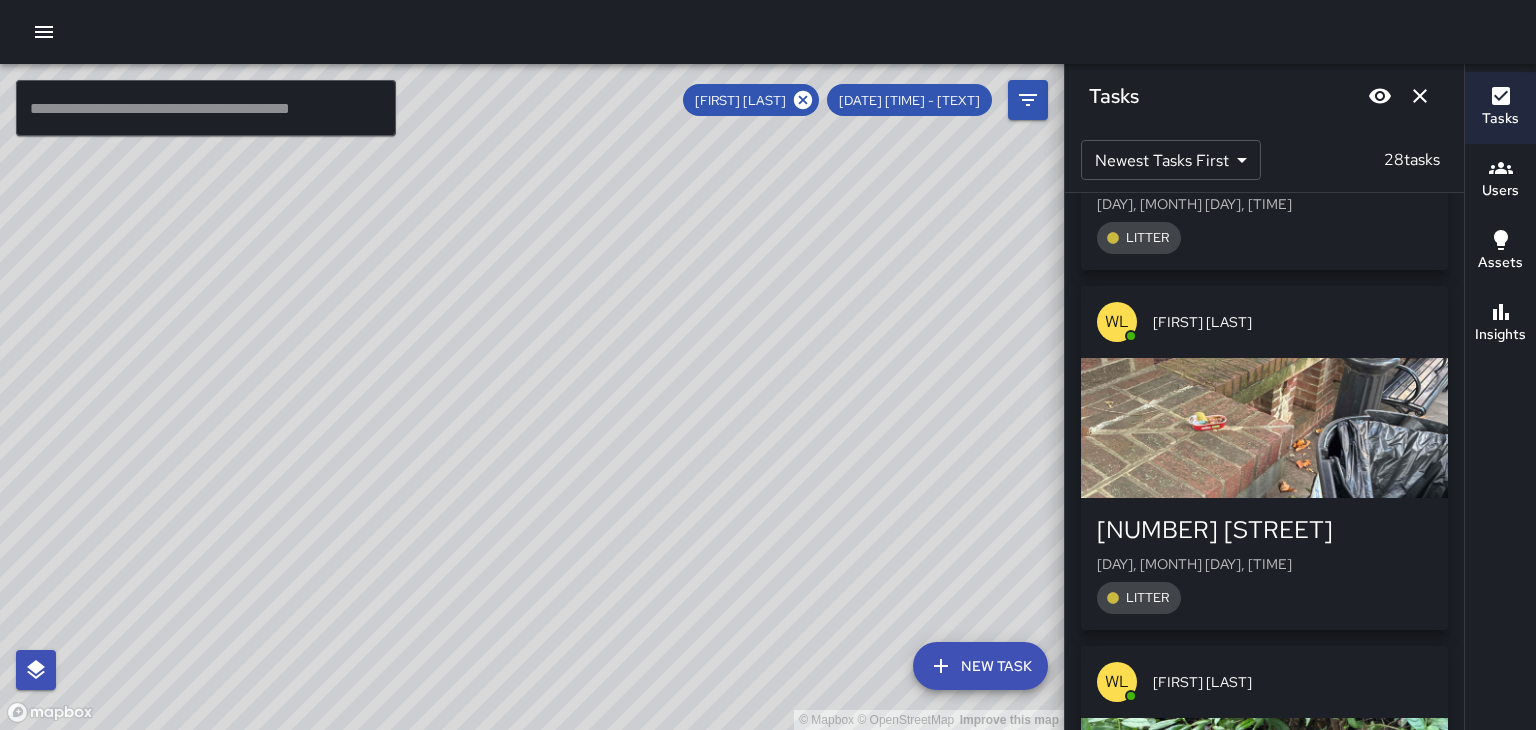 scroll, scrollTop: 6003, scrollLeft: 0, axis: vertical 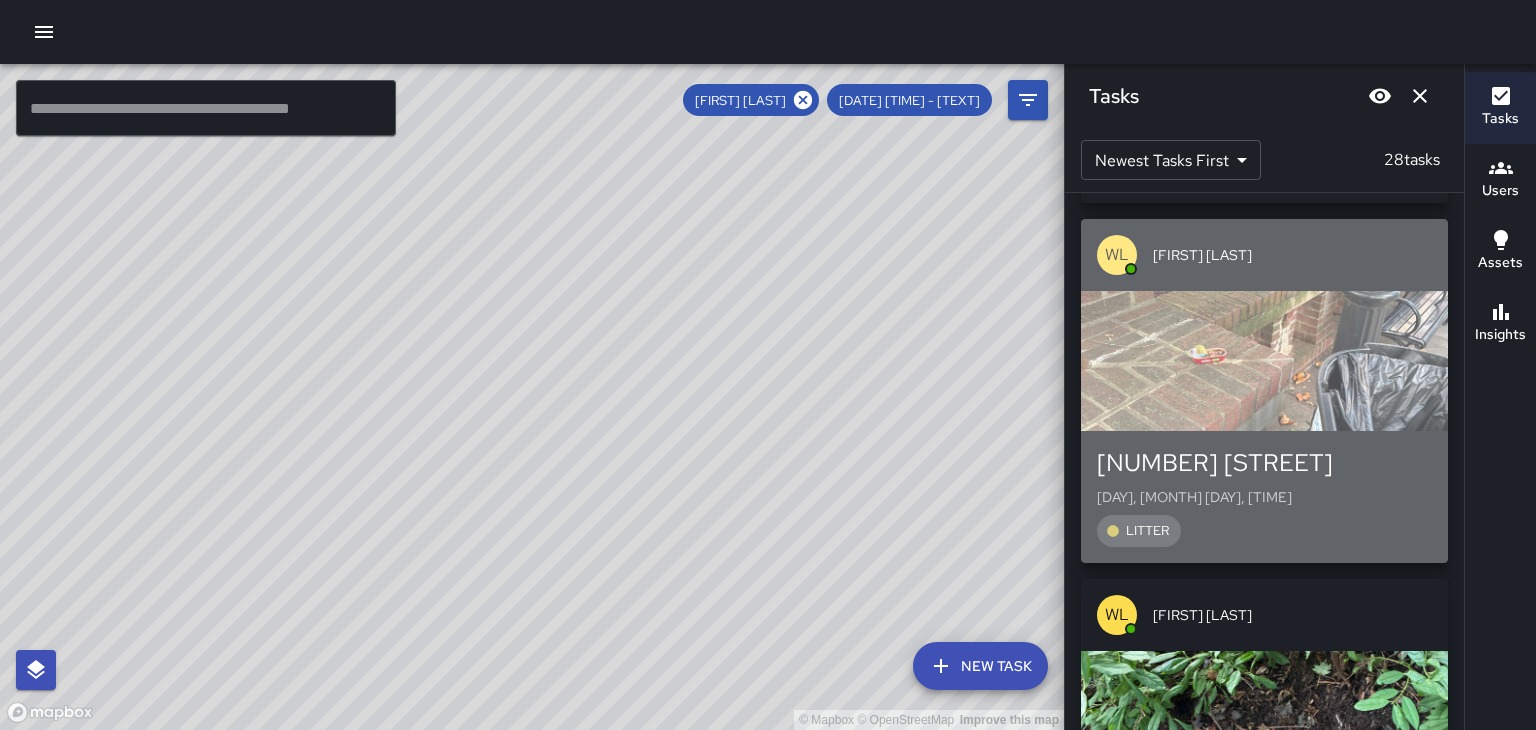 click at bounding box center (1264, 361) 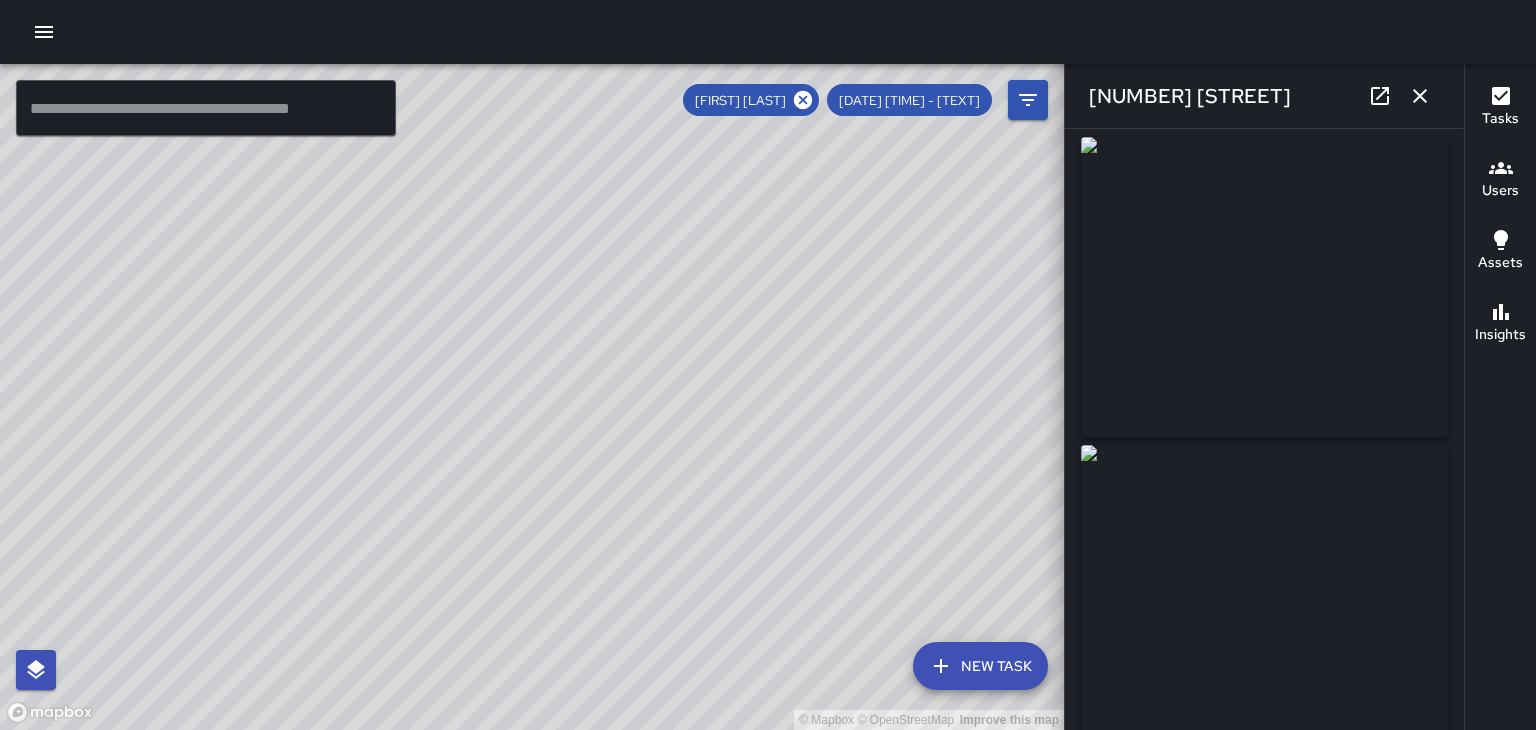 scroll, scrollTop: 10, scrollLeft: 0, axis: vertical 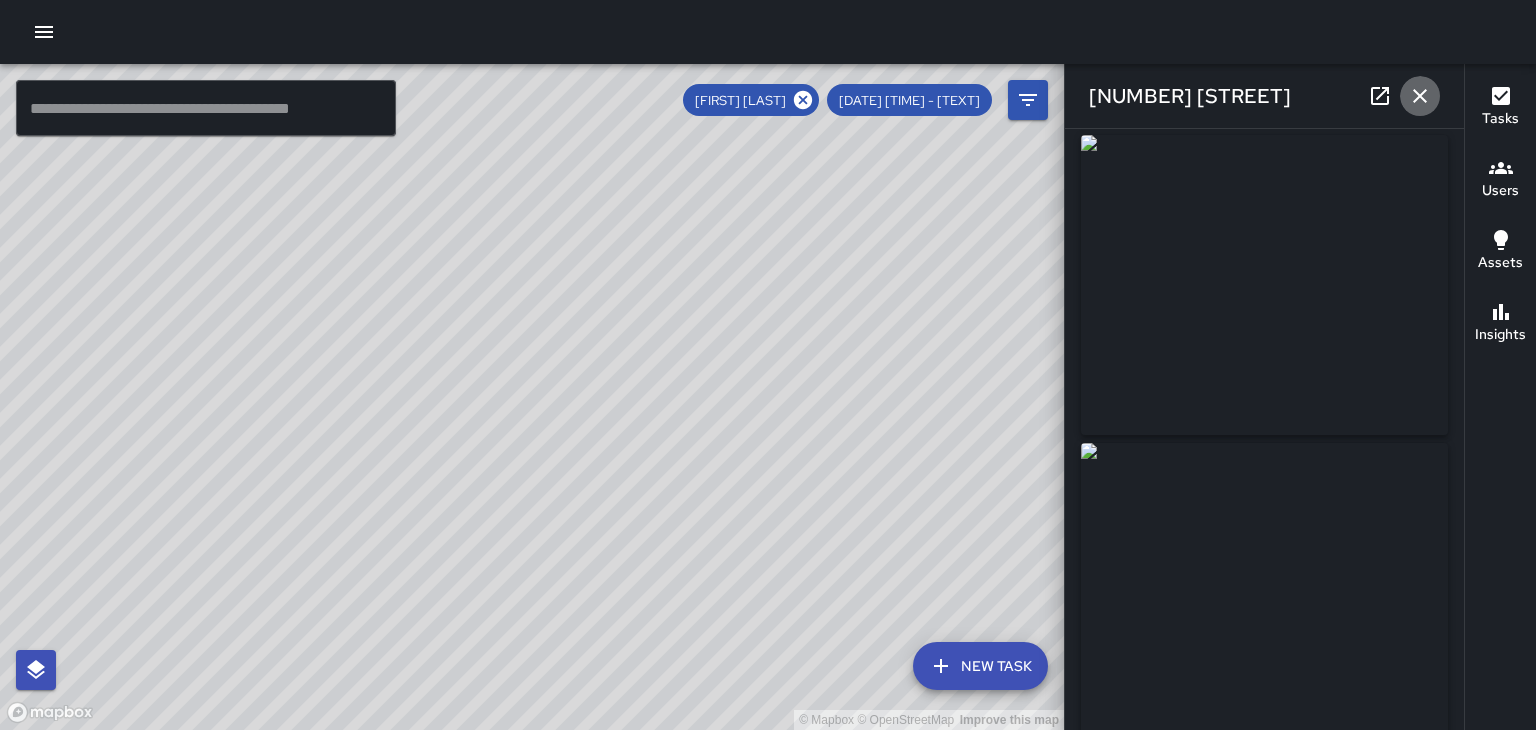 click 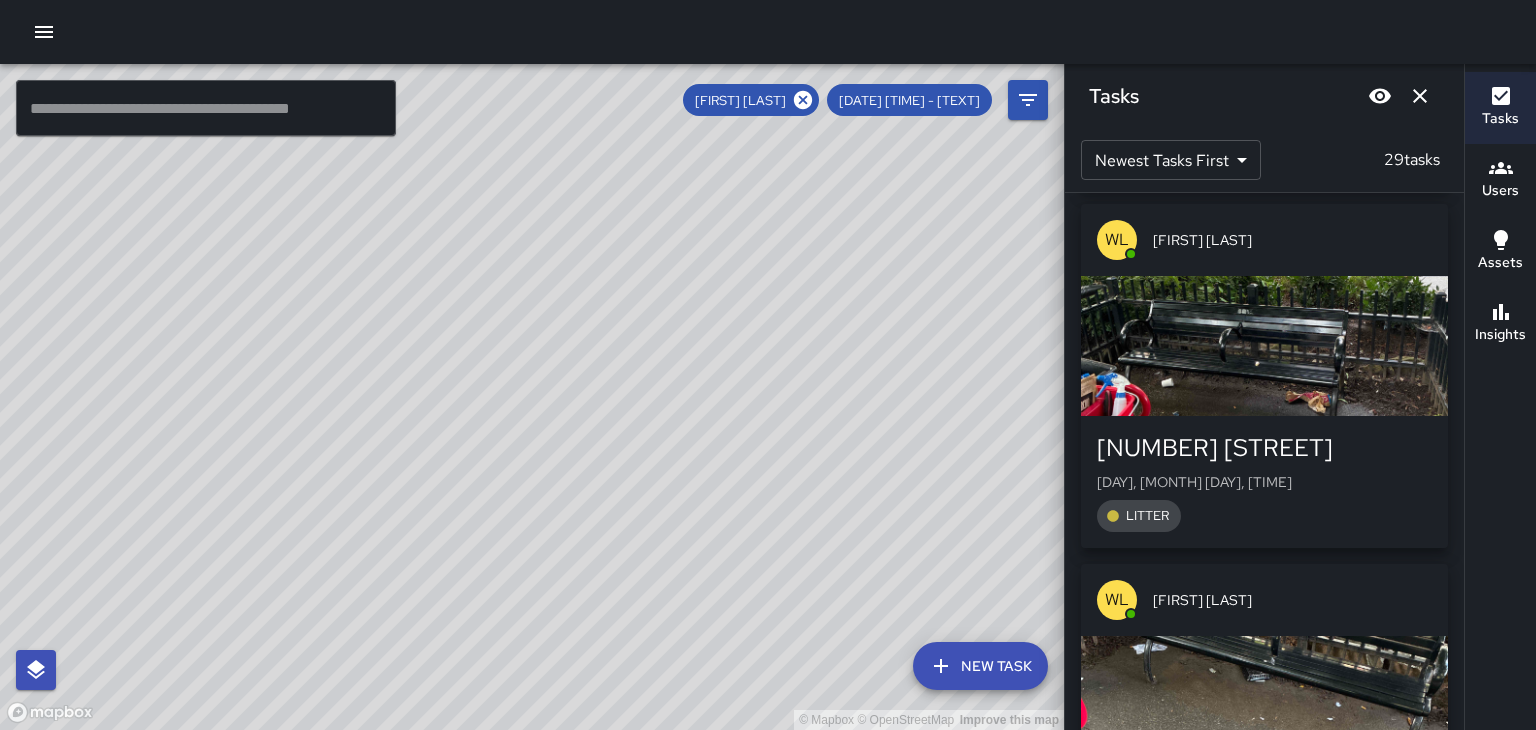 scroll, scrollTop: 7462, scrollLeft: 0, axis: vertical 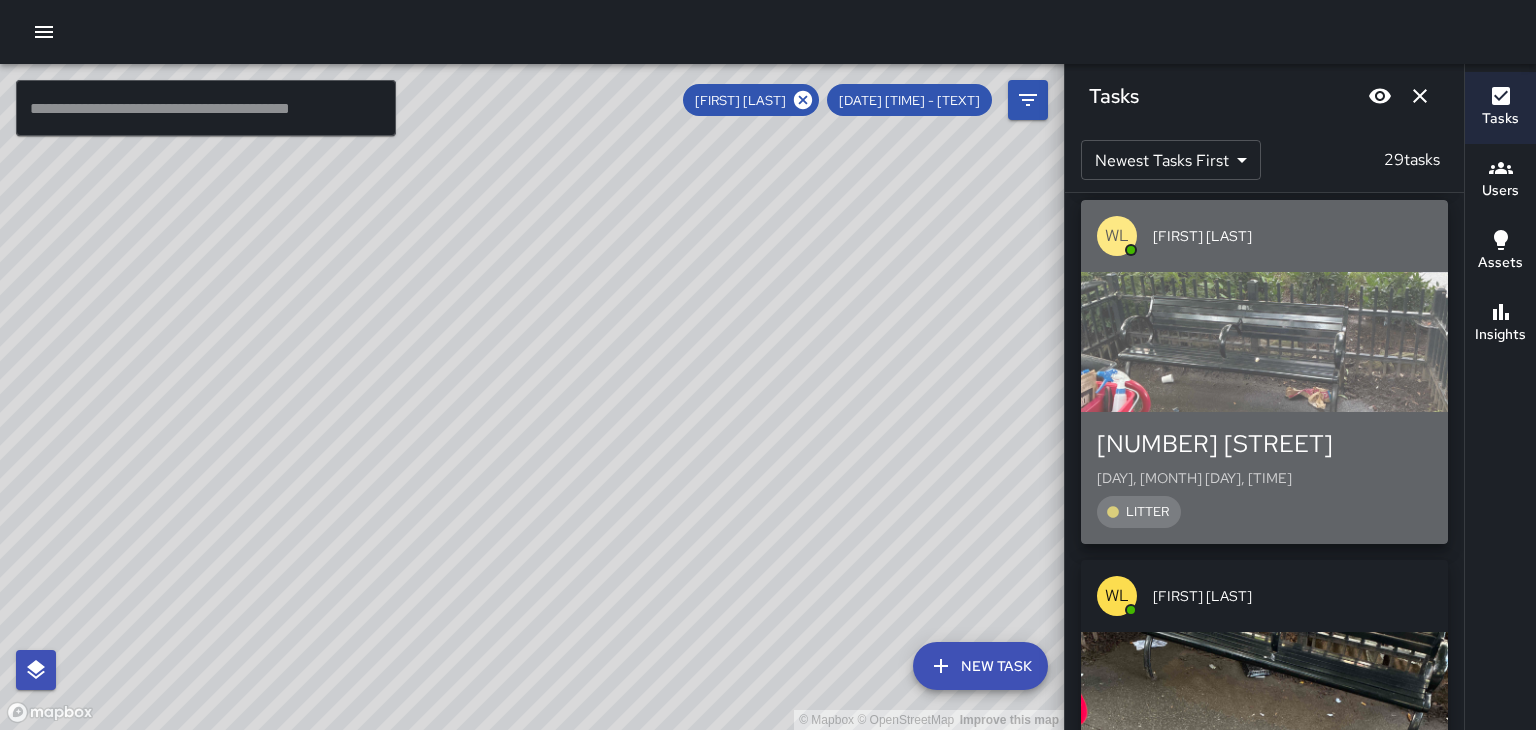 click at bounding box center (1264, 342) 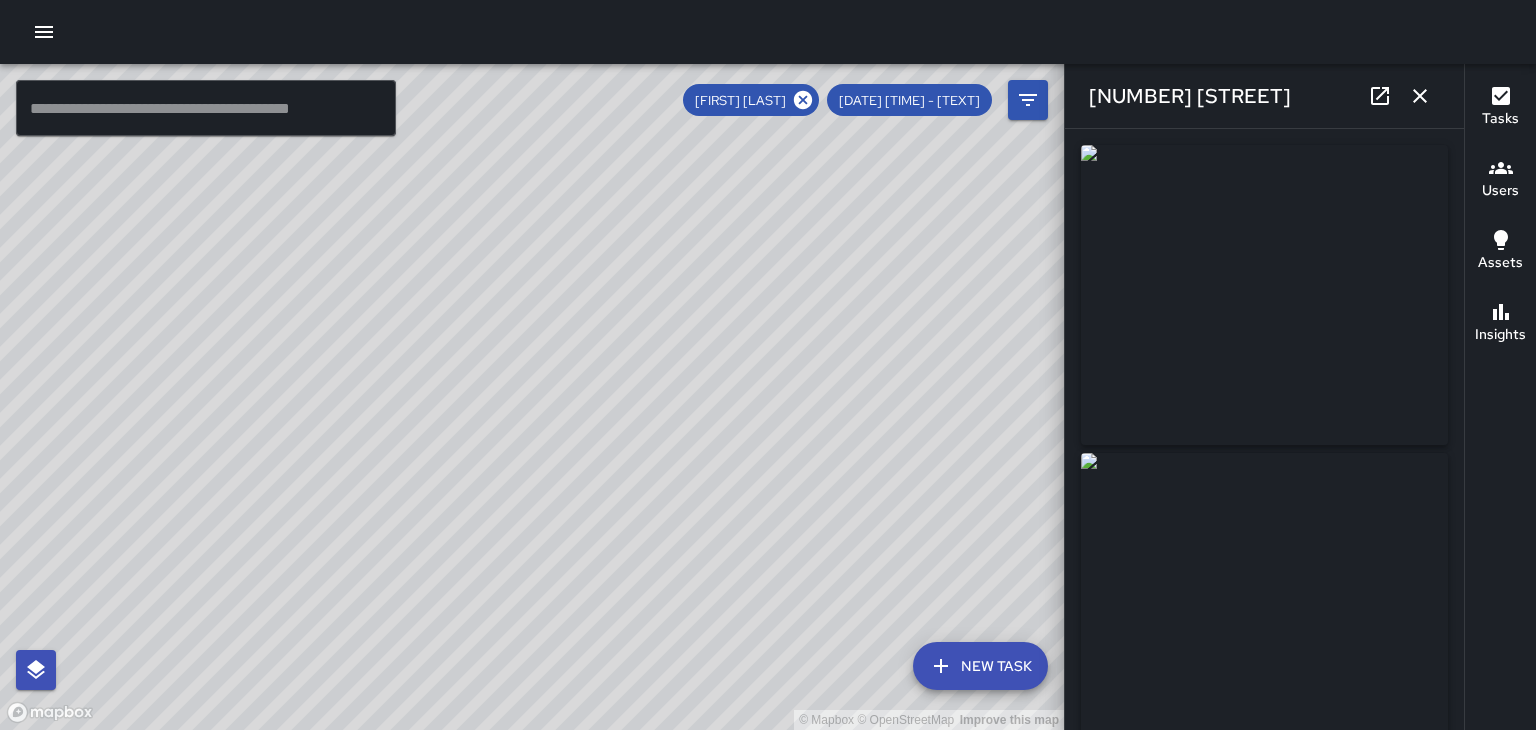 type on "**********" 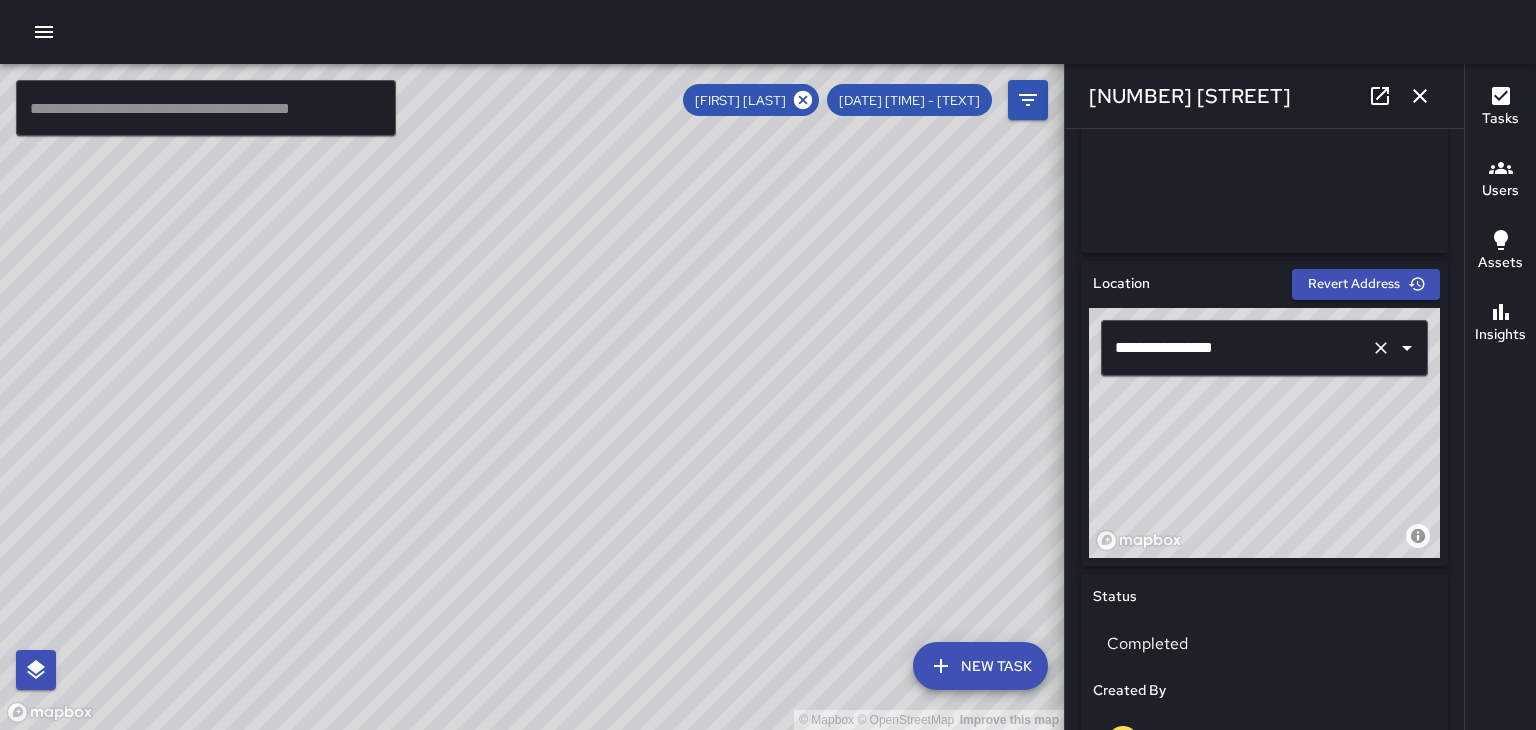 scroll, scrollTop: 570, scrollLeft: 0, axis: vertical 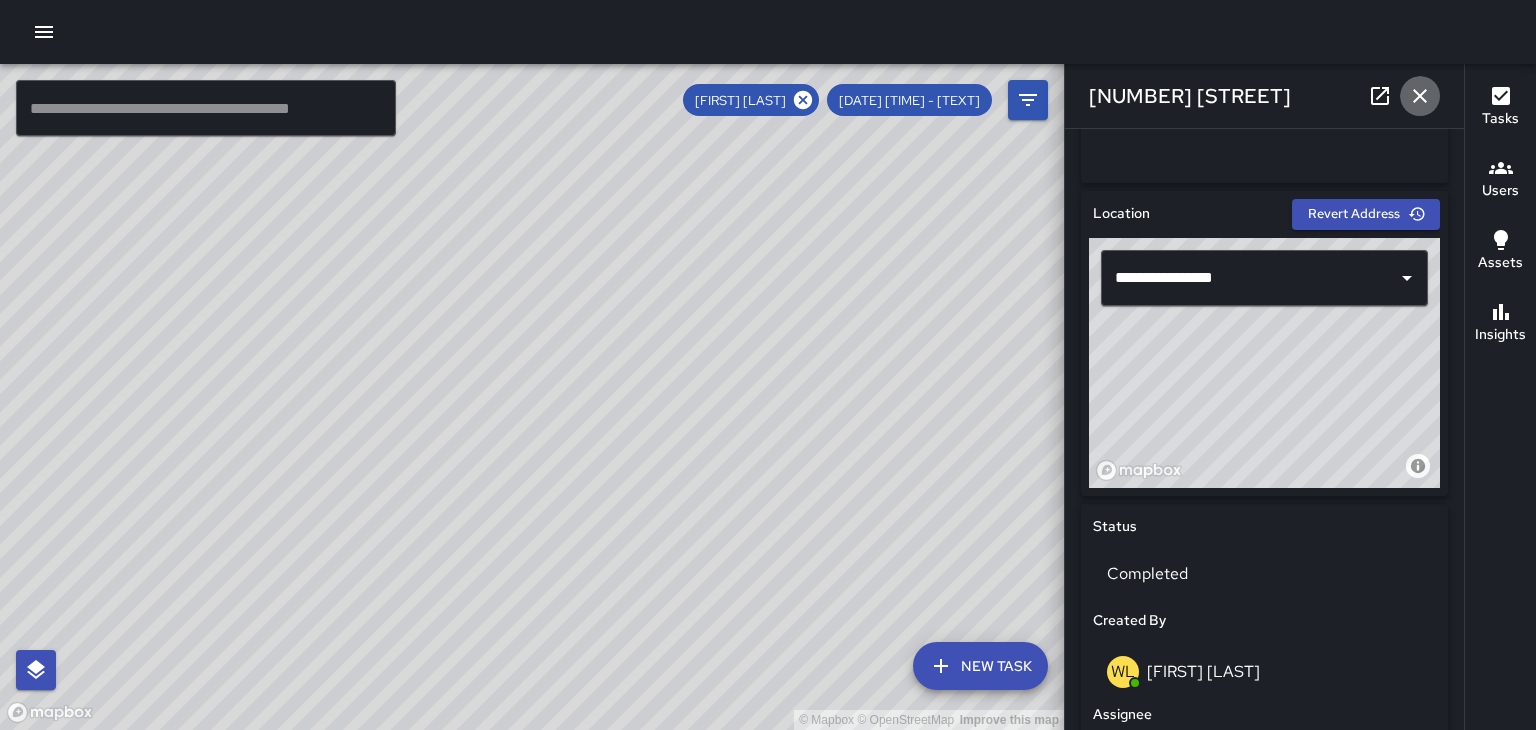 click at bounding box center [1420, 96] 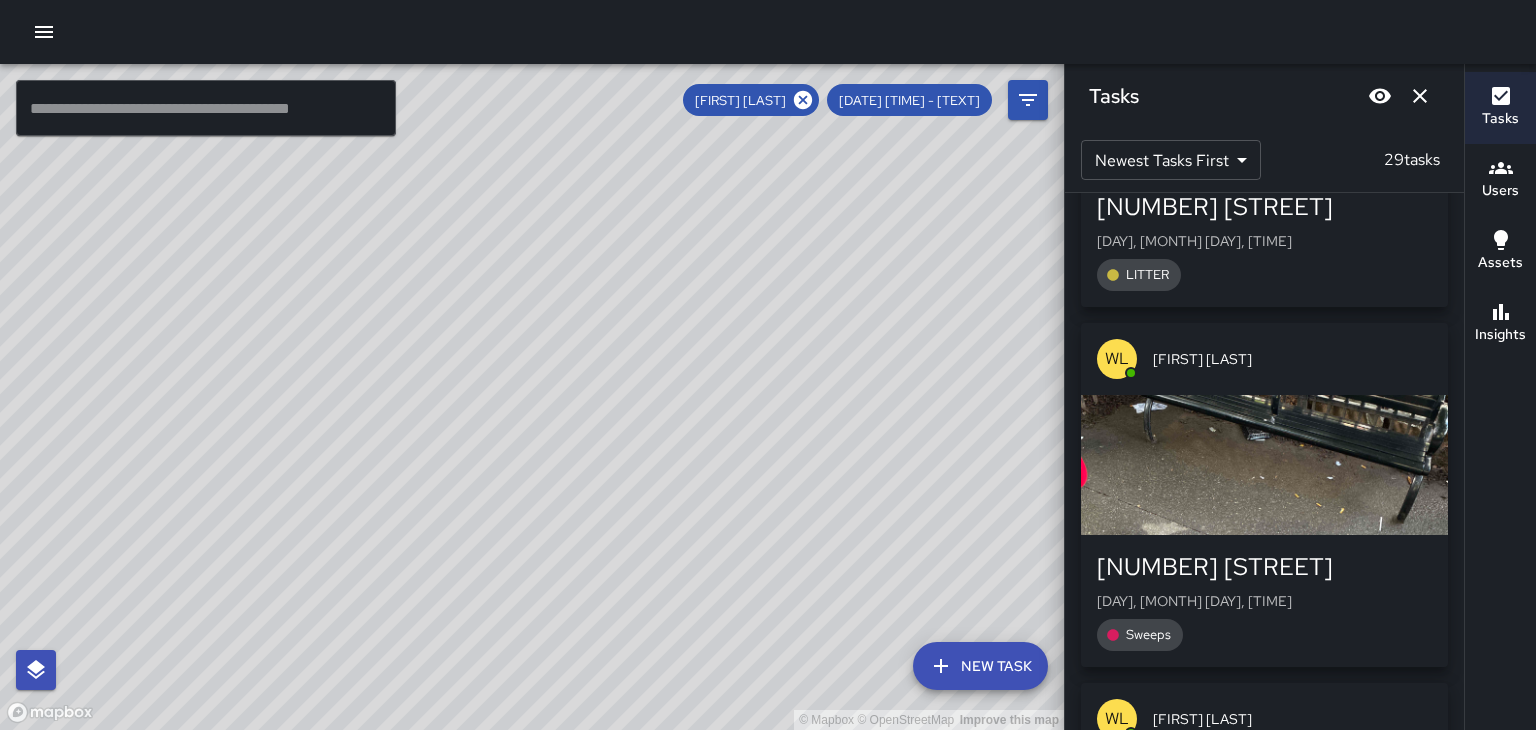 scroll, scrollTop: 7715, scrollLeft: 0, axis: vertical 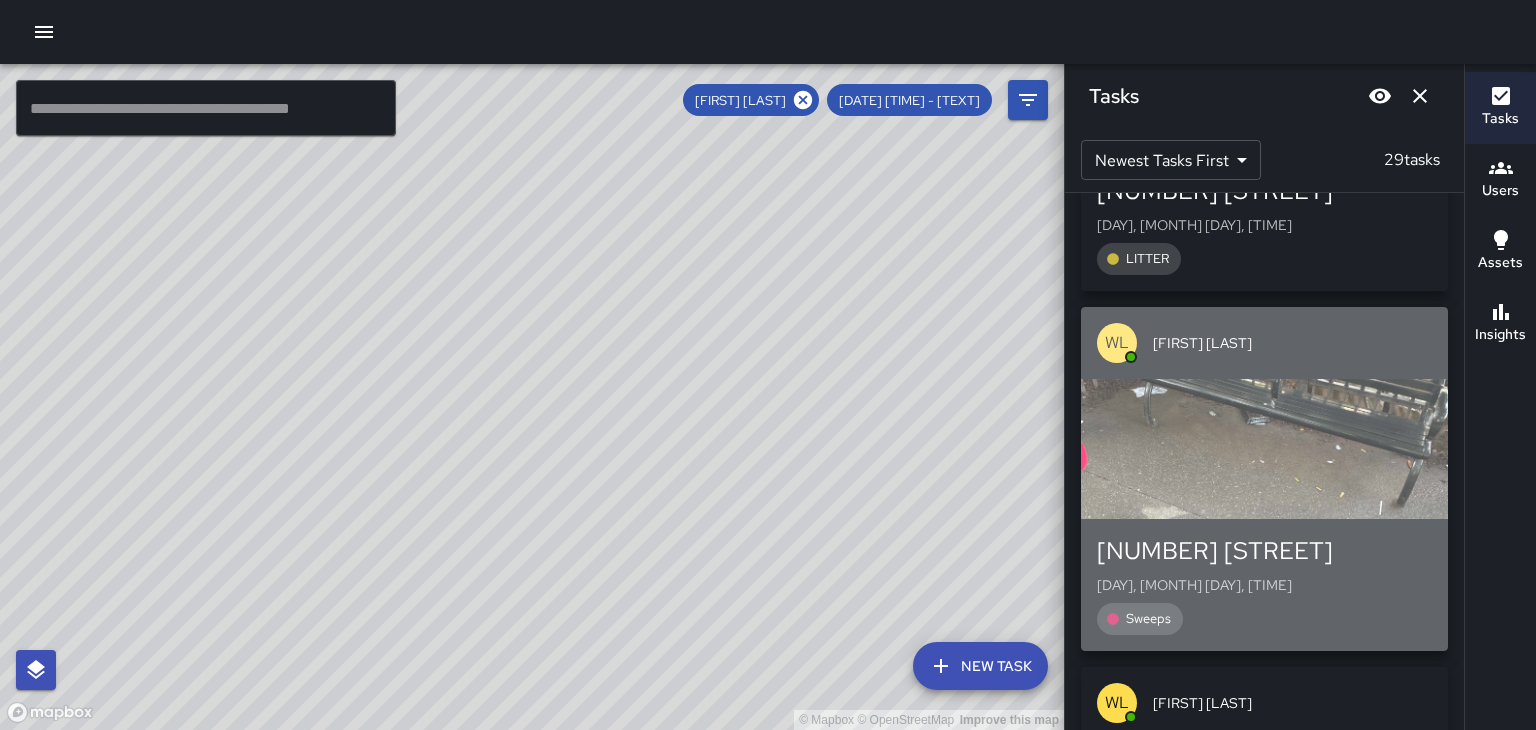 click at bounding box center [1264, 449] 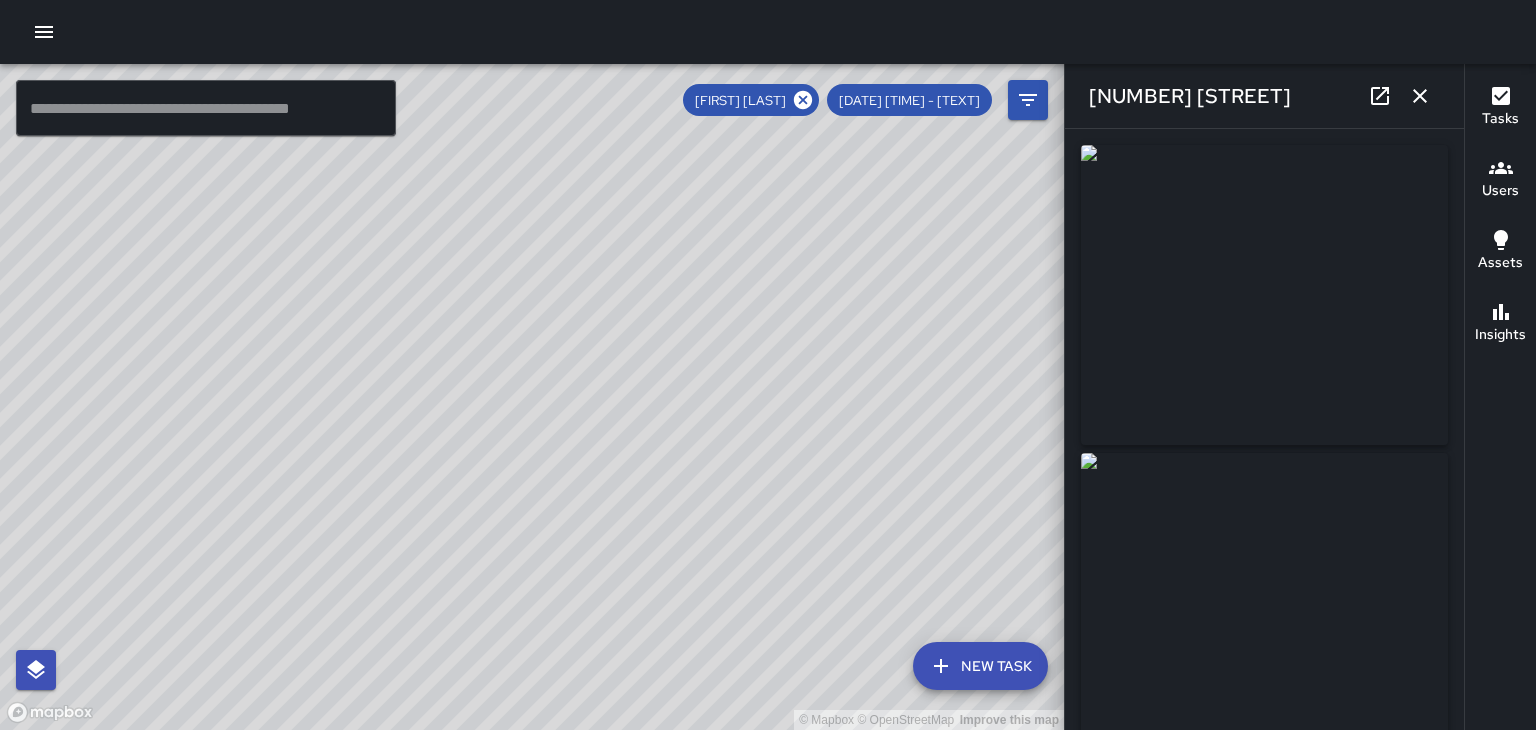 type on "**********" 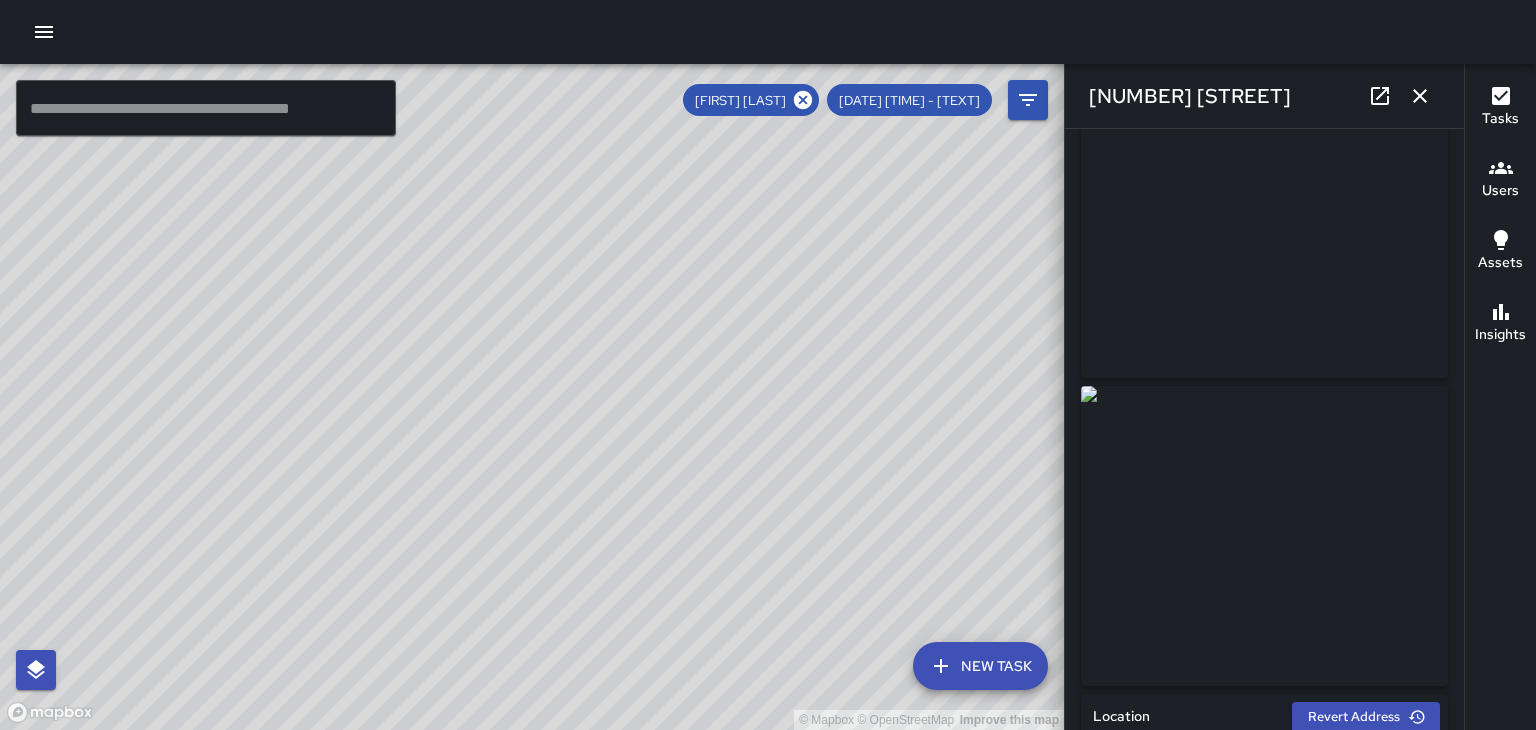 scroll, scrollTop: 63, scrollLeft: 0, axis: vertical 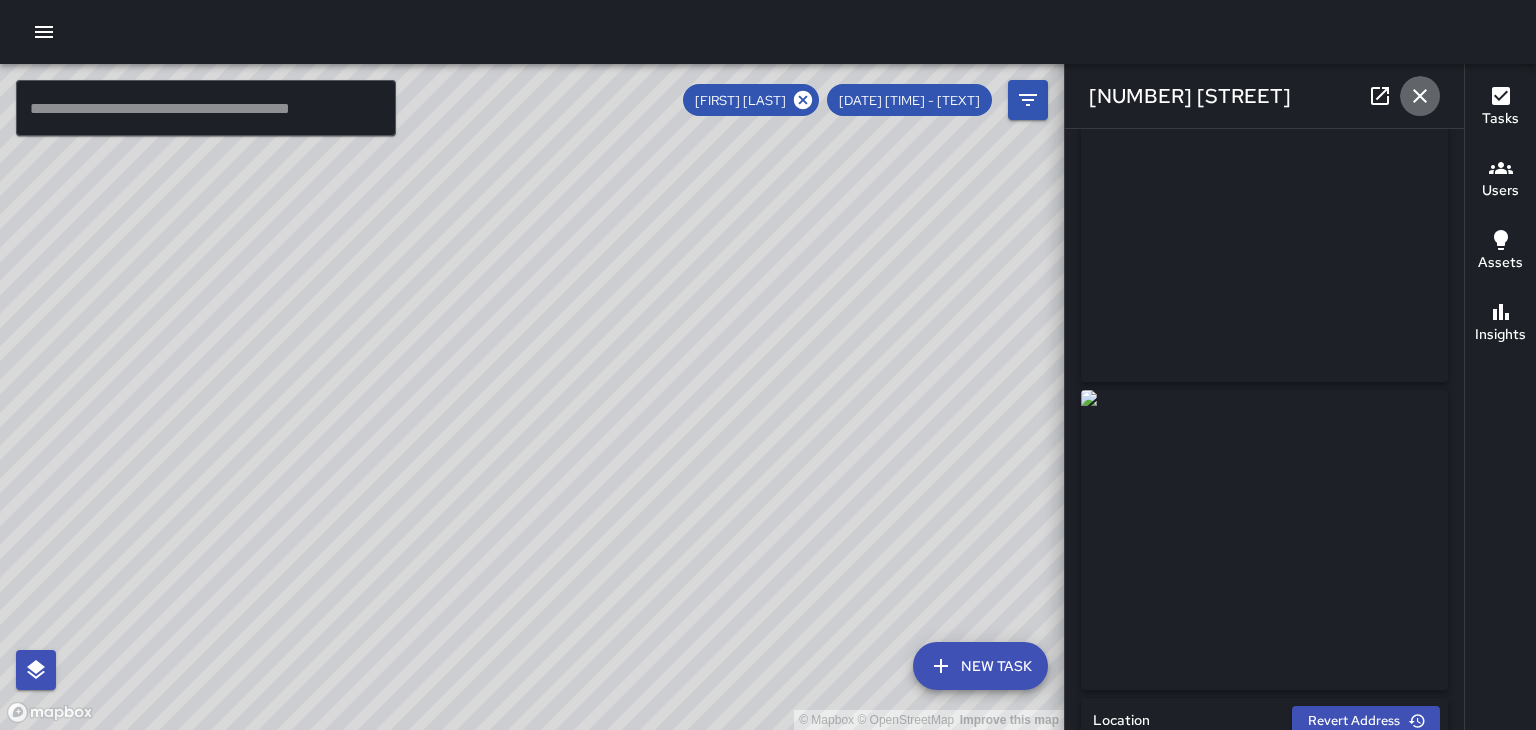 drag, startPoint x: 1428, startPoint y: 92, endPoint x: 1400, endPoint y: 124, distance: 42.520584 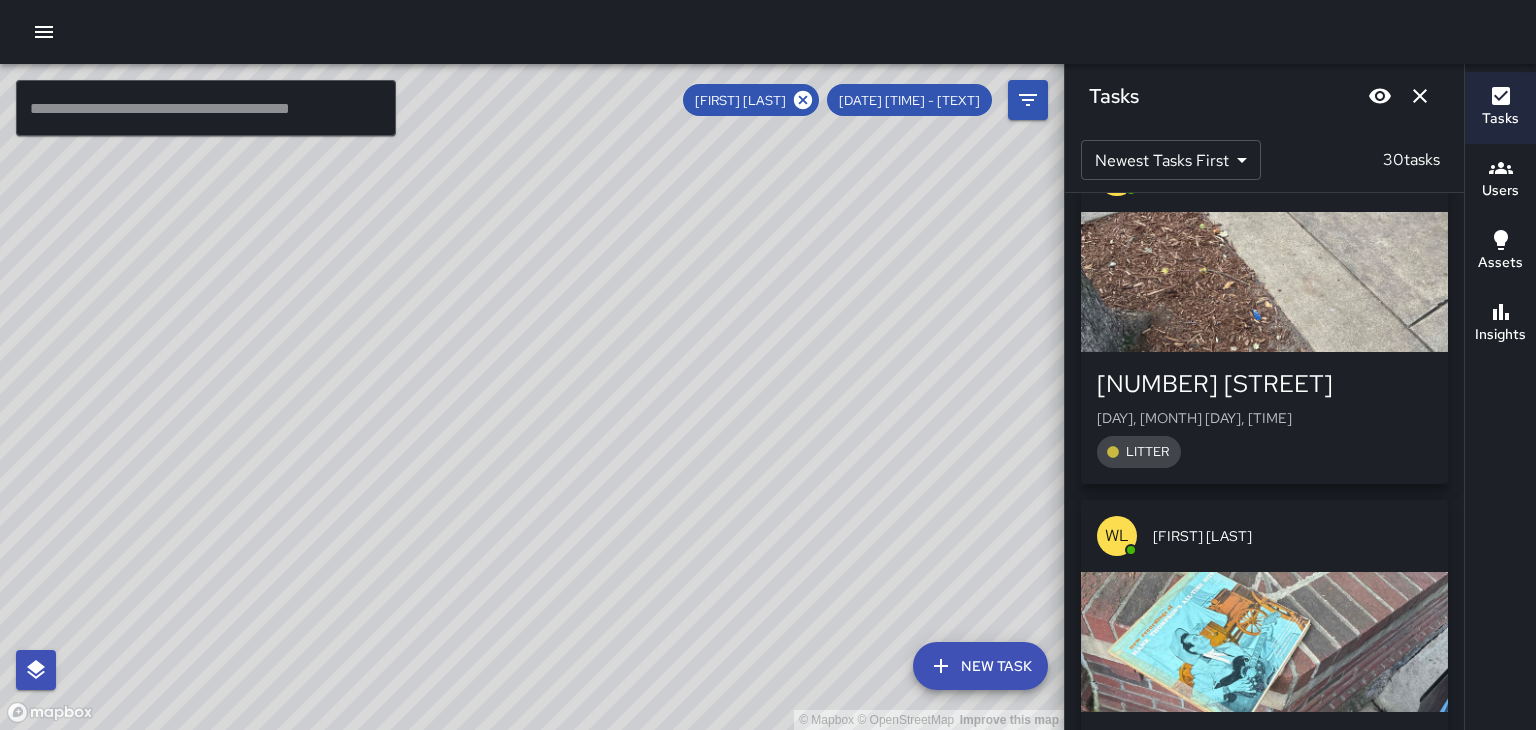 scroll, scrollTop: 9656, scrollLeft: 0, axis: vertical 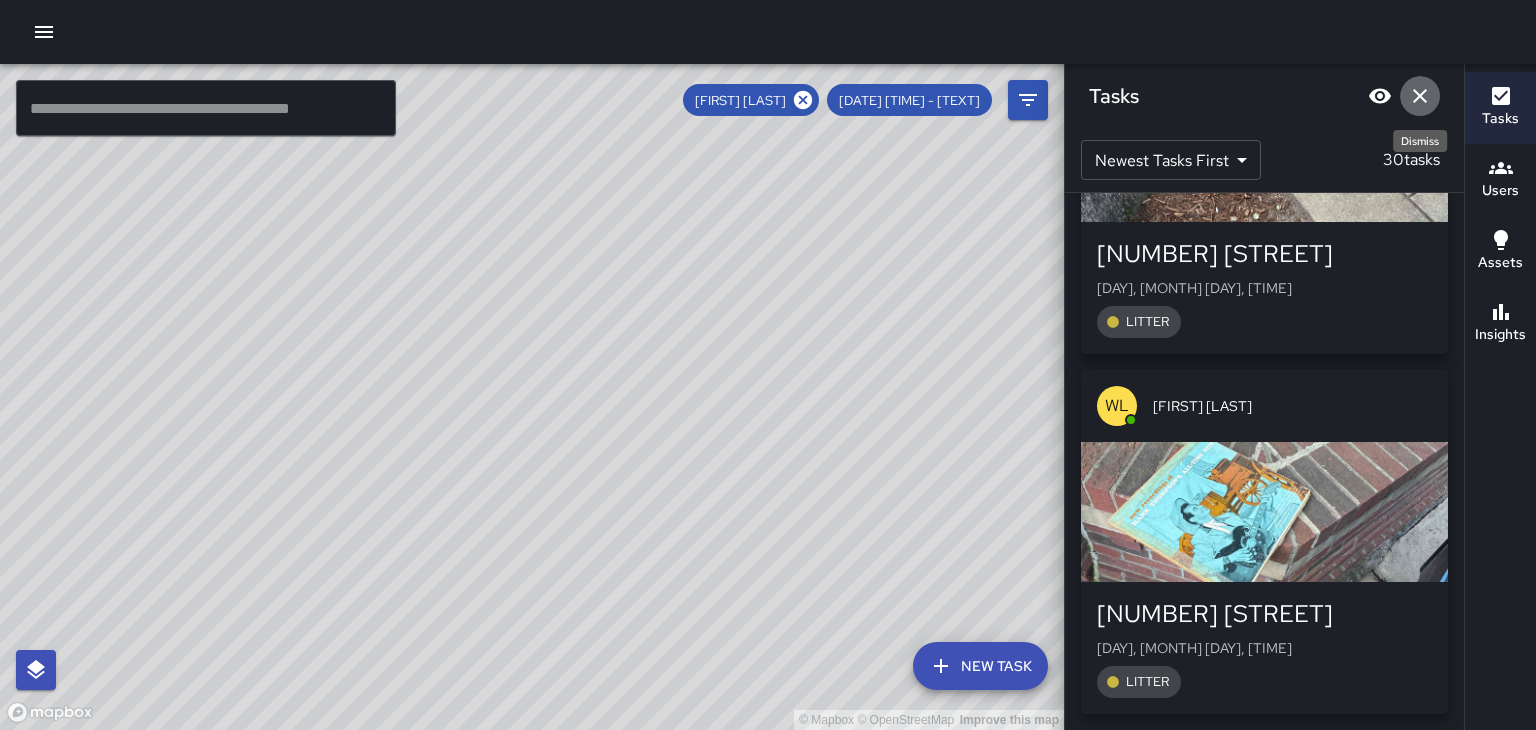 click 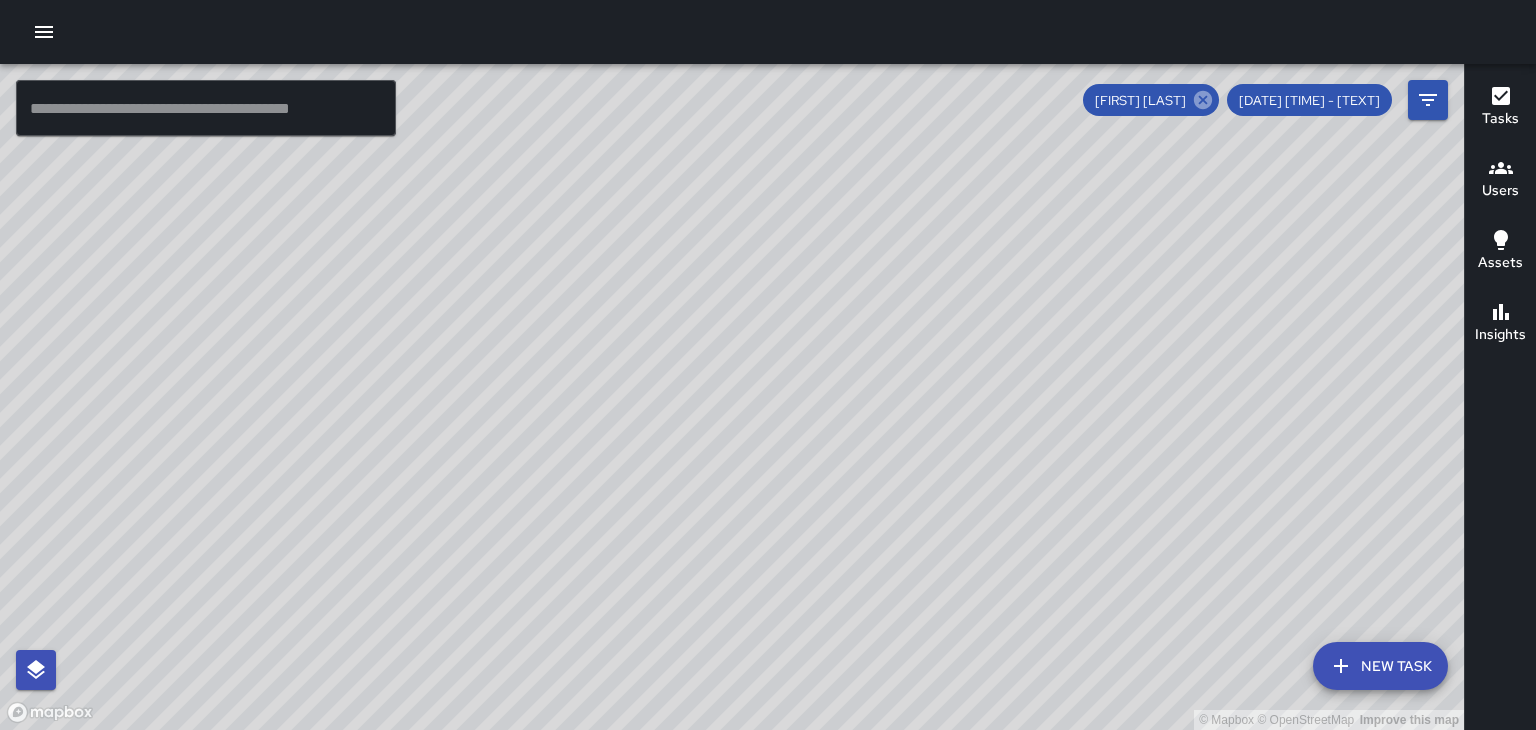 click 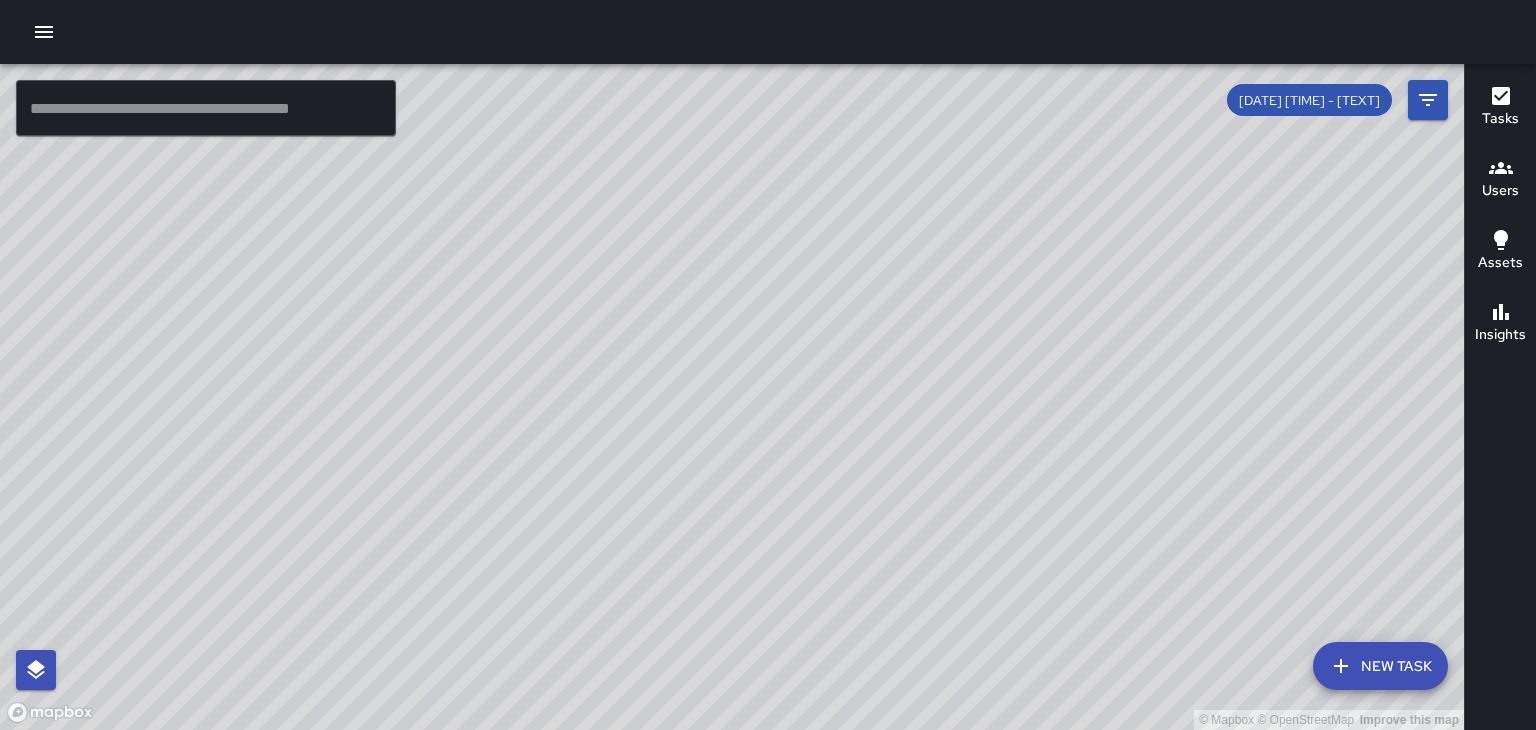 scroll, scrollTop: 21068, scrollLeft: 0, axis: vertical 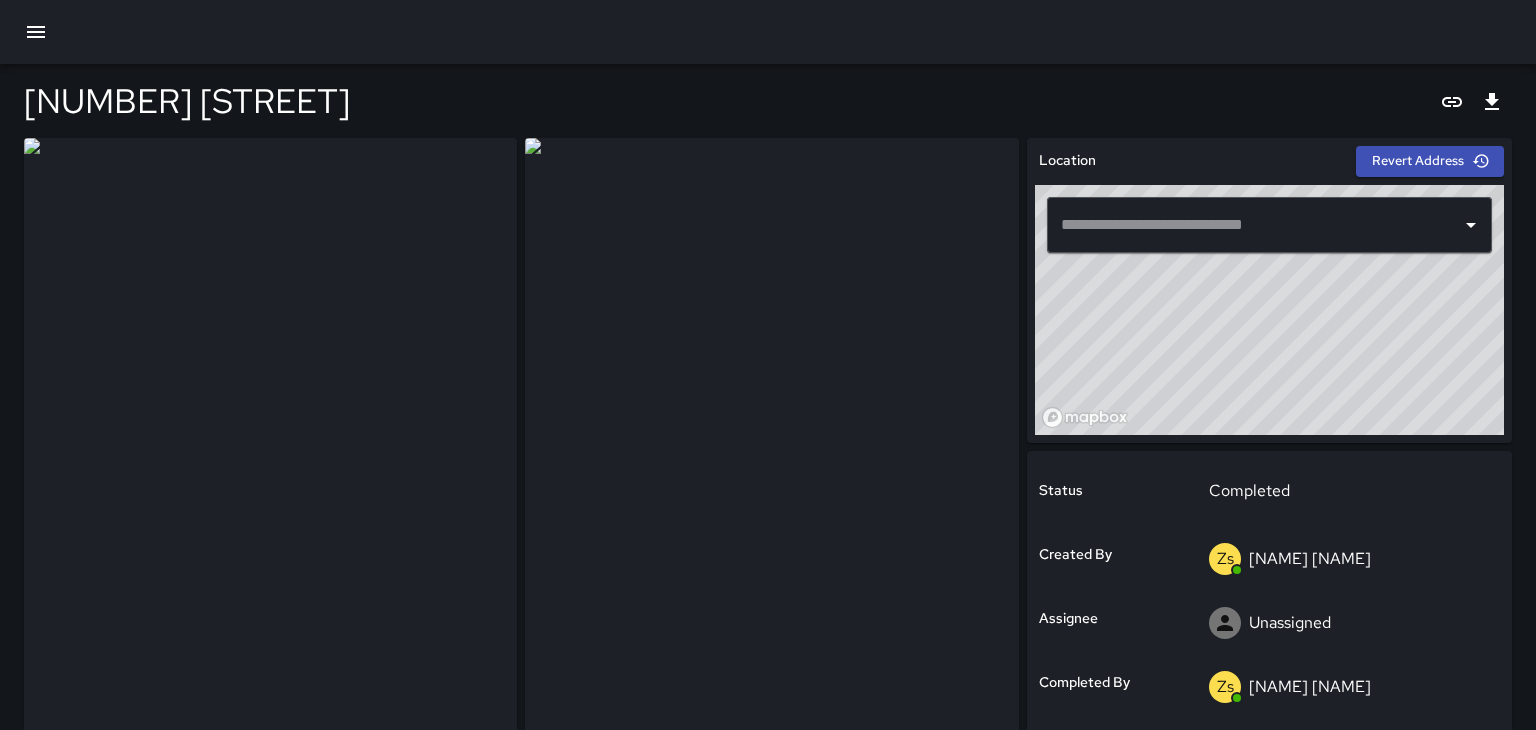 type on "**********" 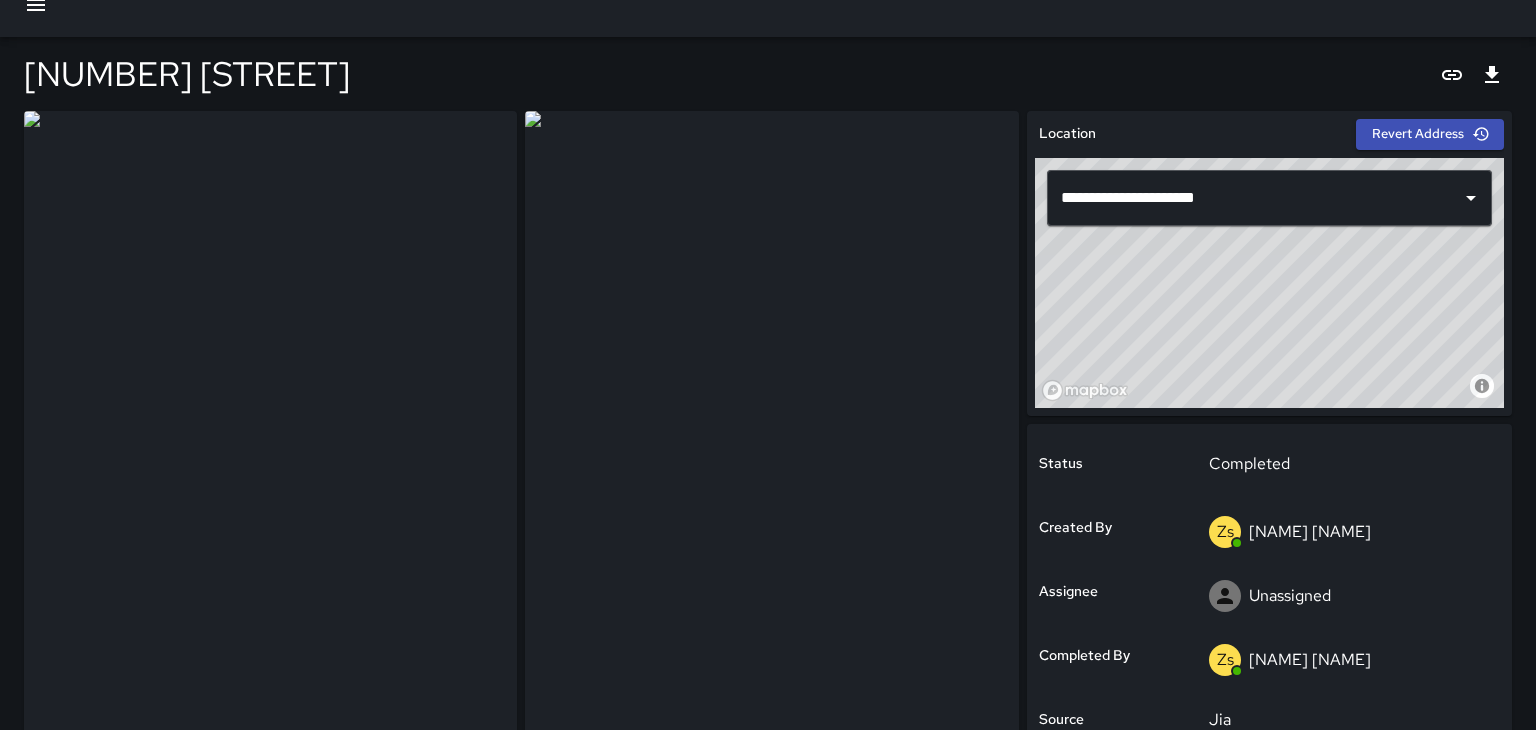 scroll, scrollTop: 31, scrollLeft: 0, axis: vertical 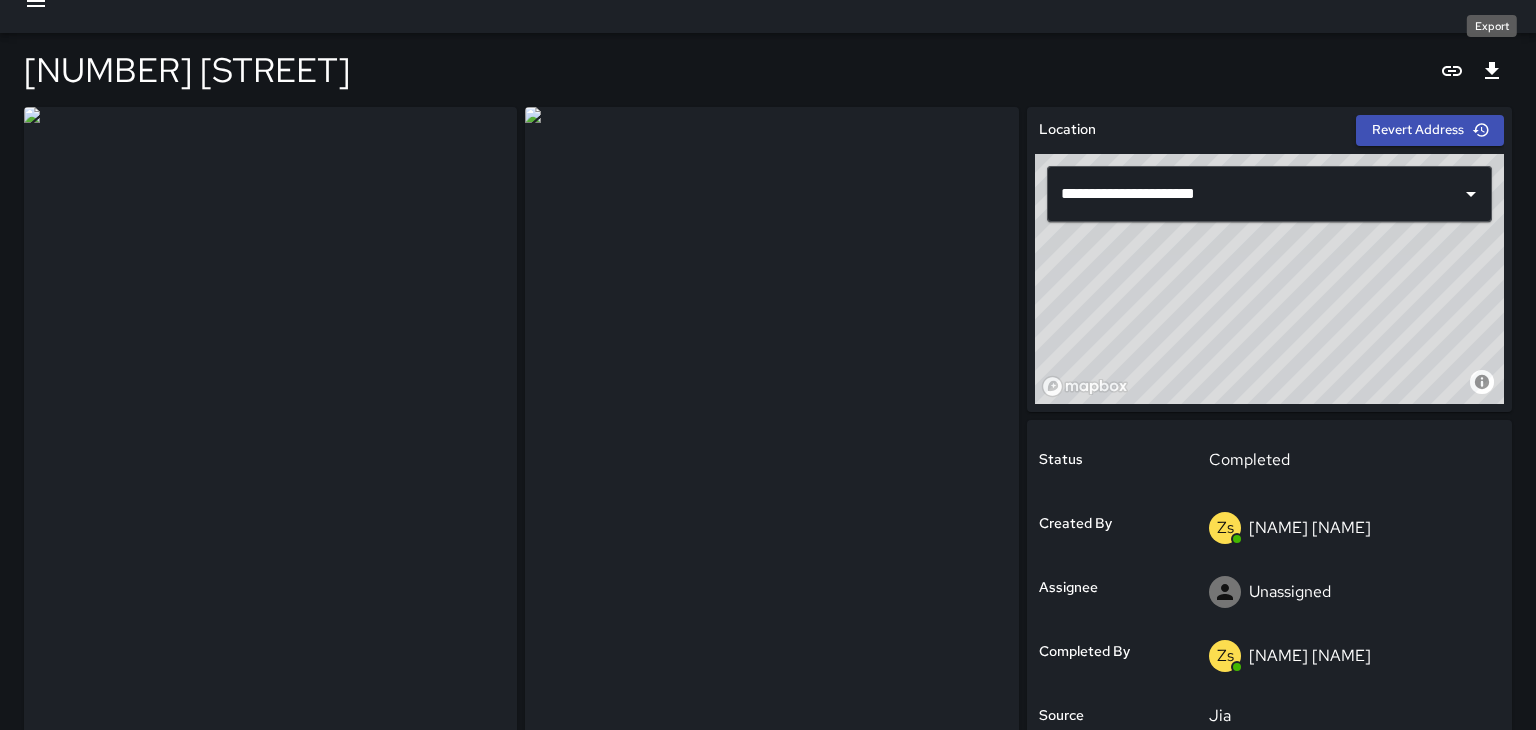 click 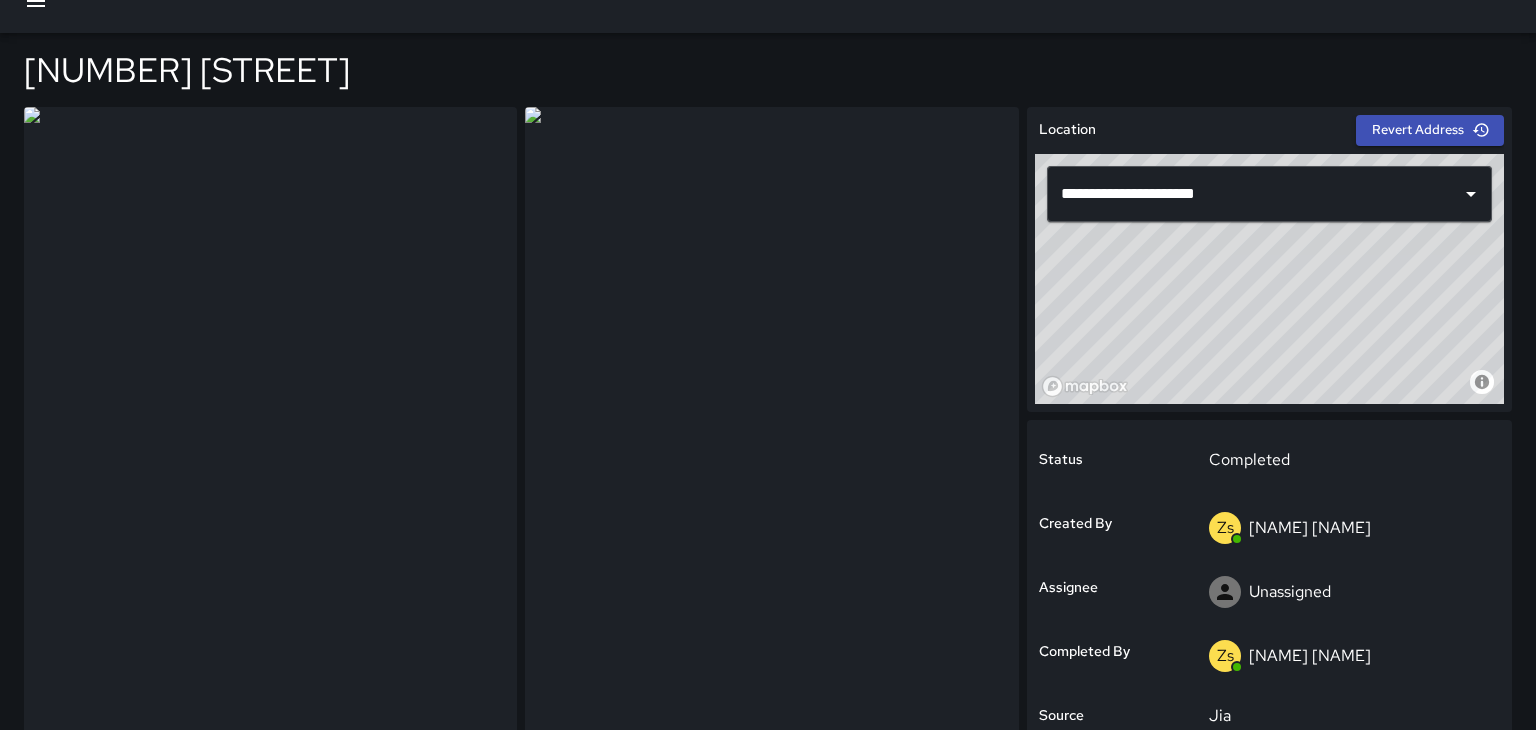 scroll, scrollTop: 31, scrollLeft: 0, axis: vertical 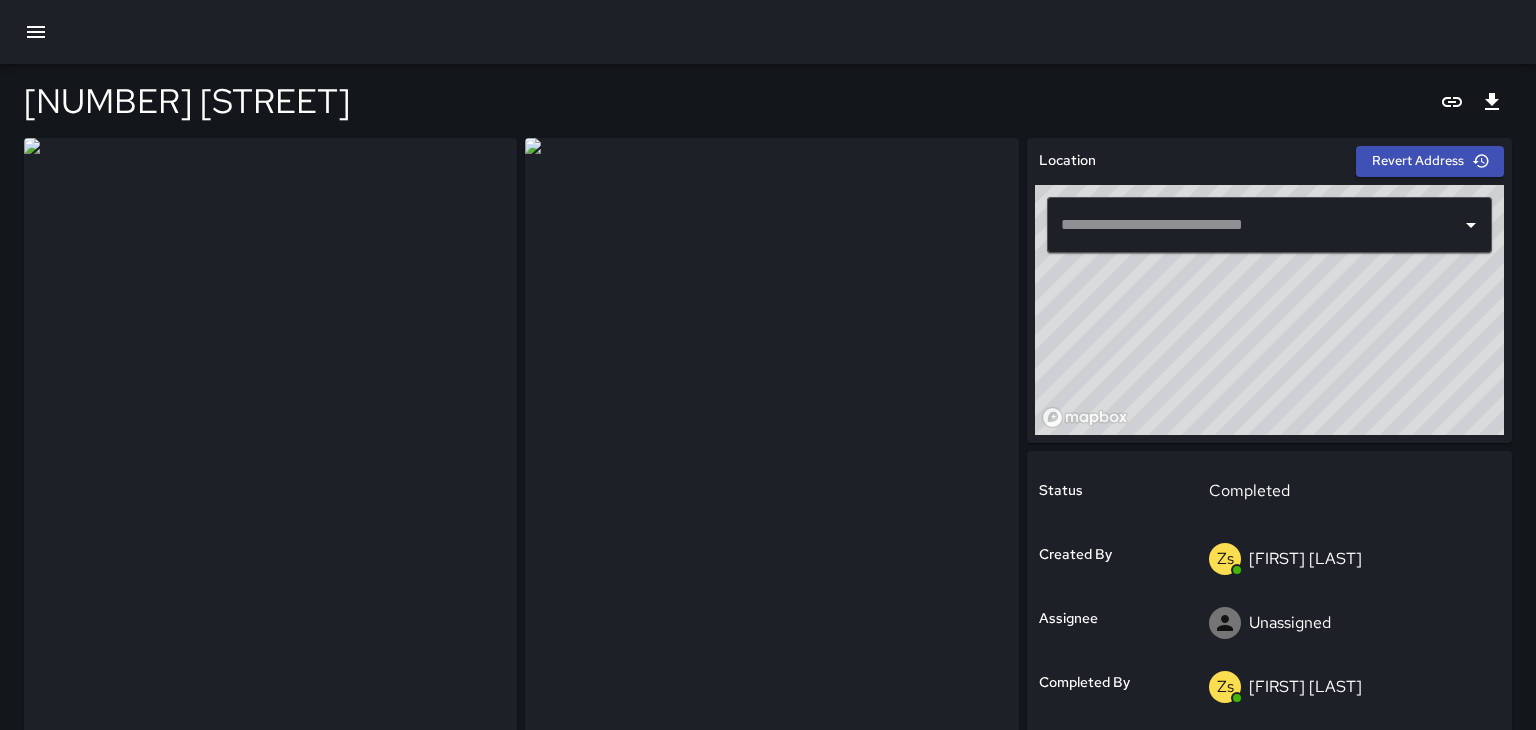 type on "**********" 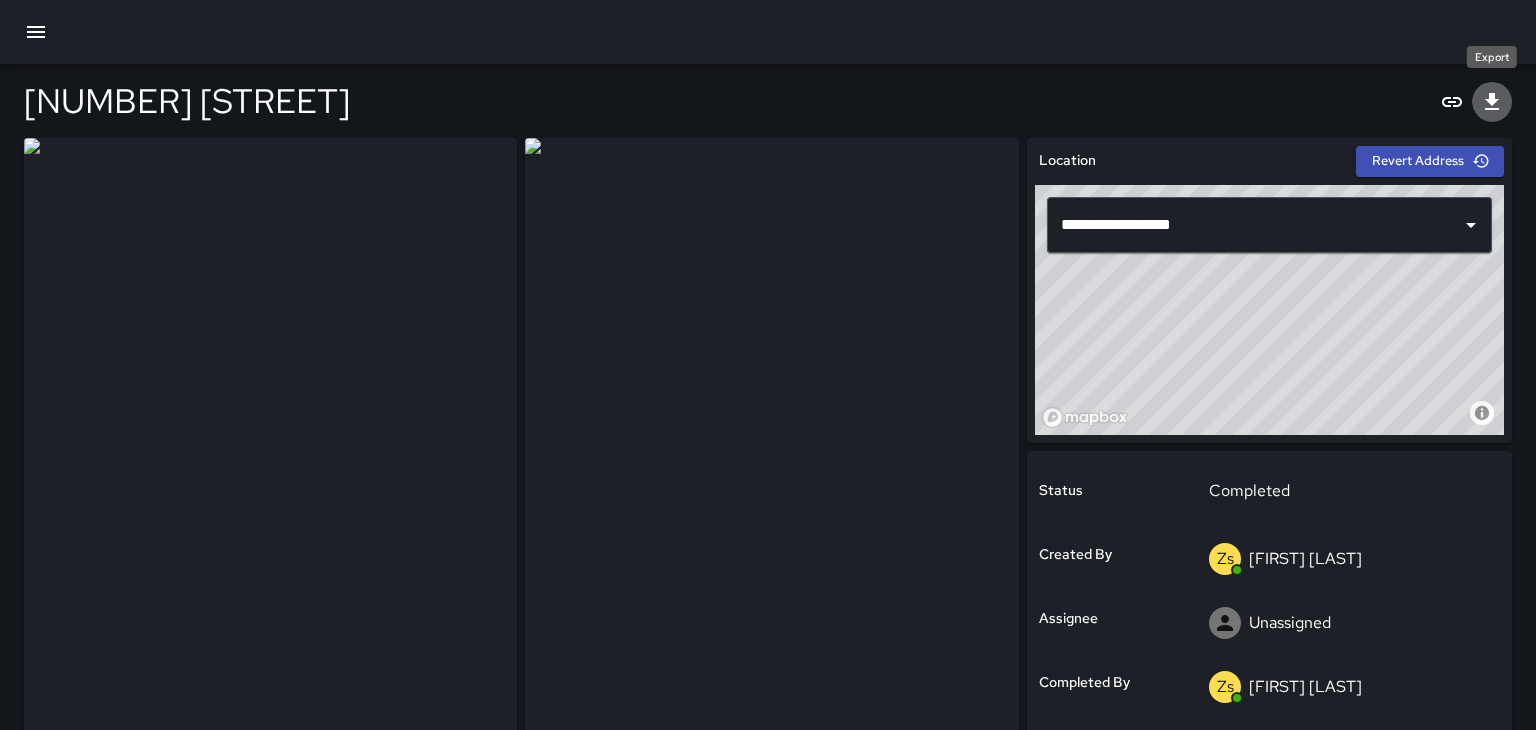 click 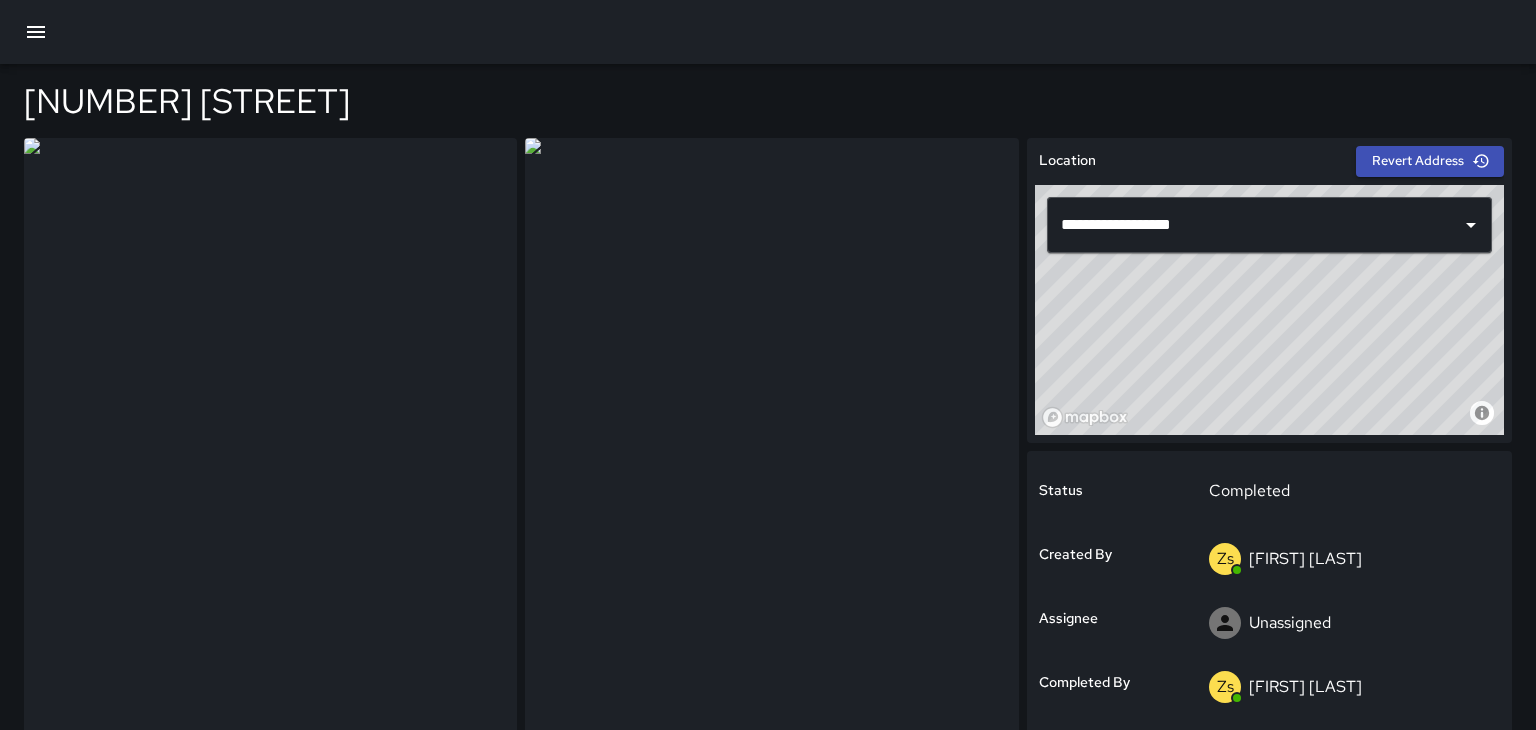 scroll, scrollTop: 0, scrollLeft: 0, axis: both 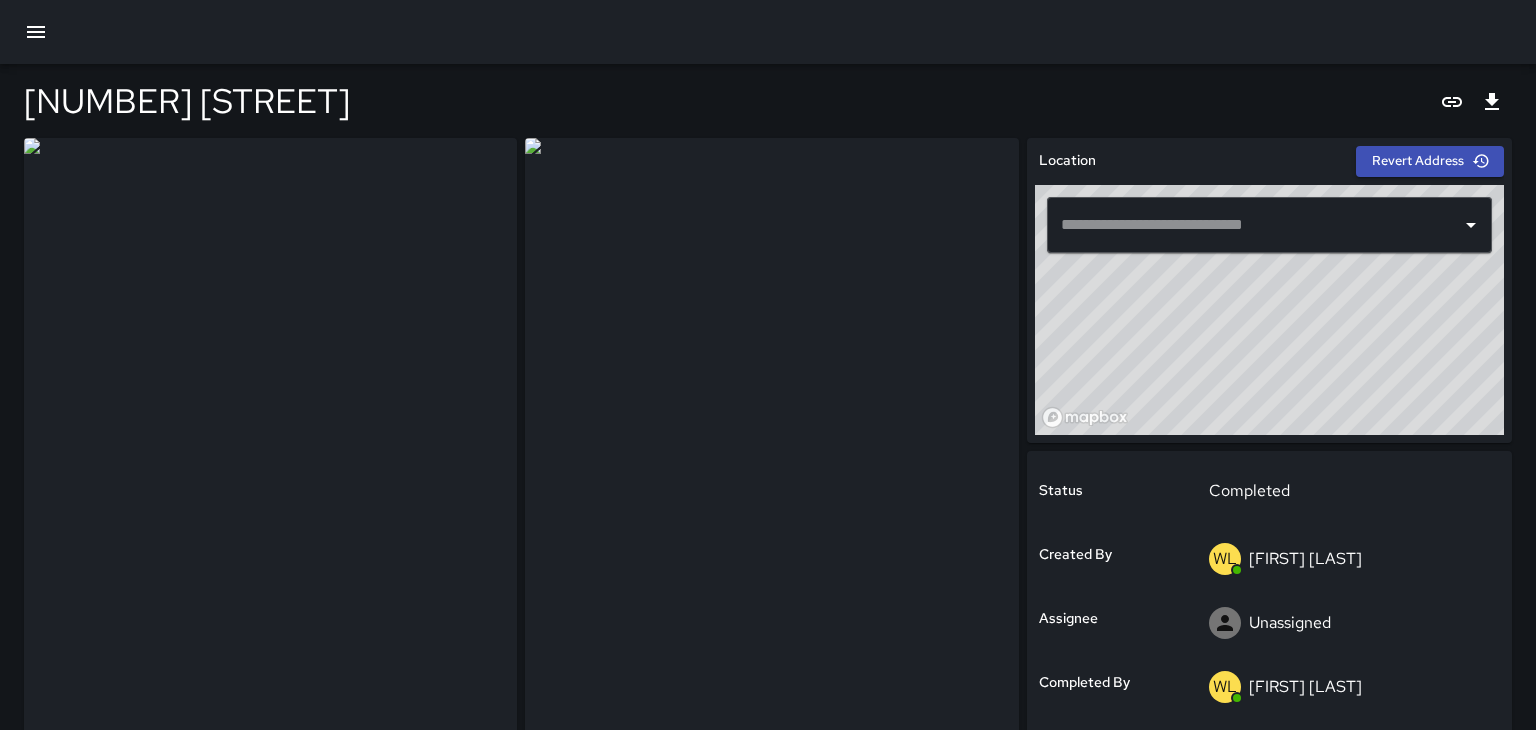 type on "**********" 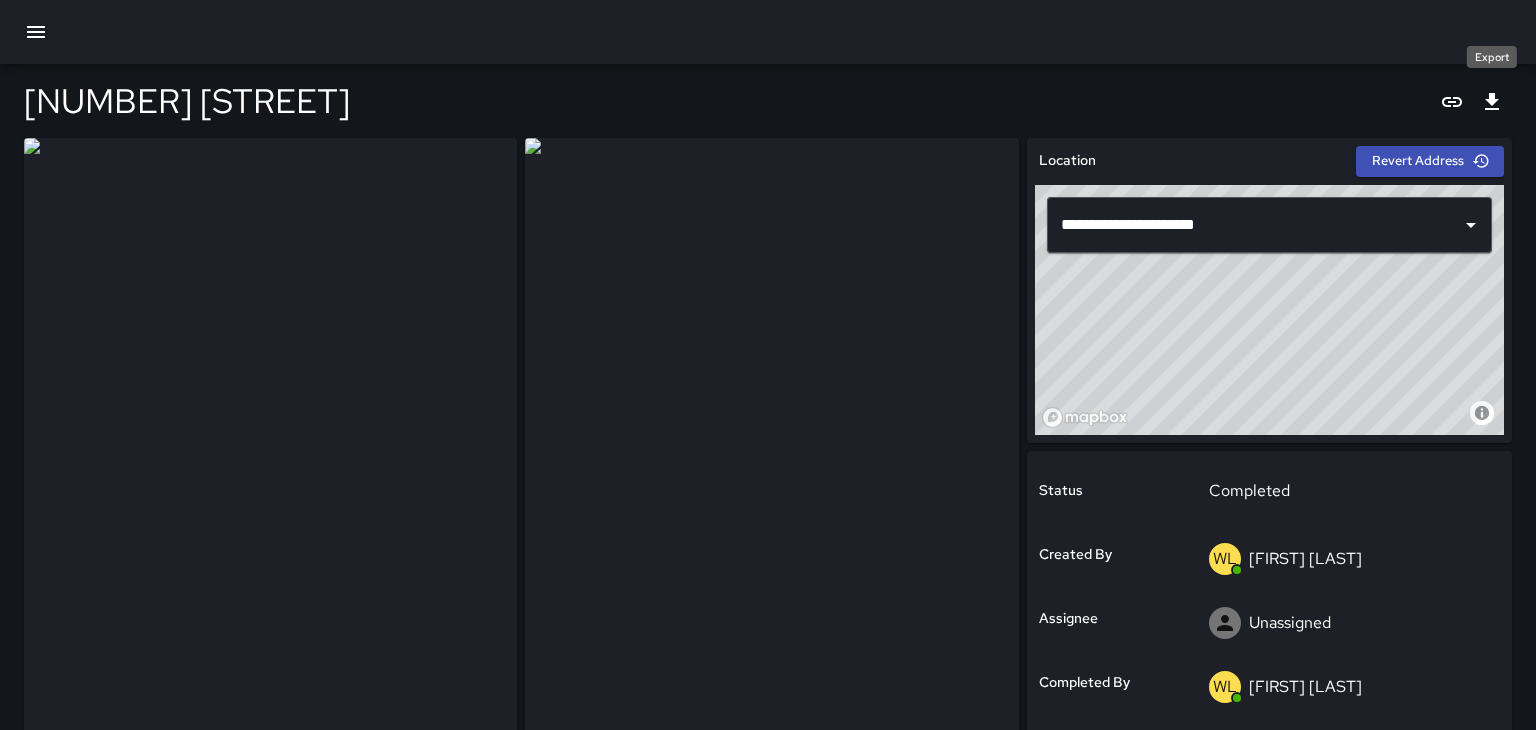 click 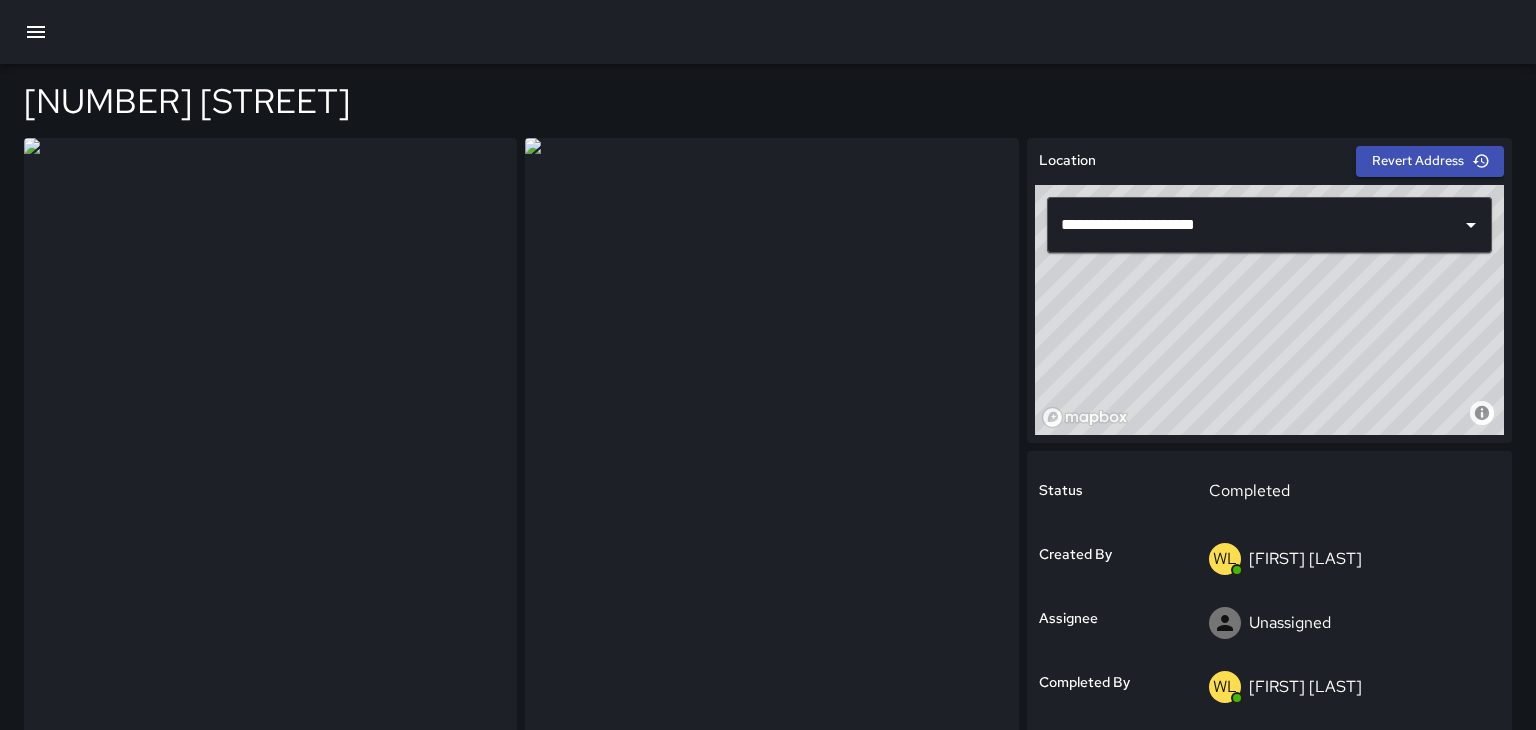scroll, scrollTop: 0, scrollLeft: 0, axis: both 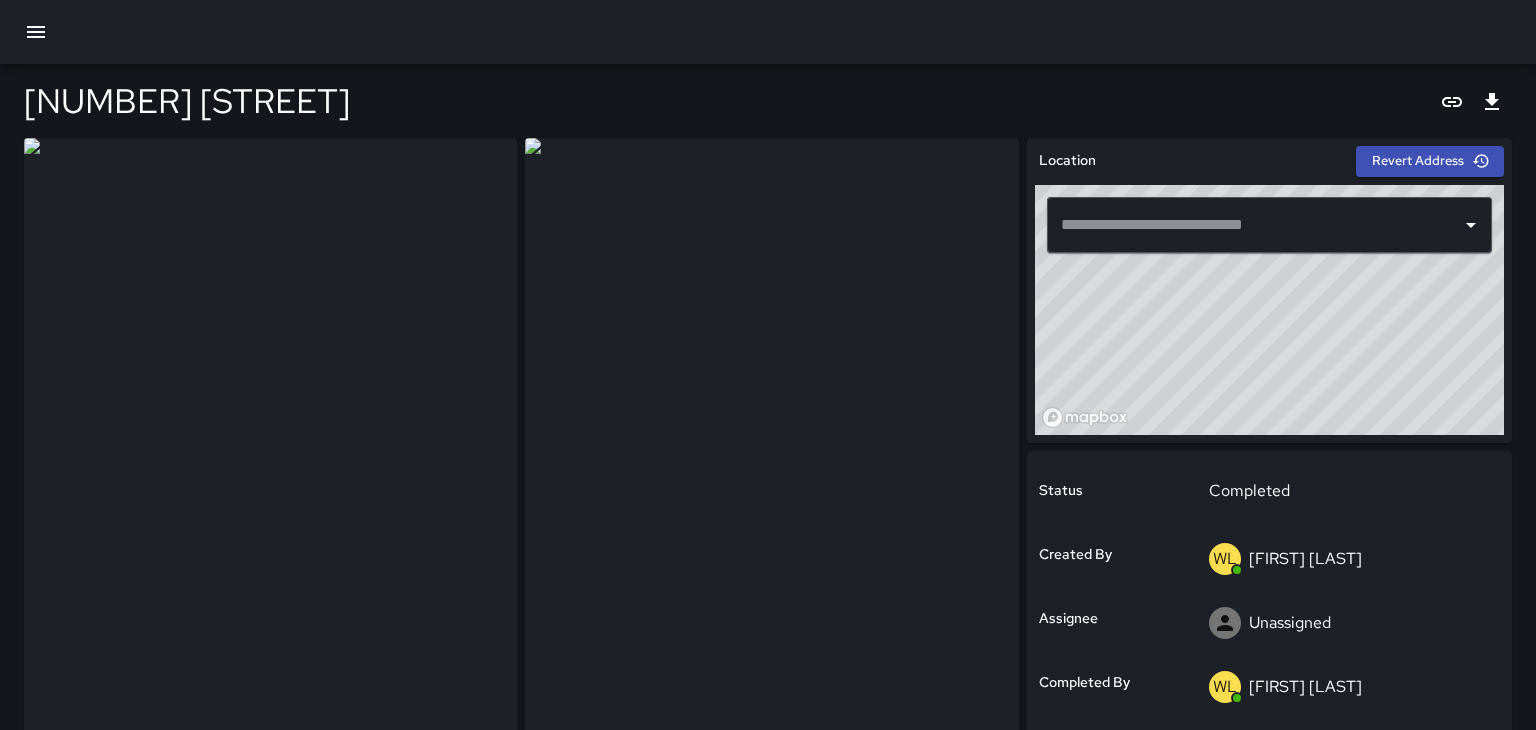 type on "**********" 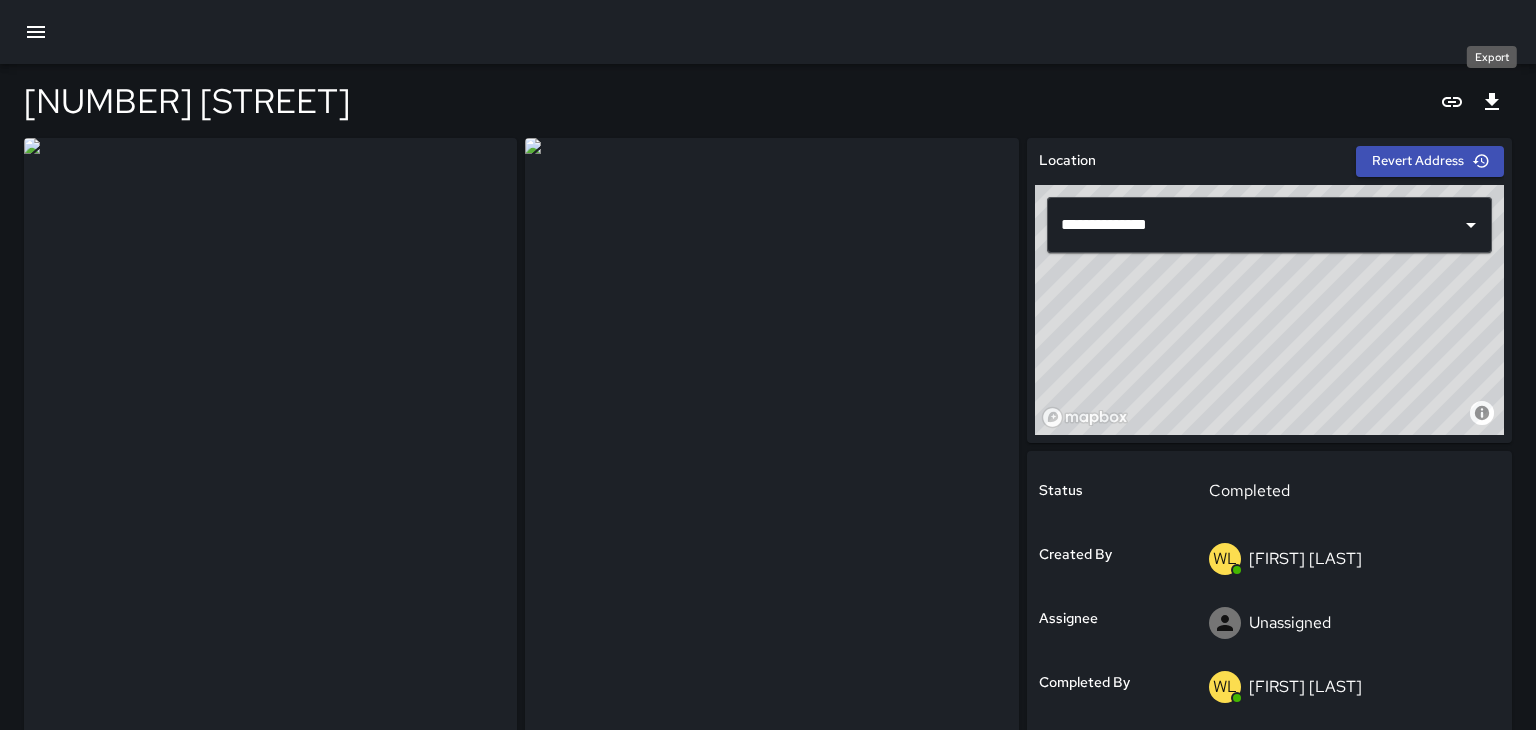 click 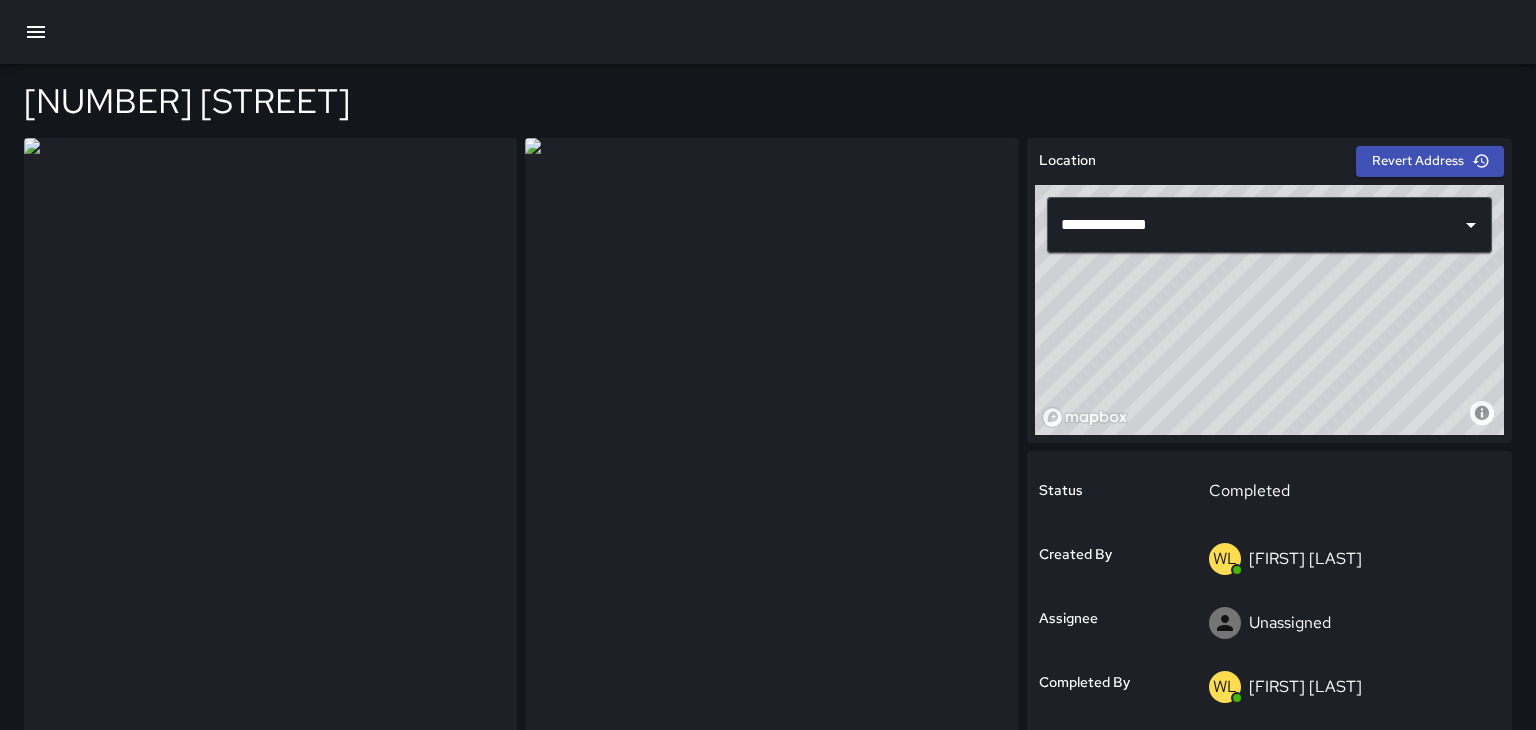scroll, scrollTop: 0, scrollLeft: 0, axis: both 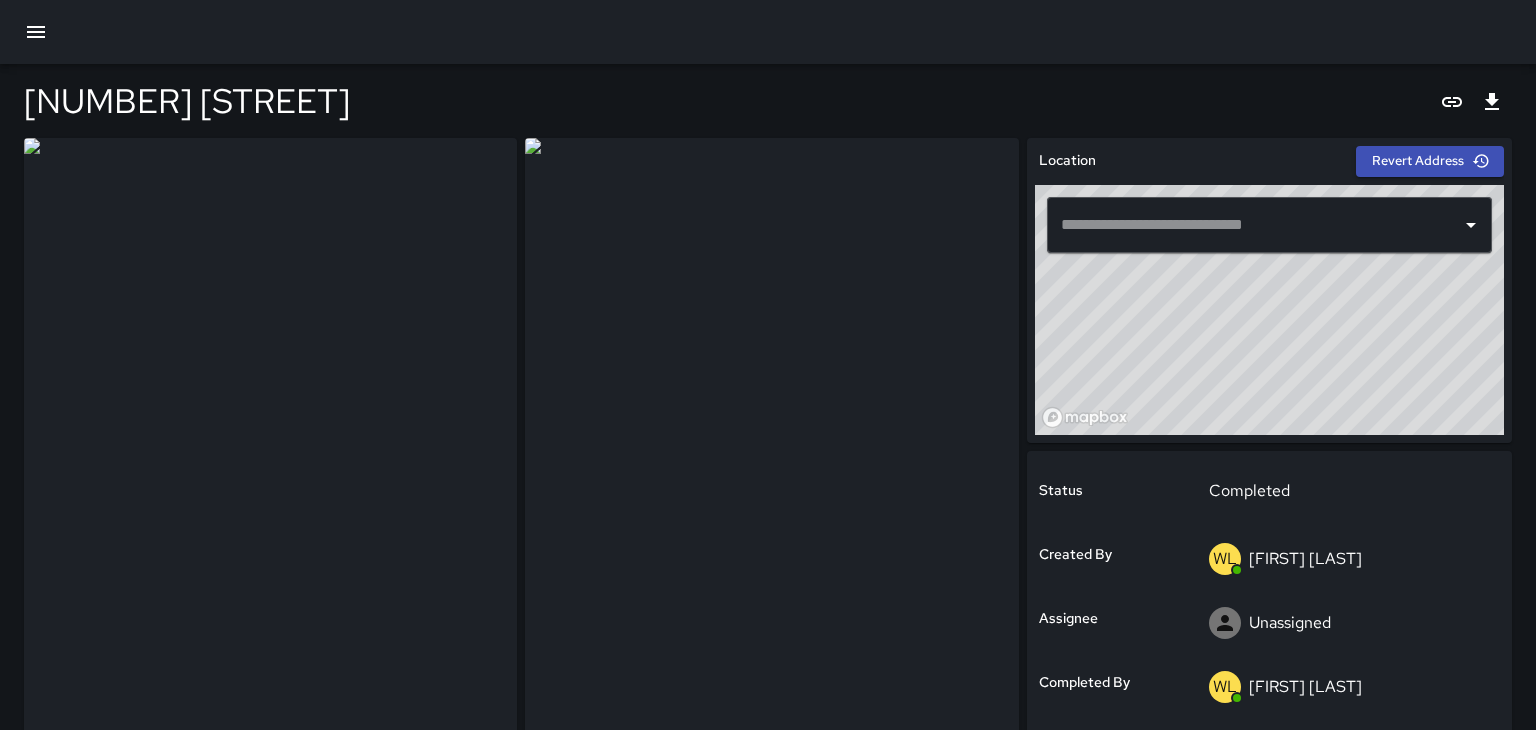 type on "**********" 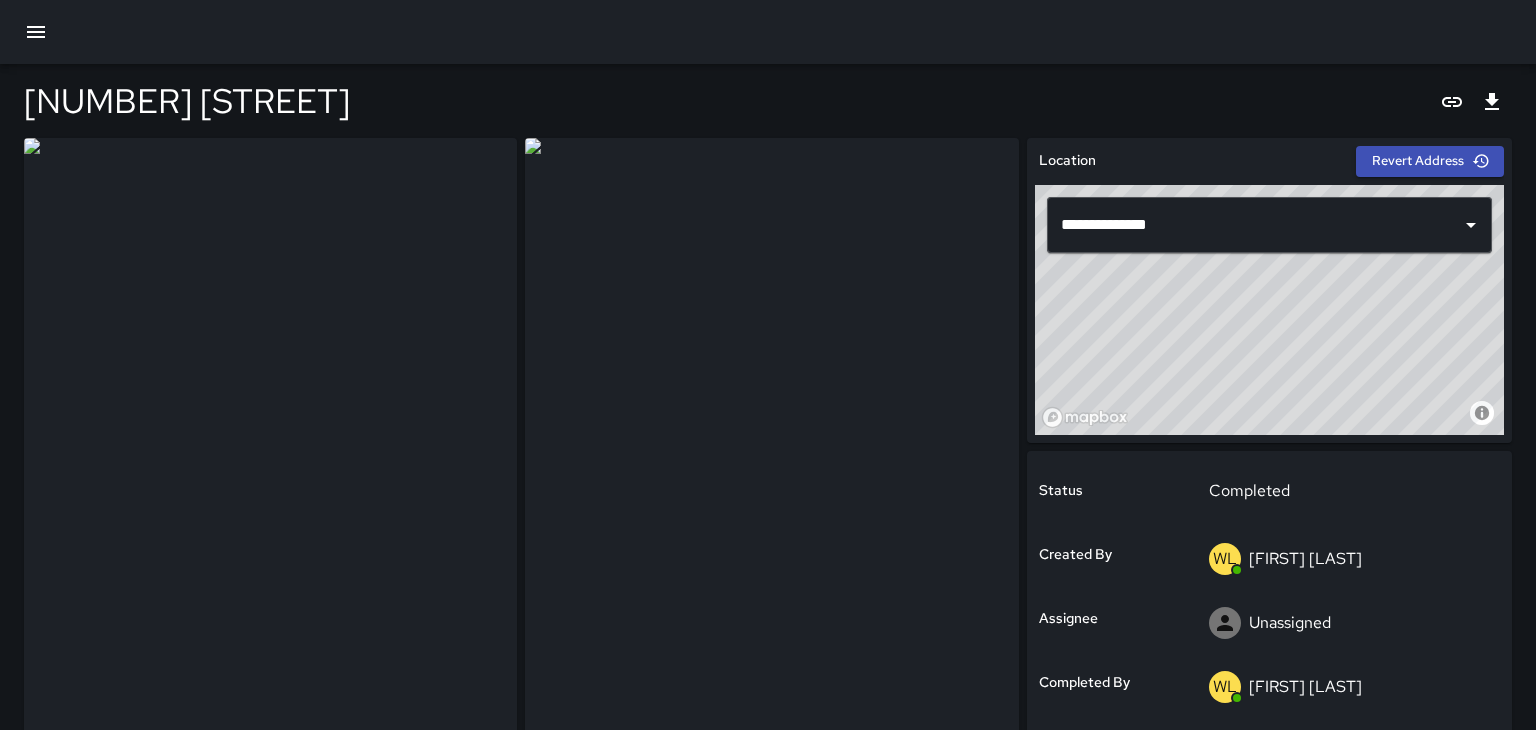click 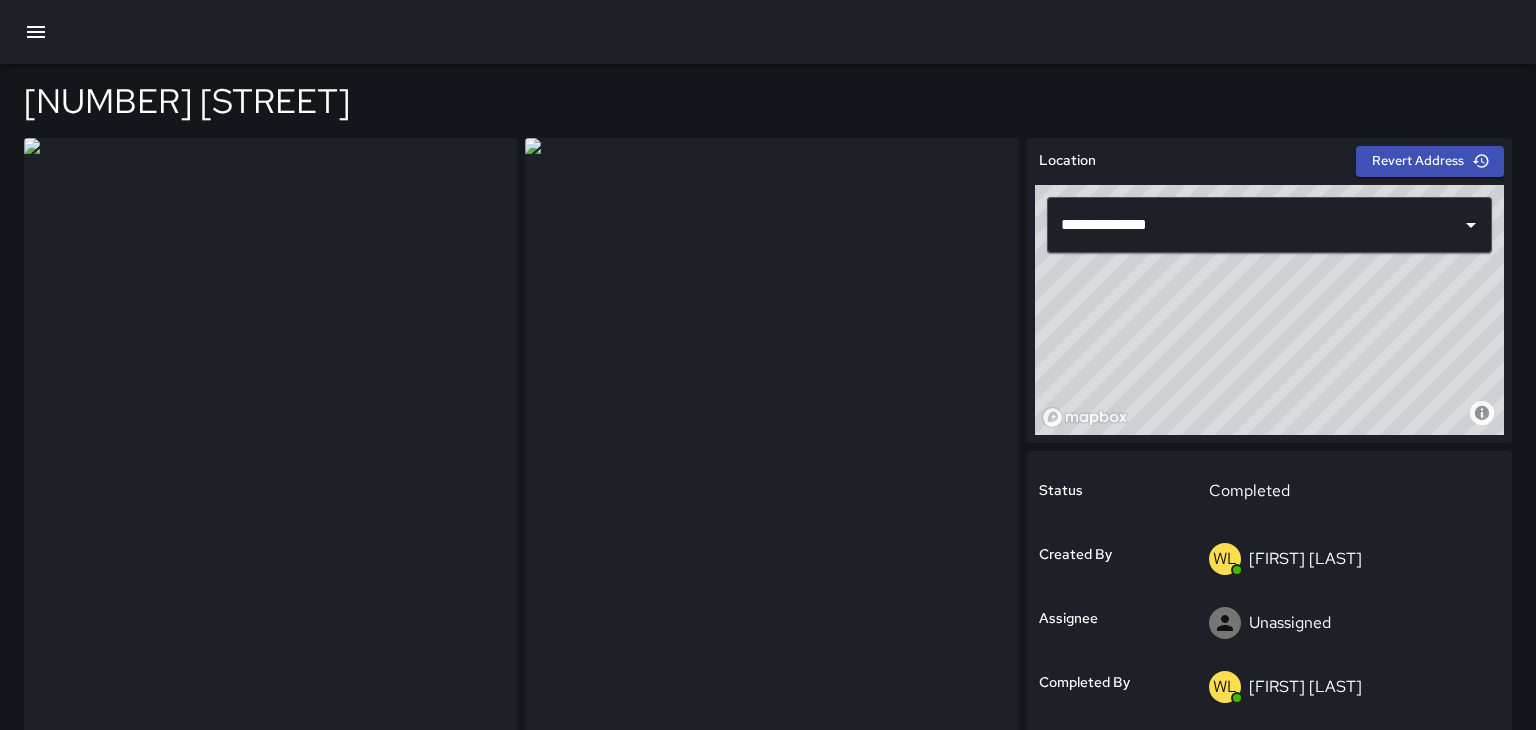 scroll, scrollTop: 0, scrollLeft: 0, axis: both 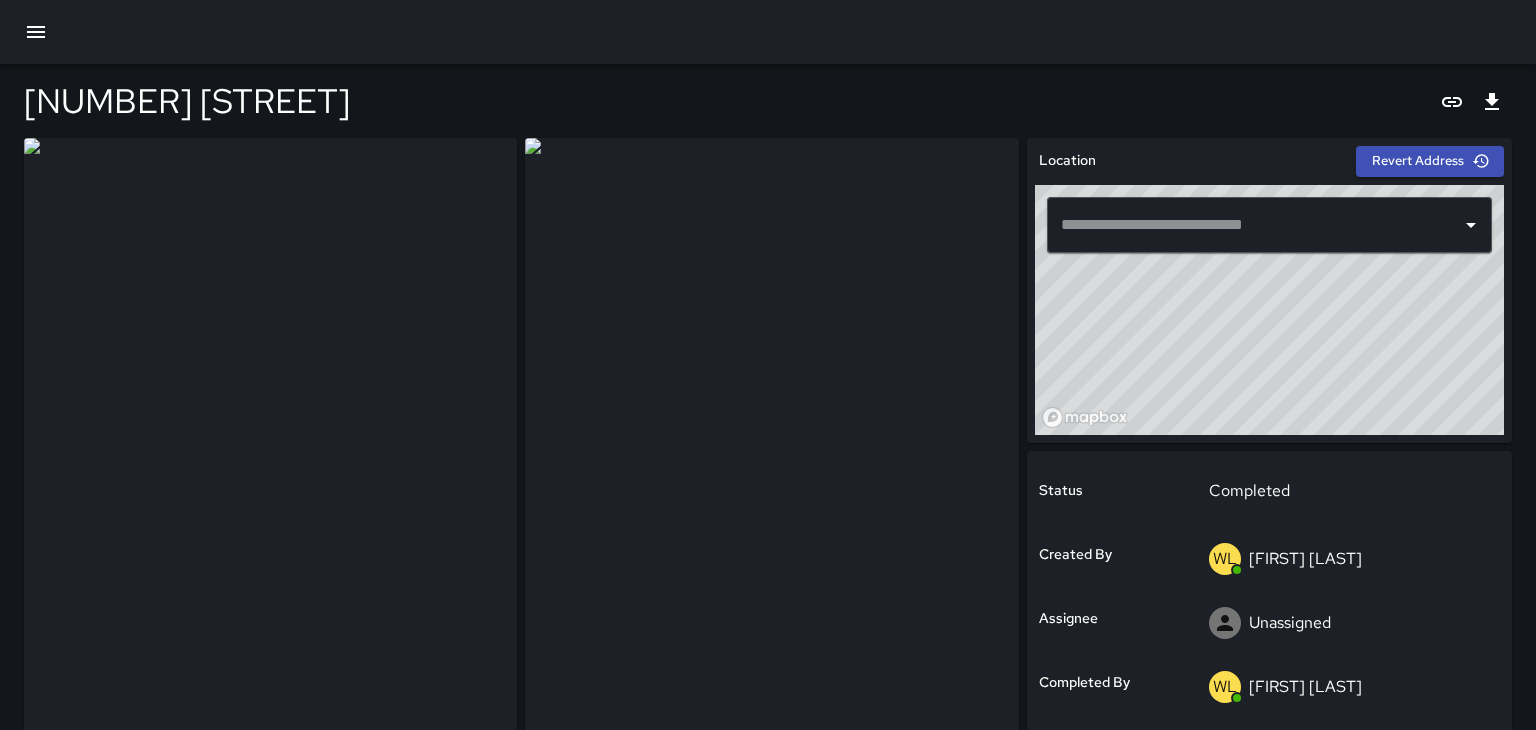 type on "**********" 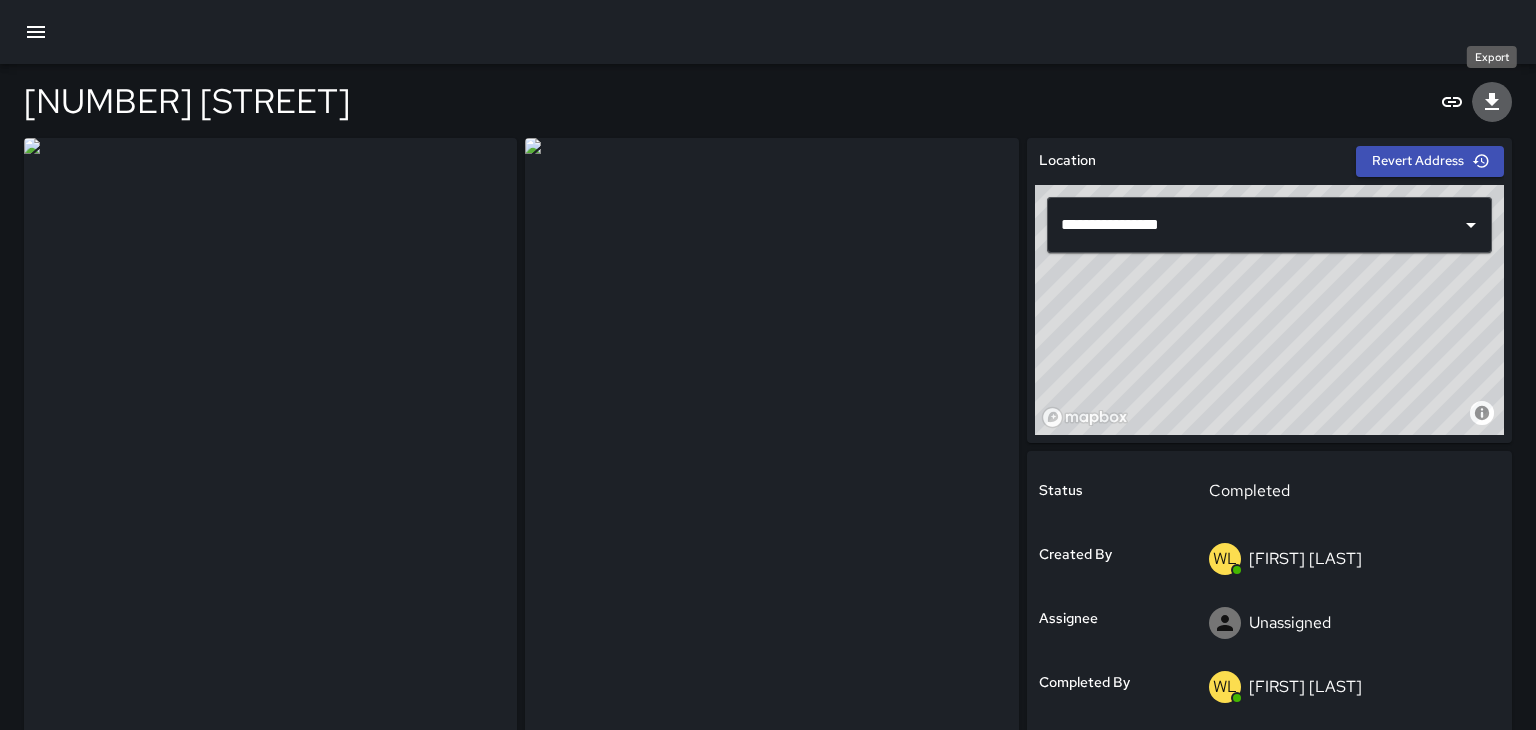 click 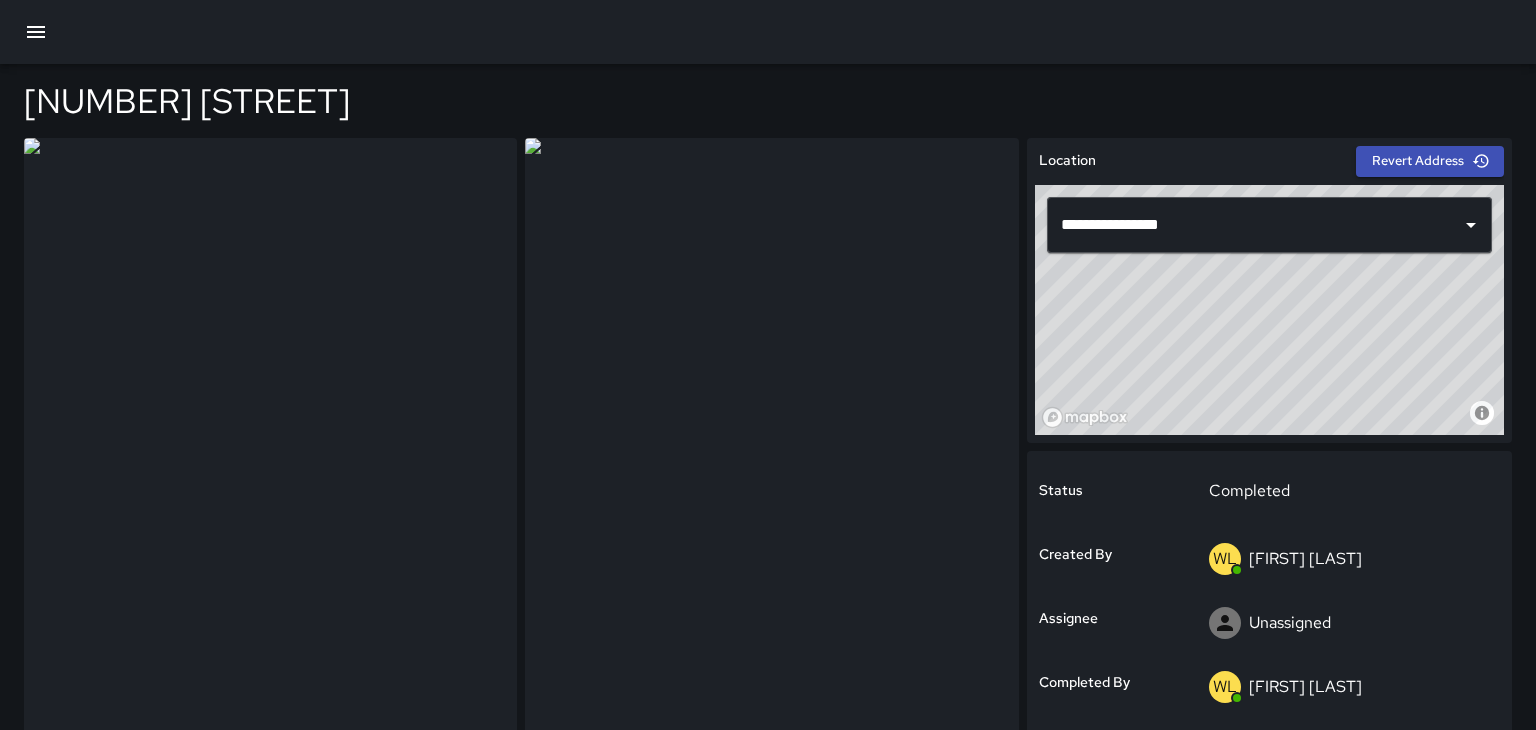 scroll, scrollTop: 0, scrollLeft: 0, axis: both 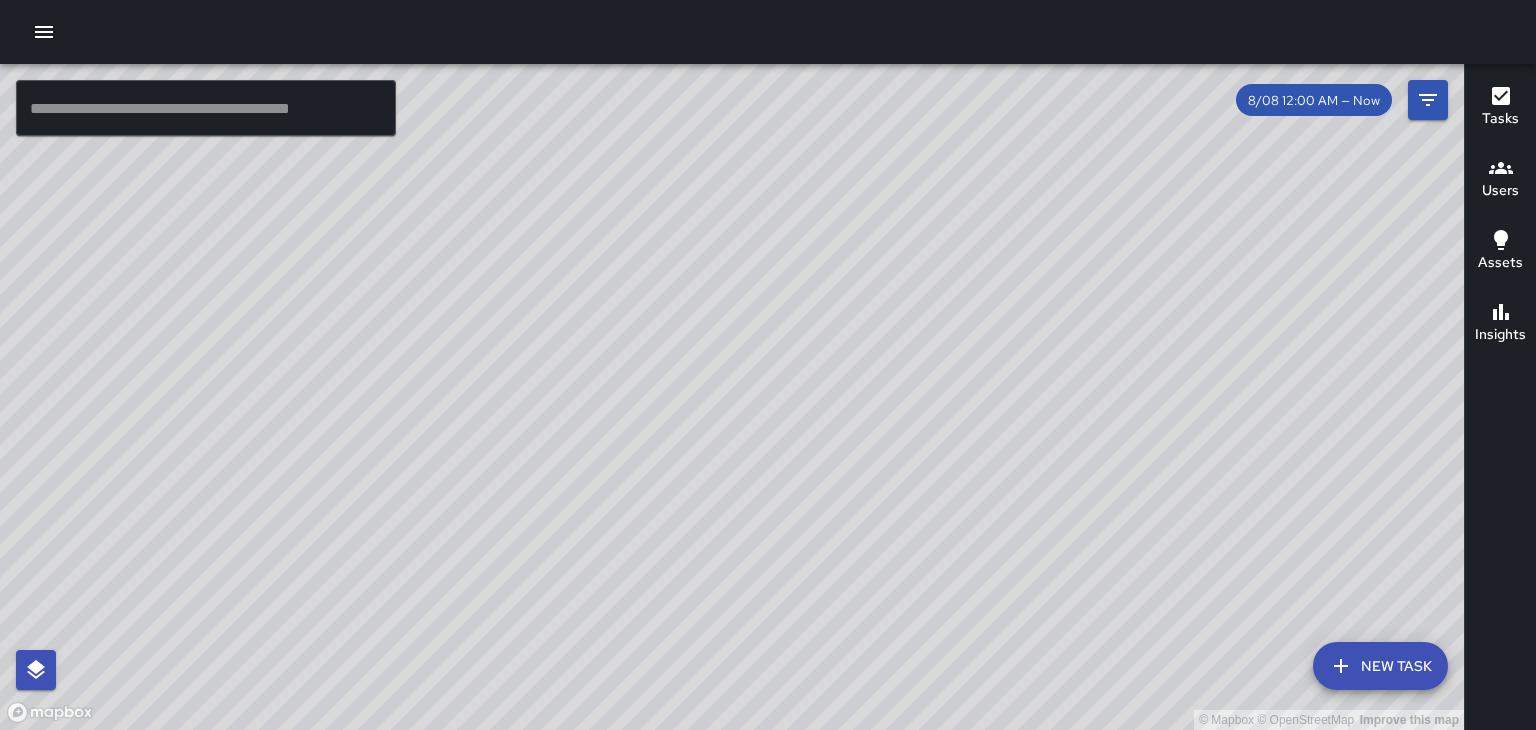 click on "Users" at bounding box center (1500, 191) 